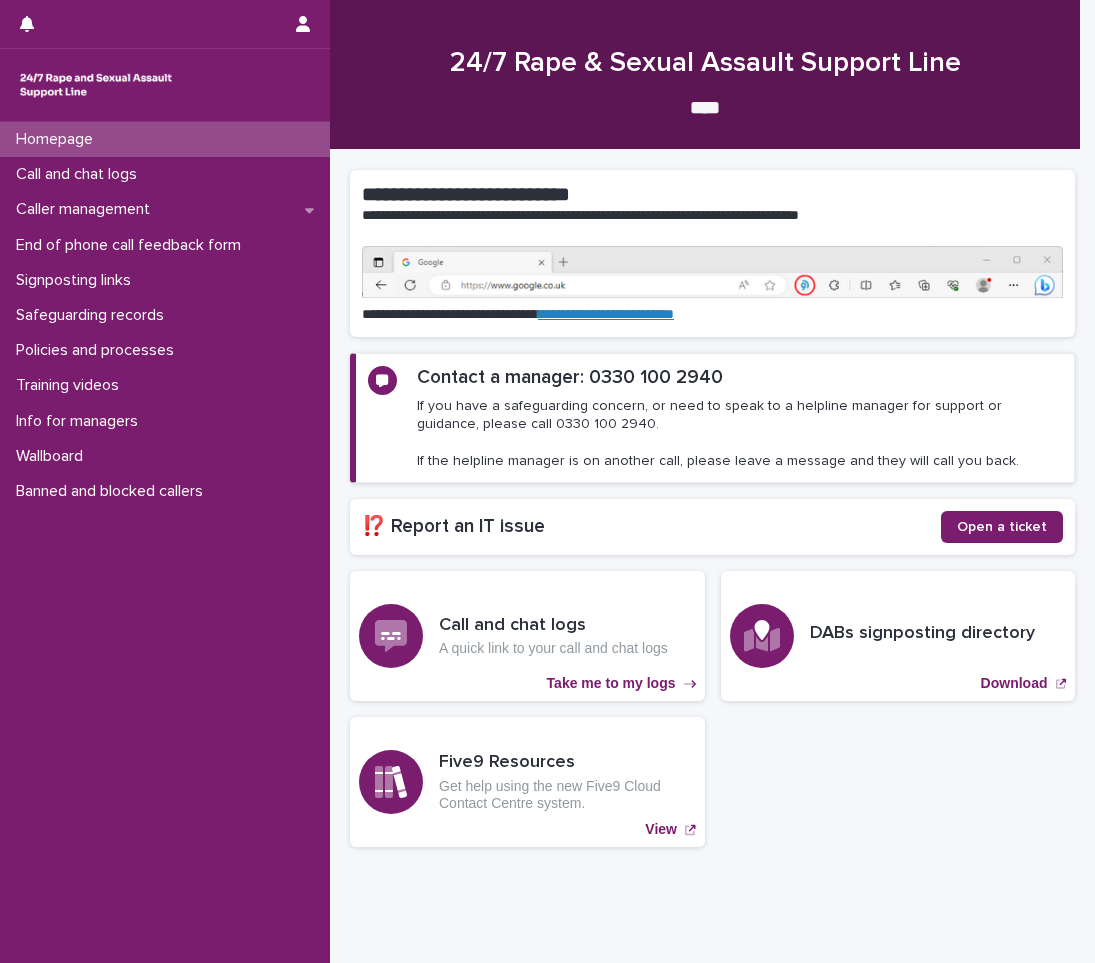 scroll, scrollTop: 0, scrollLeft: 0, axis: both 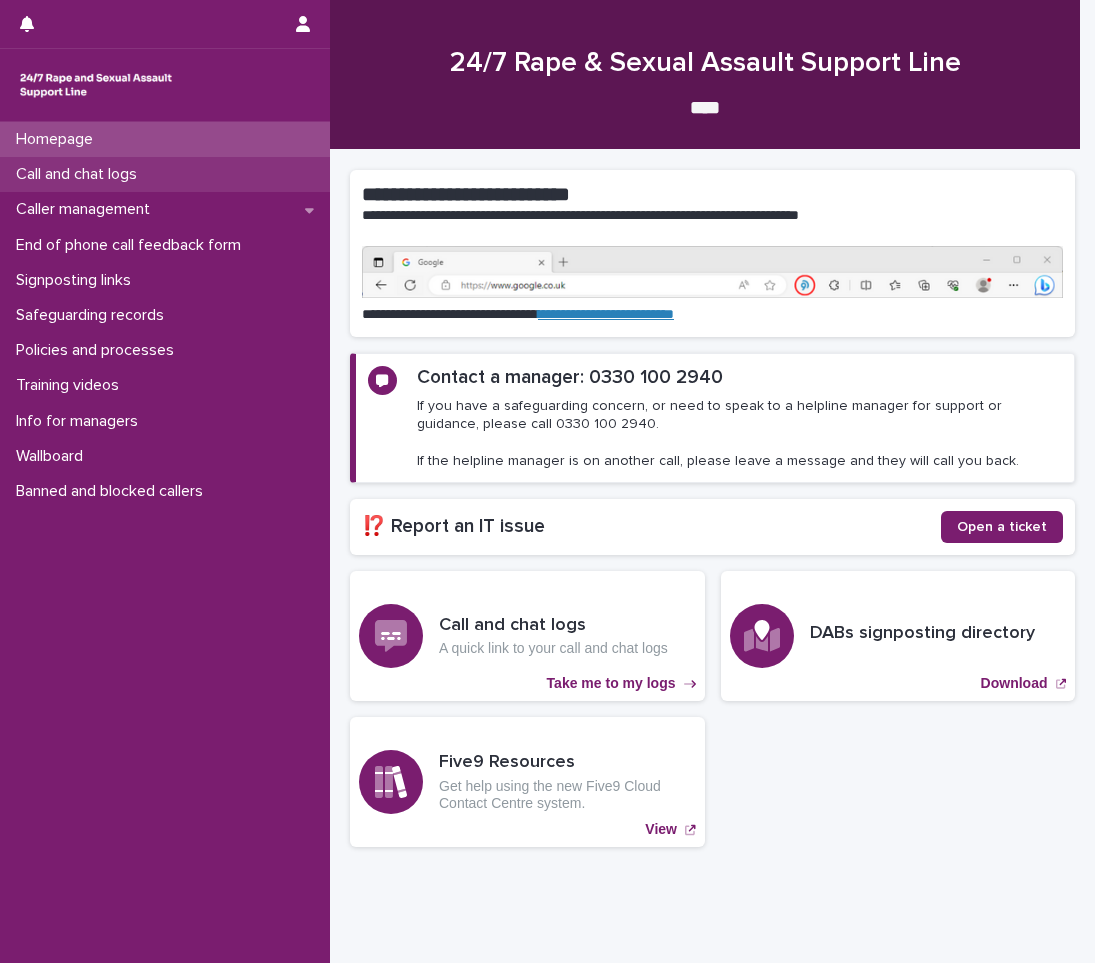 click on "Call and chat logs" at bounding box center [165, 174] 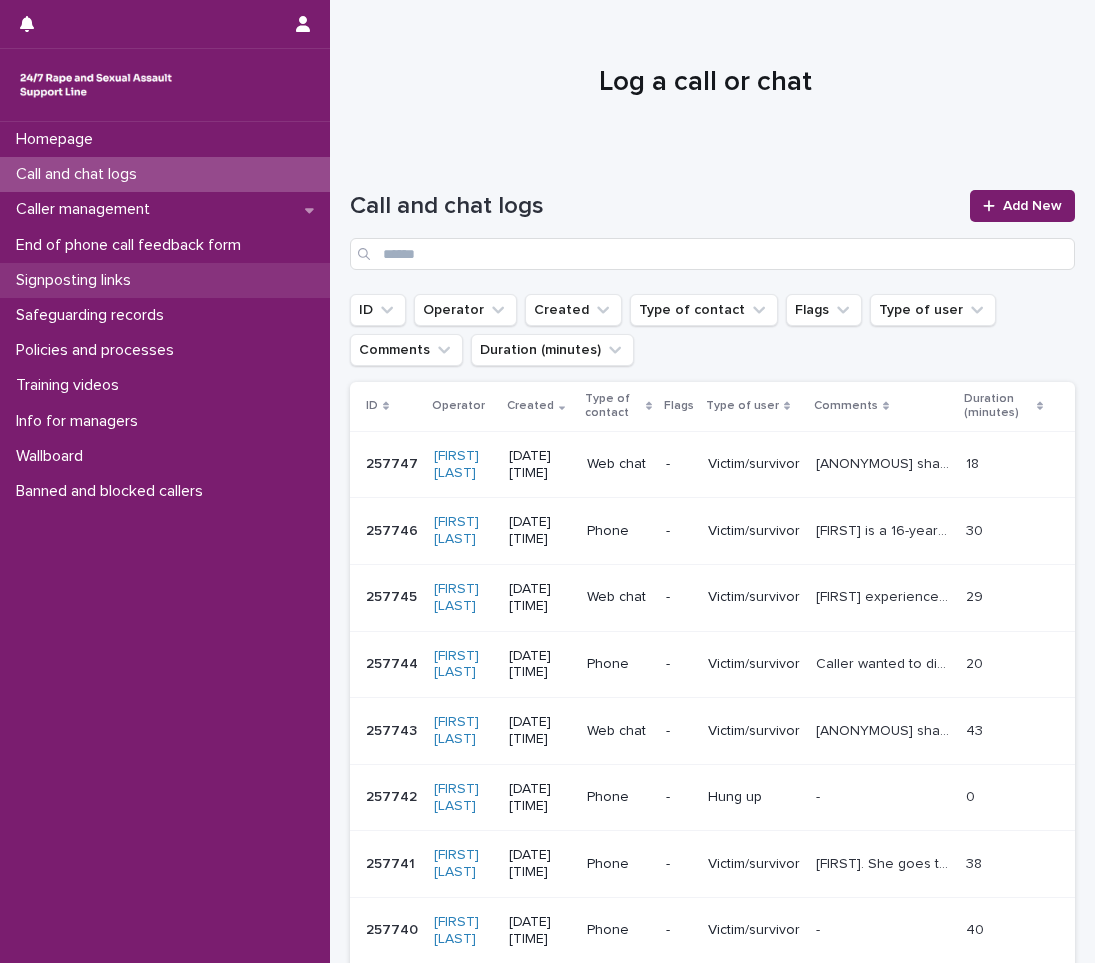 click on "Signposting links" at bounding box center [77, 280] 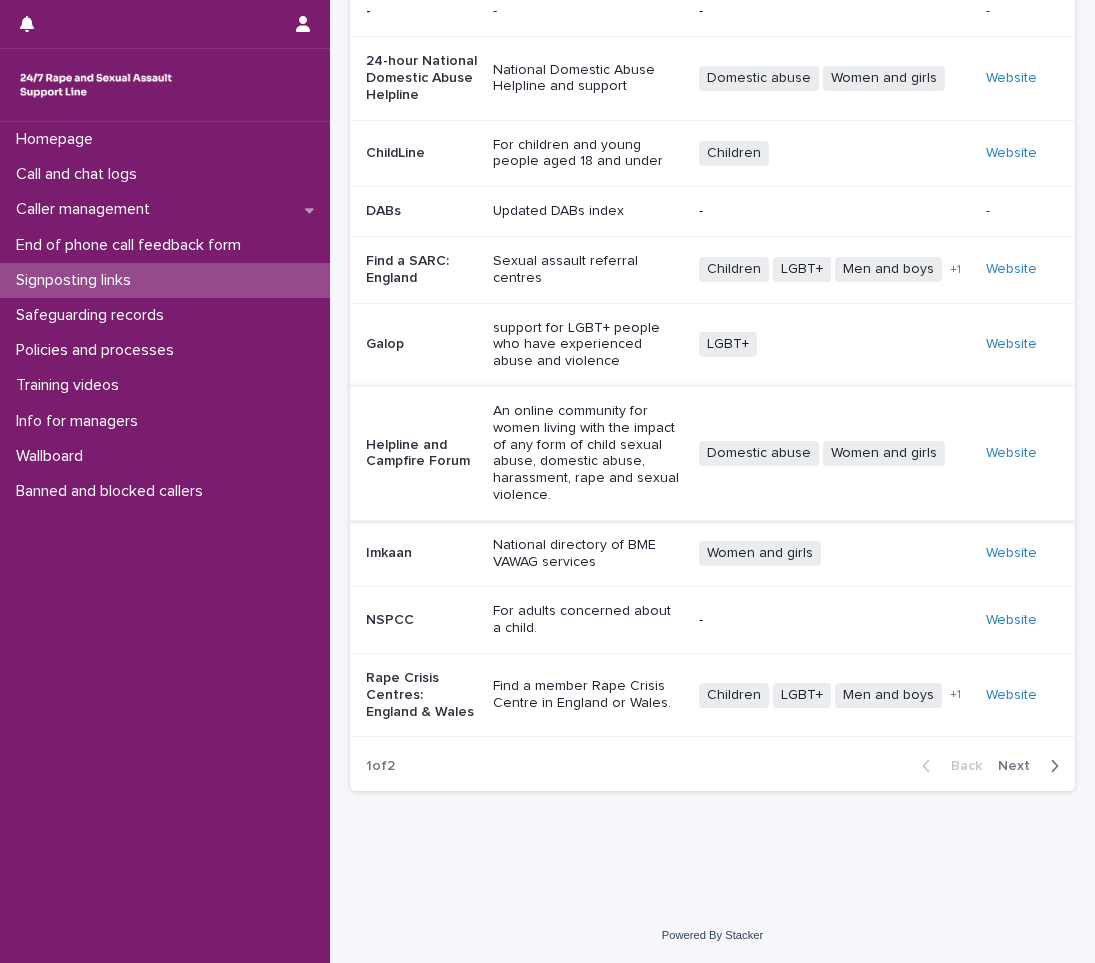 scroll, scrollTop: 241, scrollLeft: 0, axis: vertical 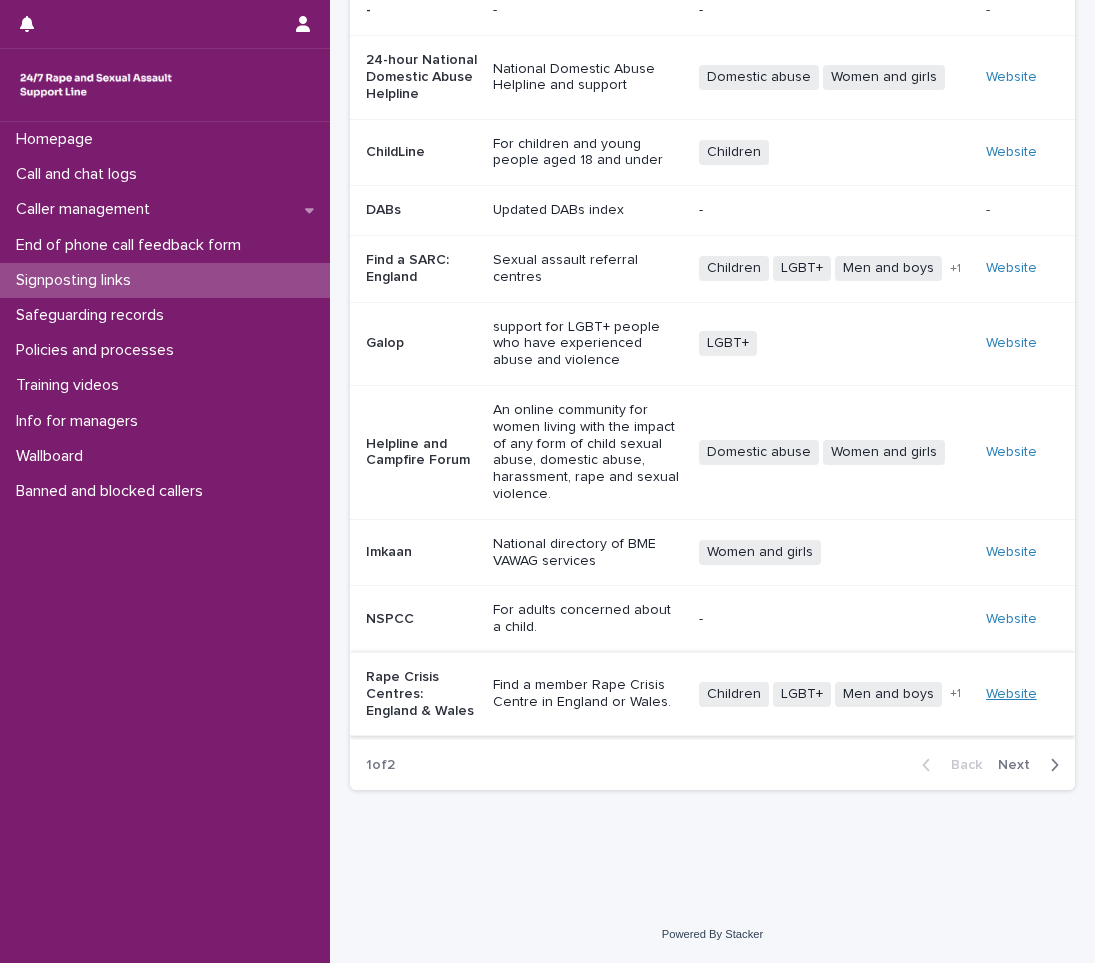 click on "Website" at bounding box center [1011, 694] 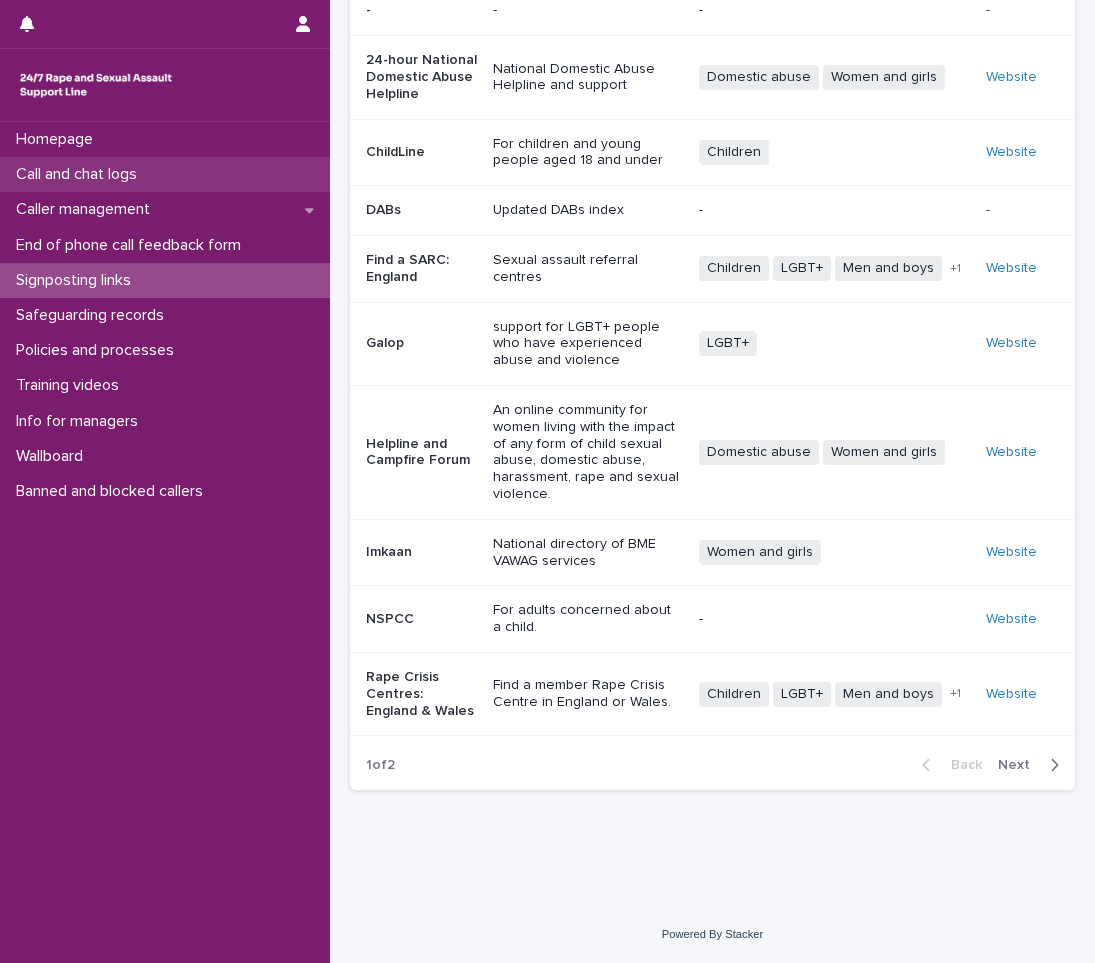 click on "Call and chat logs" at bounding box center [165, 174] 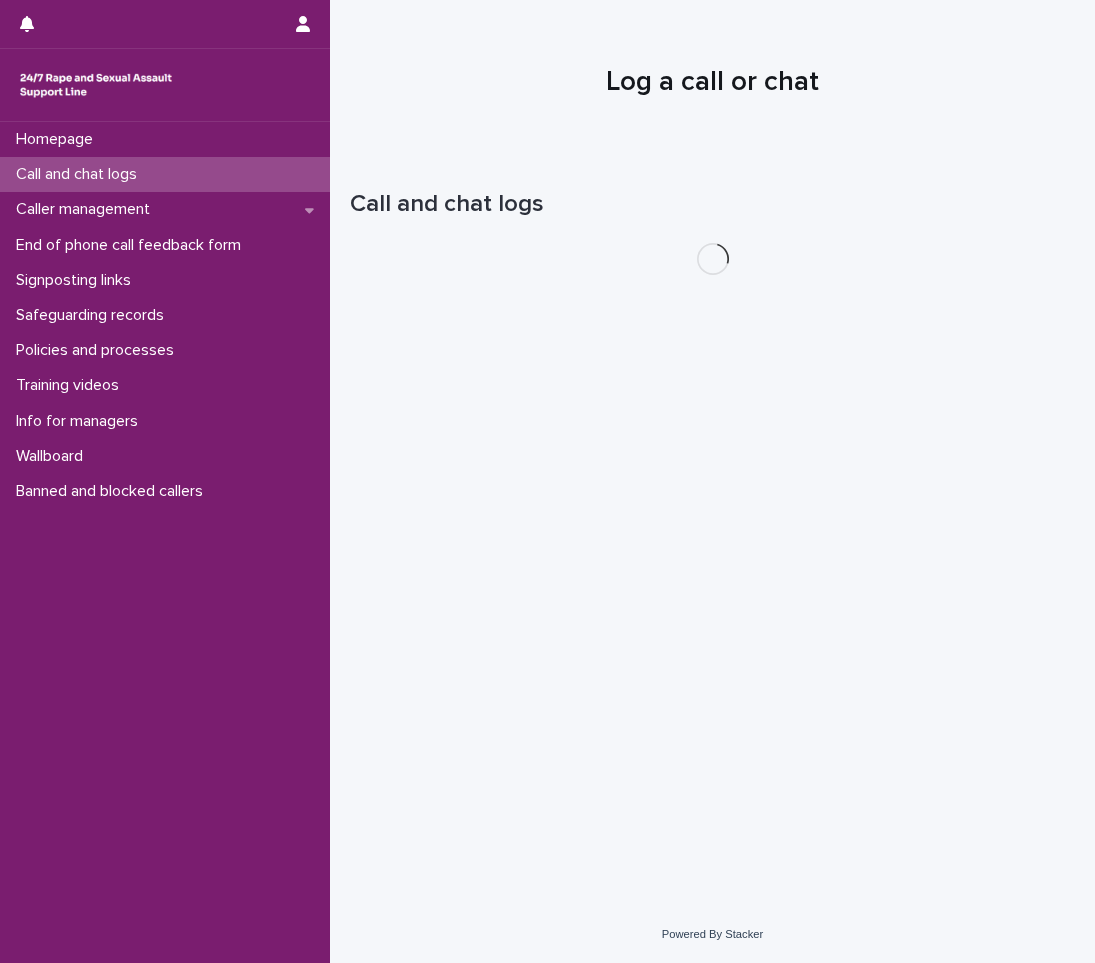 scroll, scrollTop: 0, scrollLeft: 0, axis: both 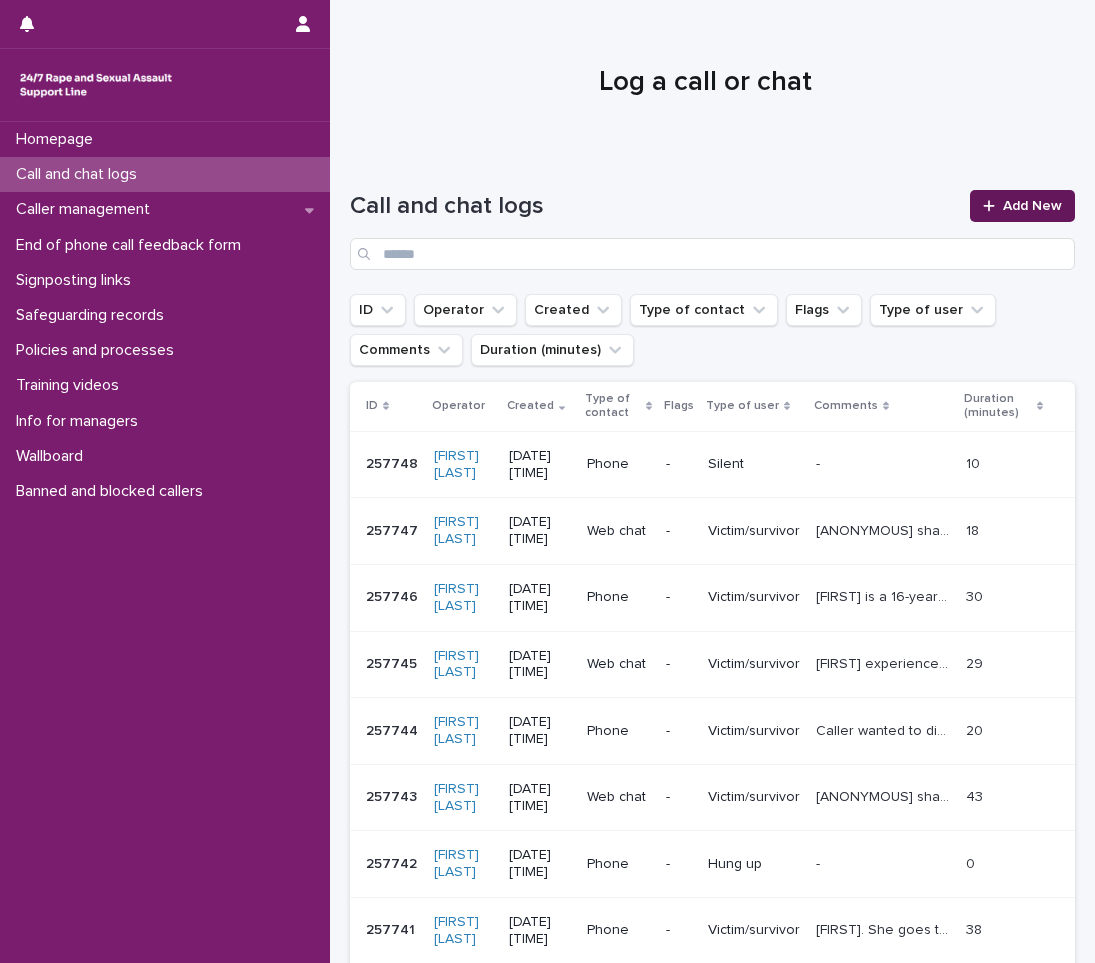 click on "Add New" at bounding box center [1032, 206] 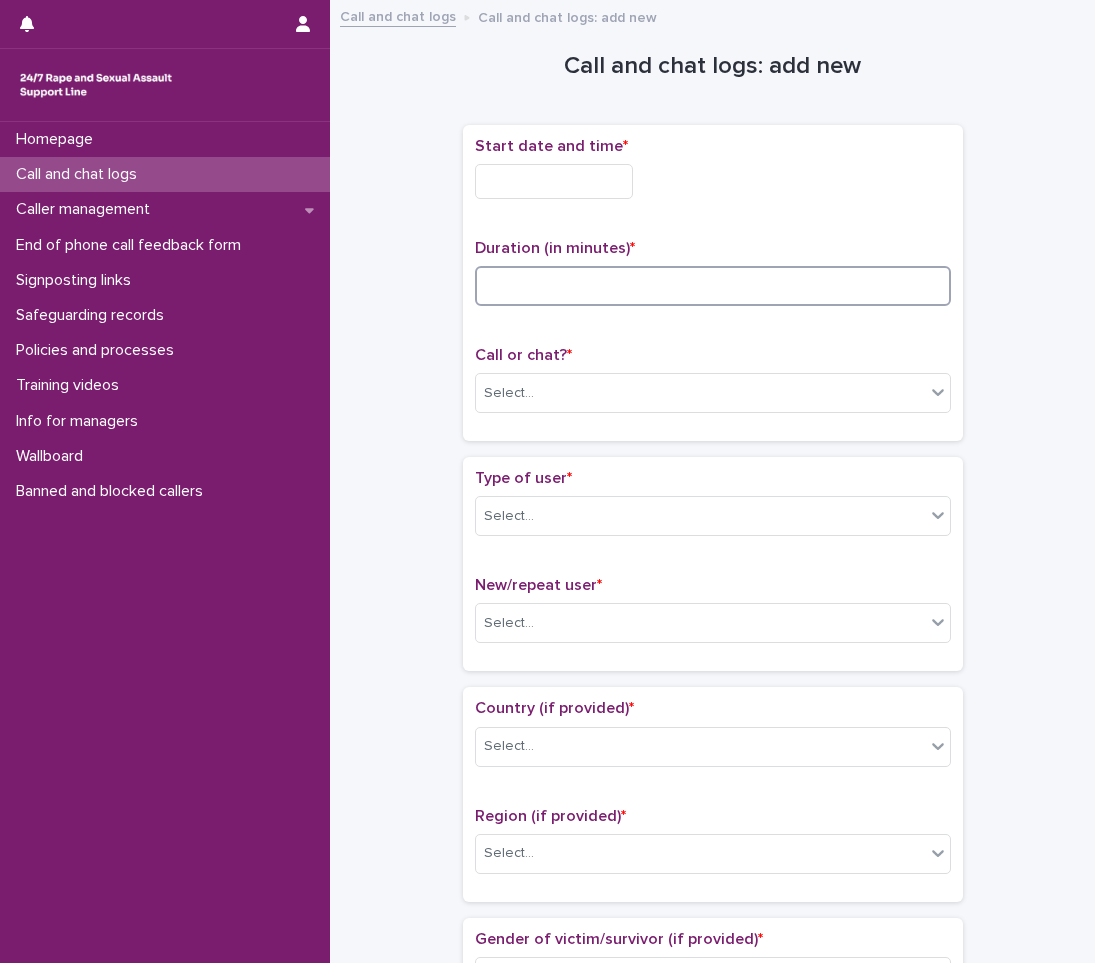 click at bounding box center (713, 286) 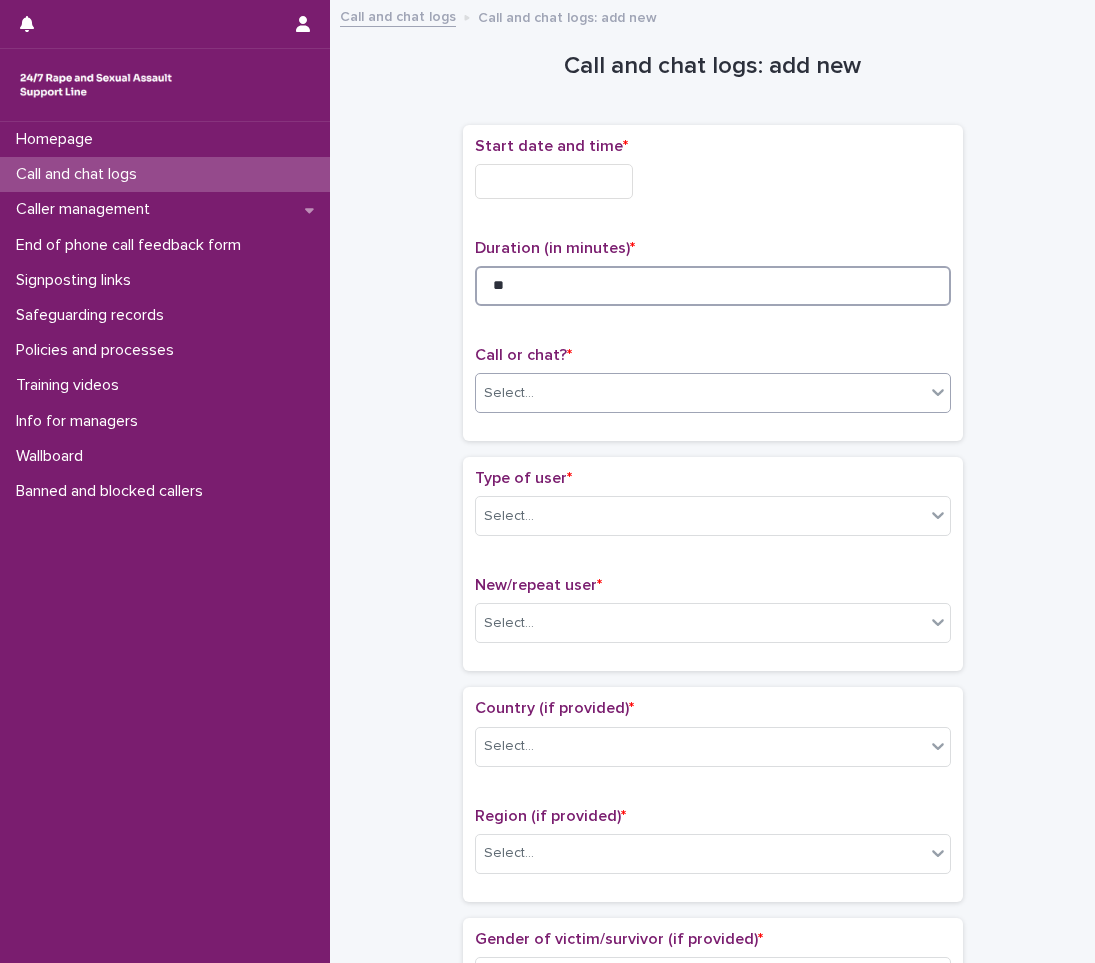 type on "**" 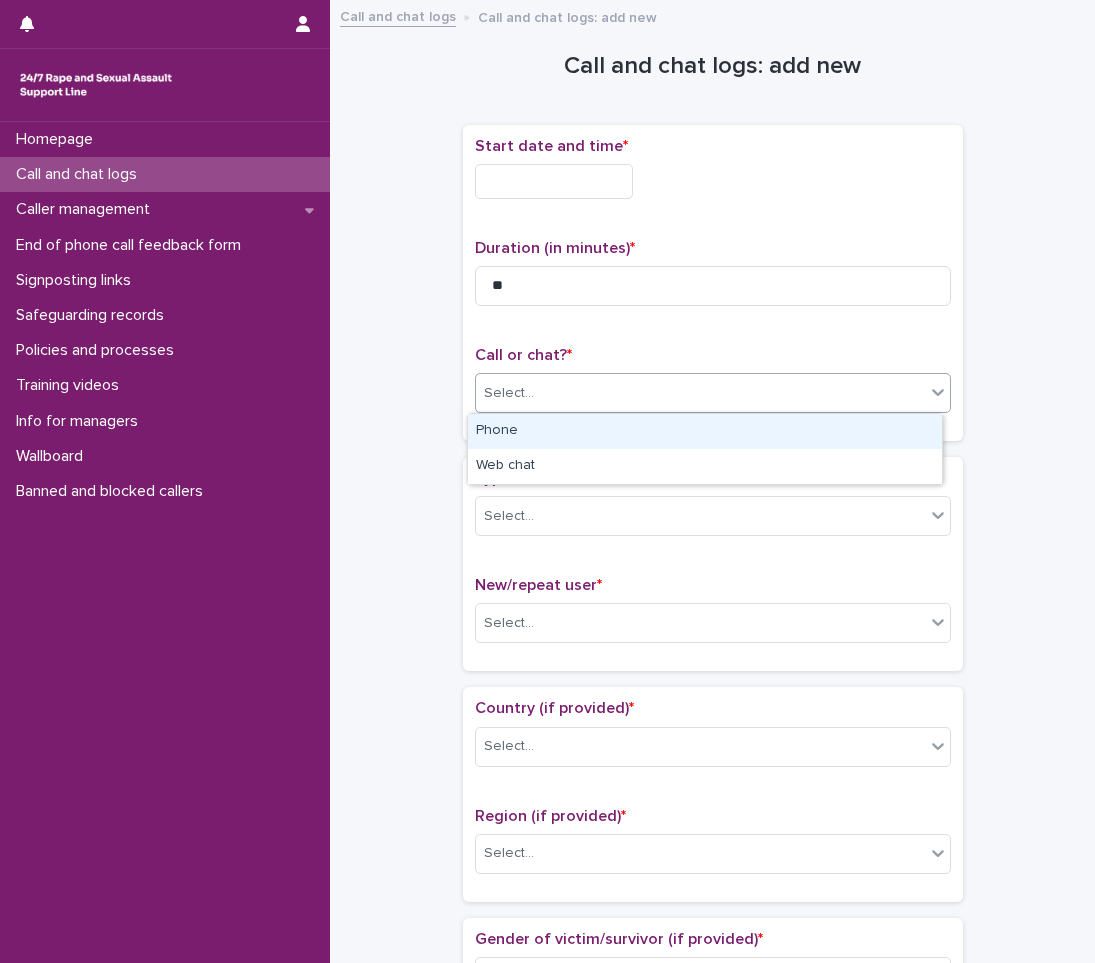 click on "Select..." at bounding box center (509, 393) 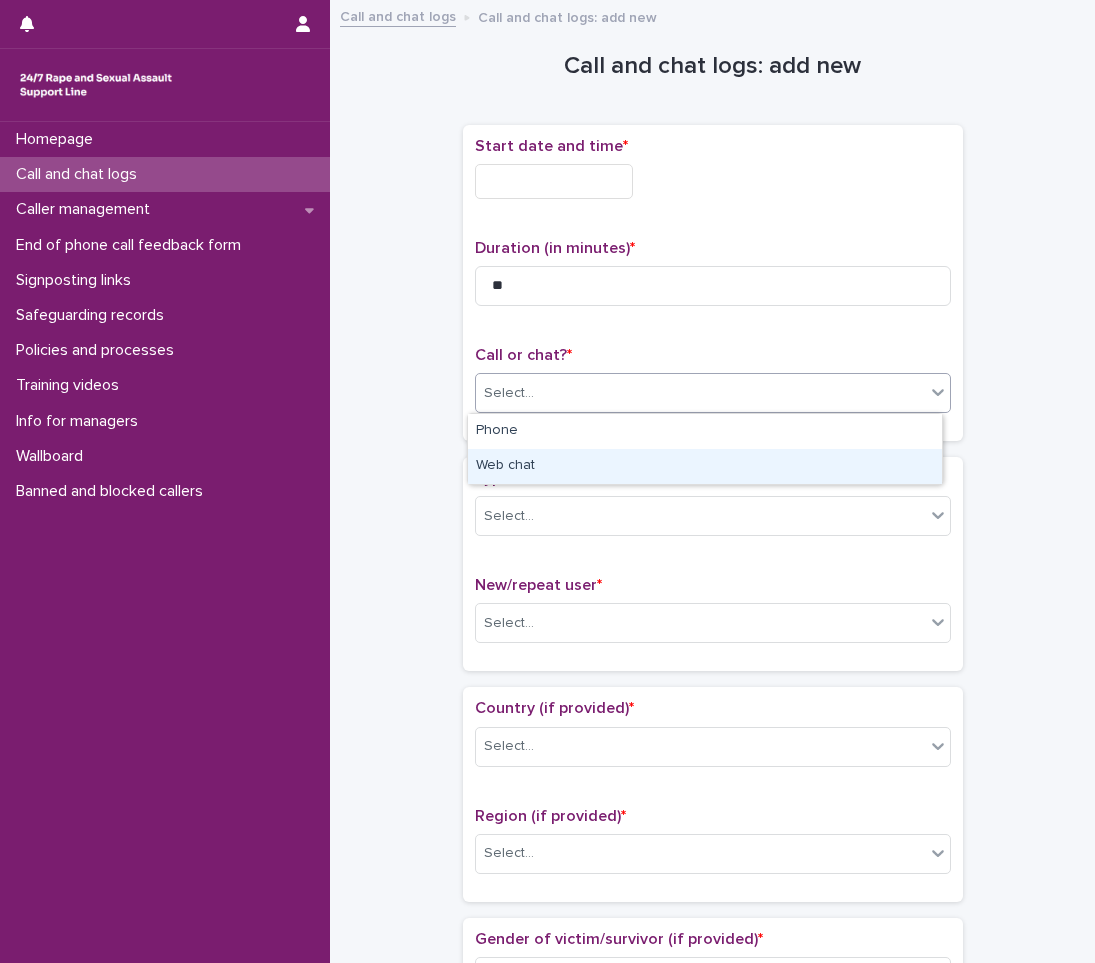 click on "Web chat" at bounding box center (705, 466) 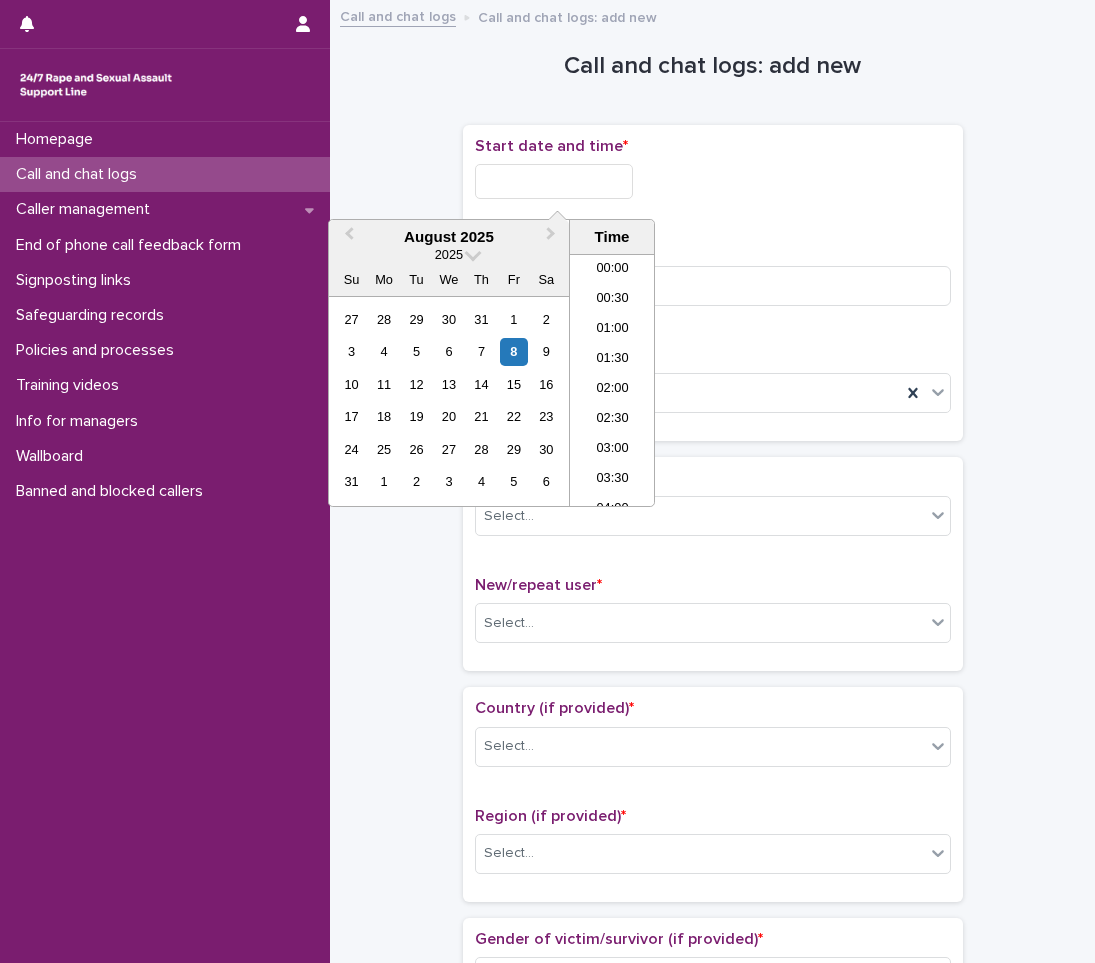 click at bounding box center [554, 181] 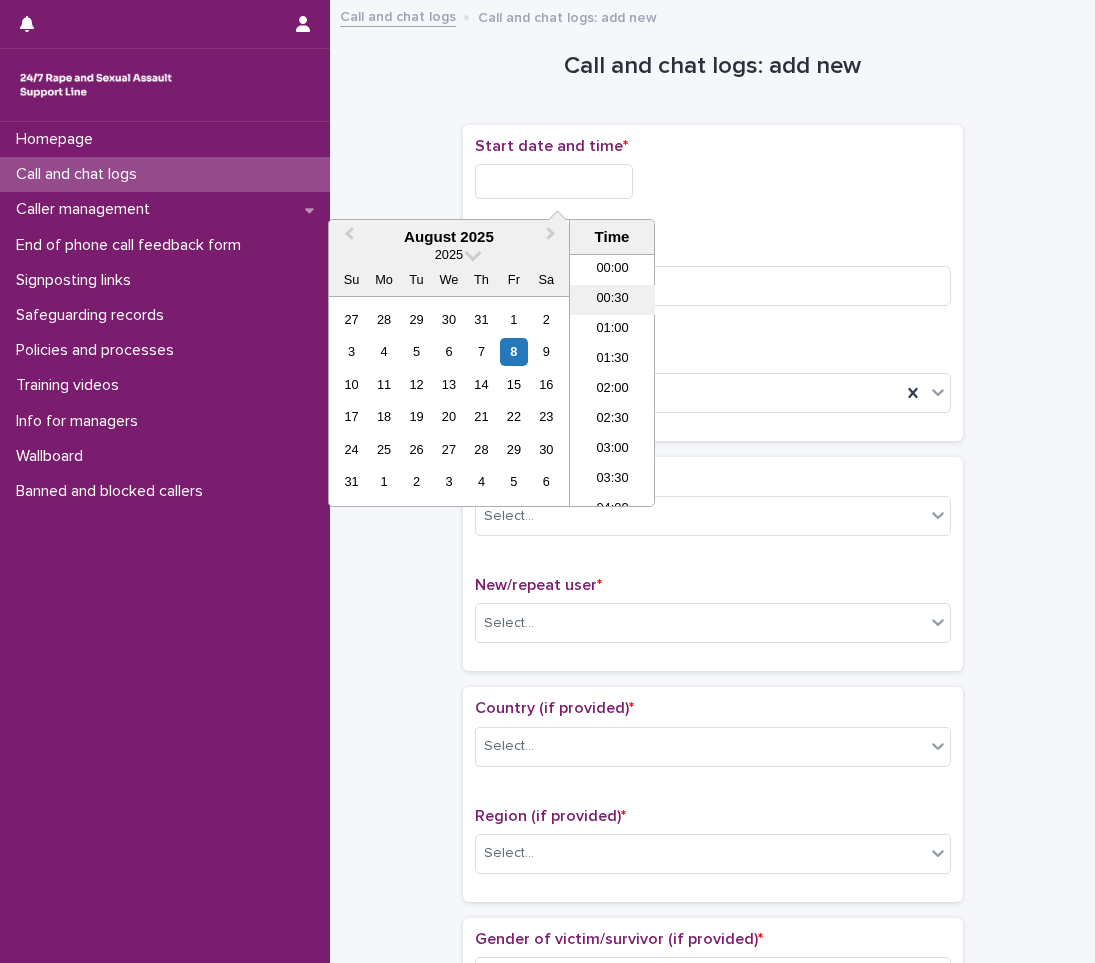click on "00:30" at bounding box center (612, 300) 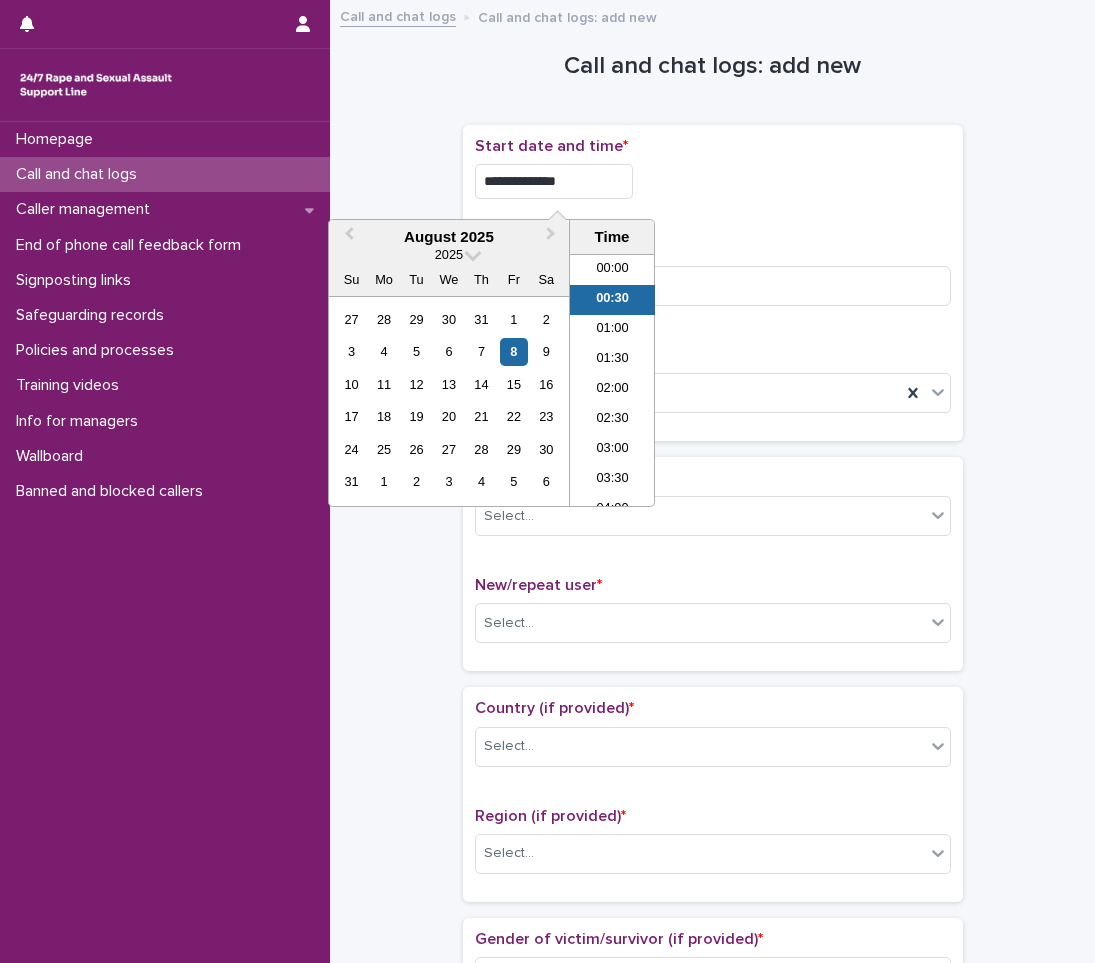 click on "**********" at bounding box center [554, 181] 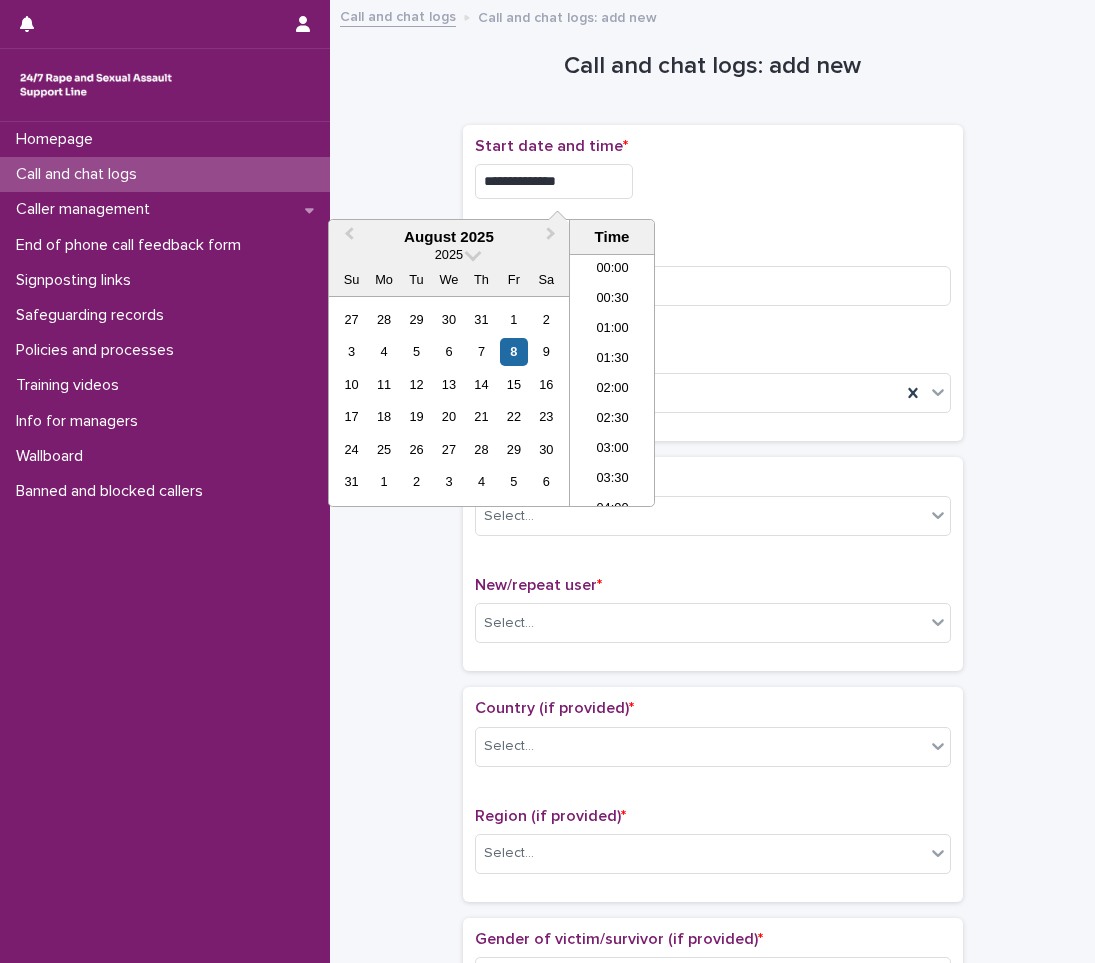 type on "**********" 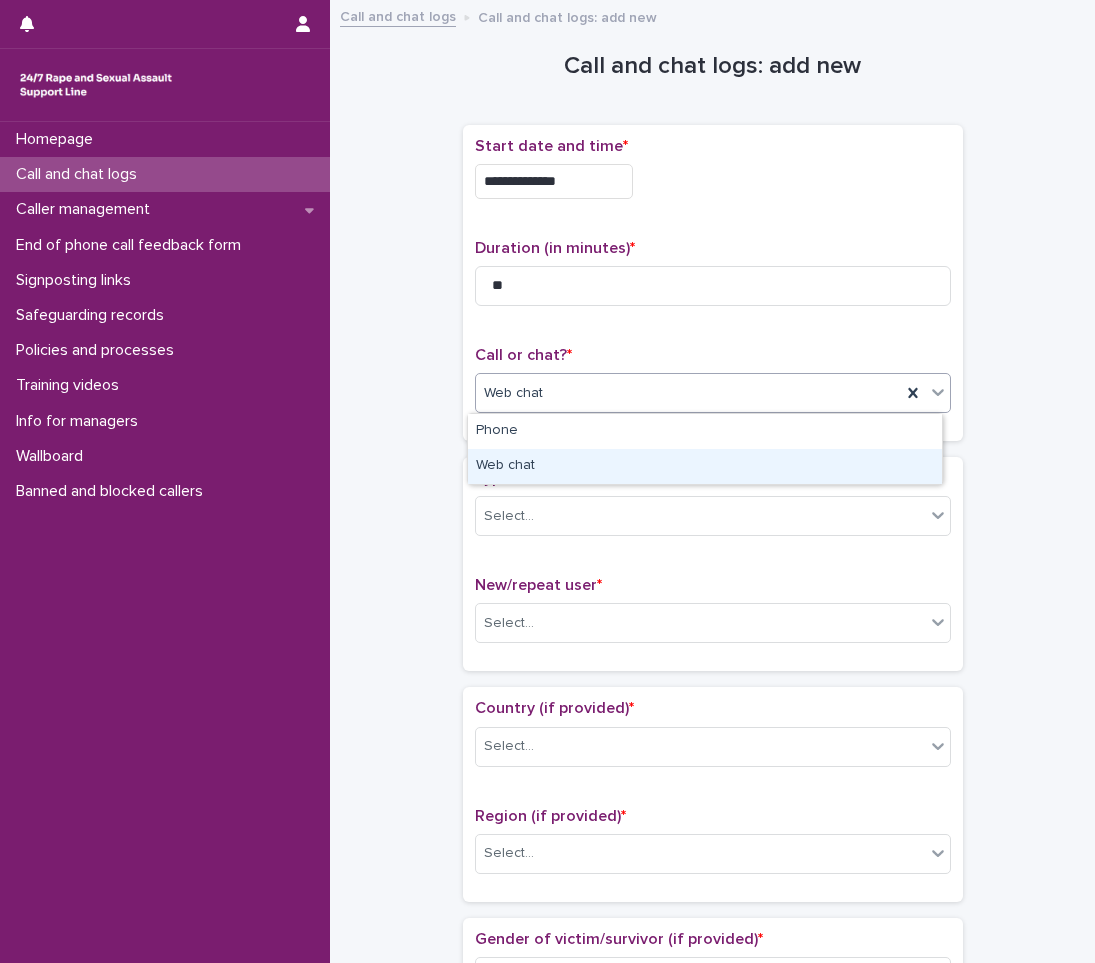click on "Web chat" at bounding box center (705, 466) 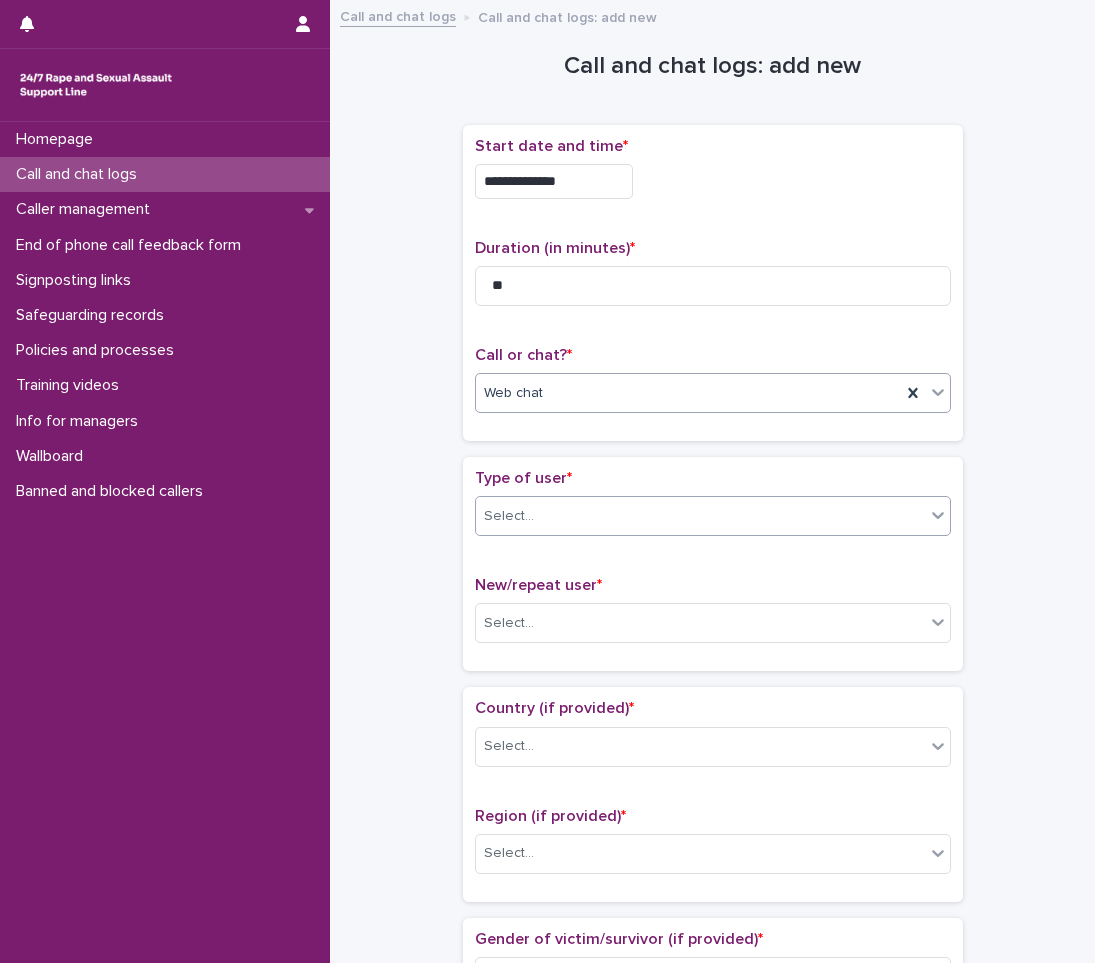 click on "Select..." at bounding box center (700, 516) 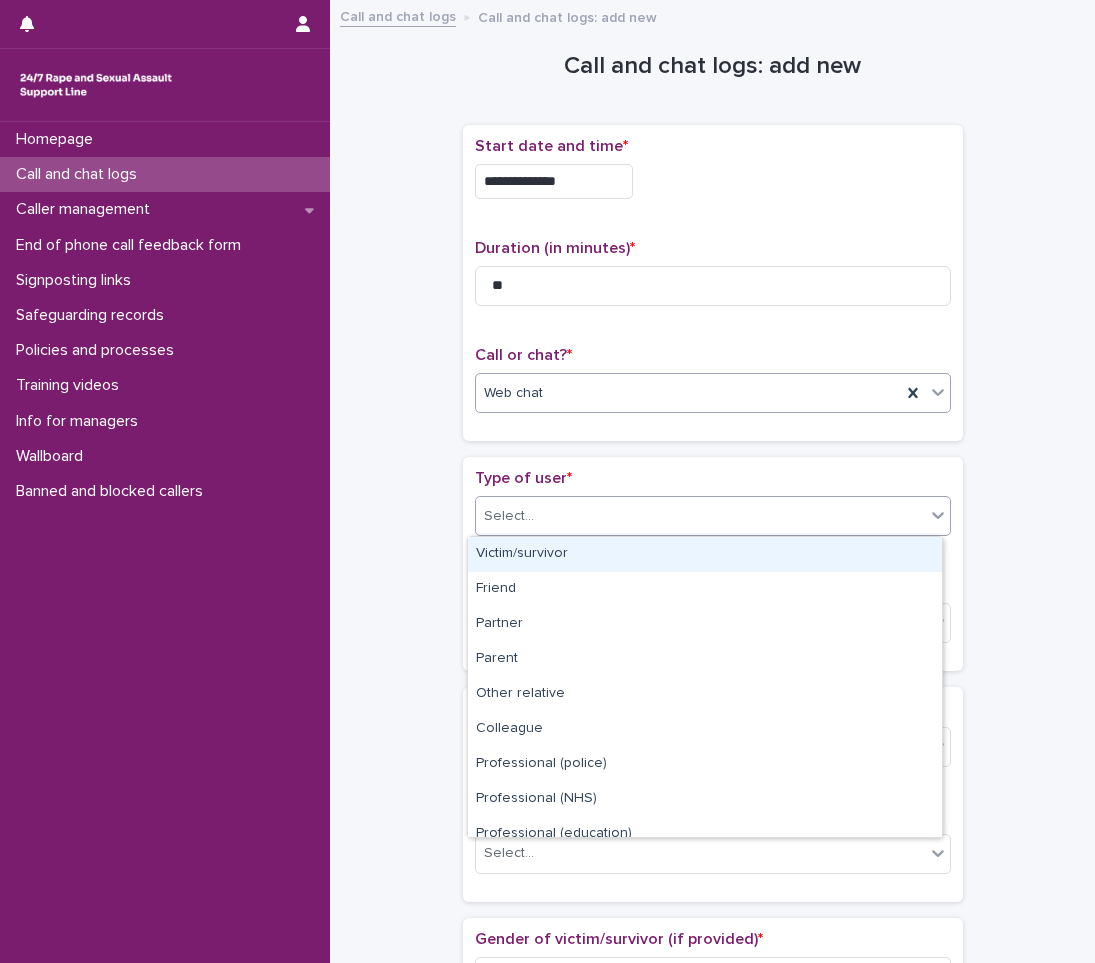 click on "Victim/survivor" at bounding box center (705, 554) 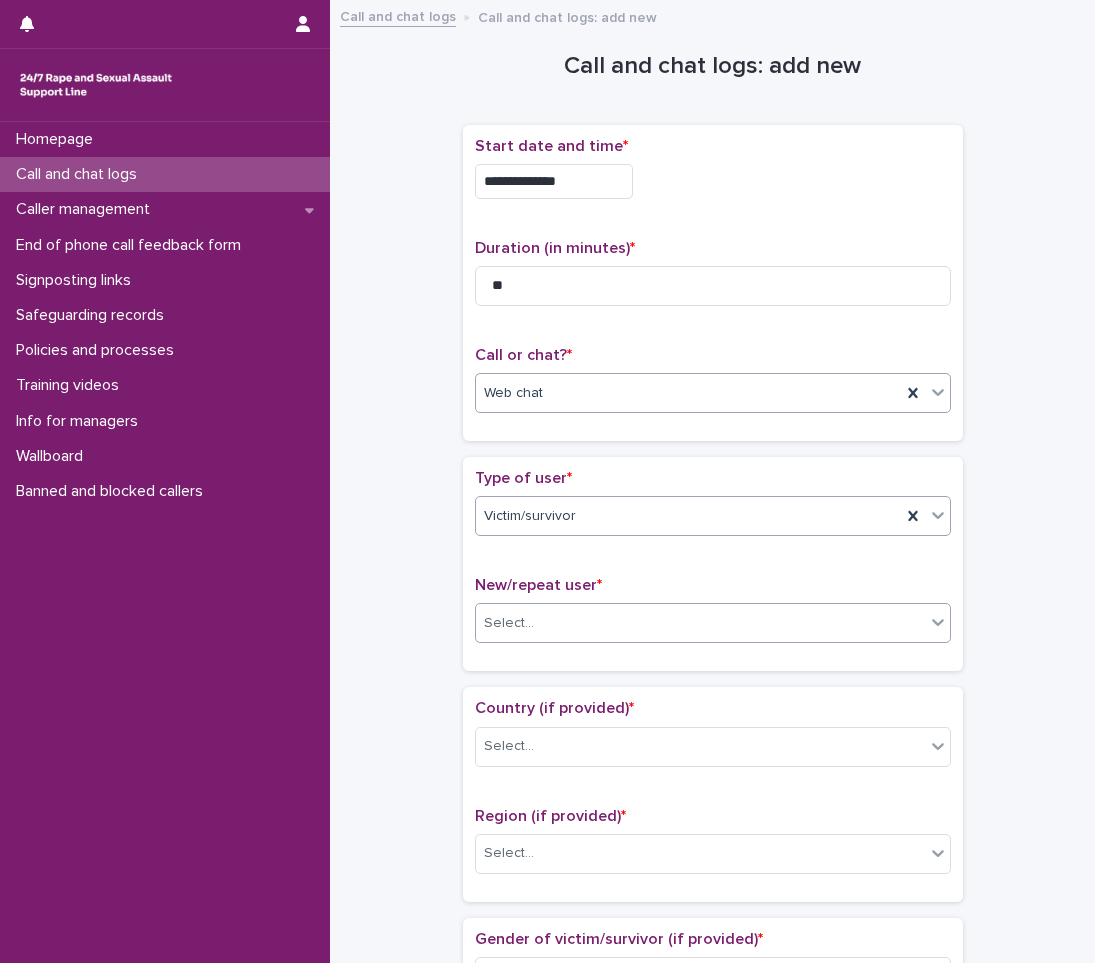 click on "Select..." at bounding box center (700, 623) 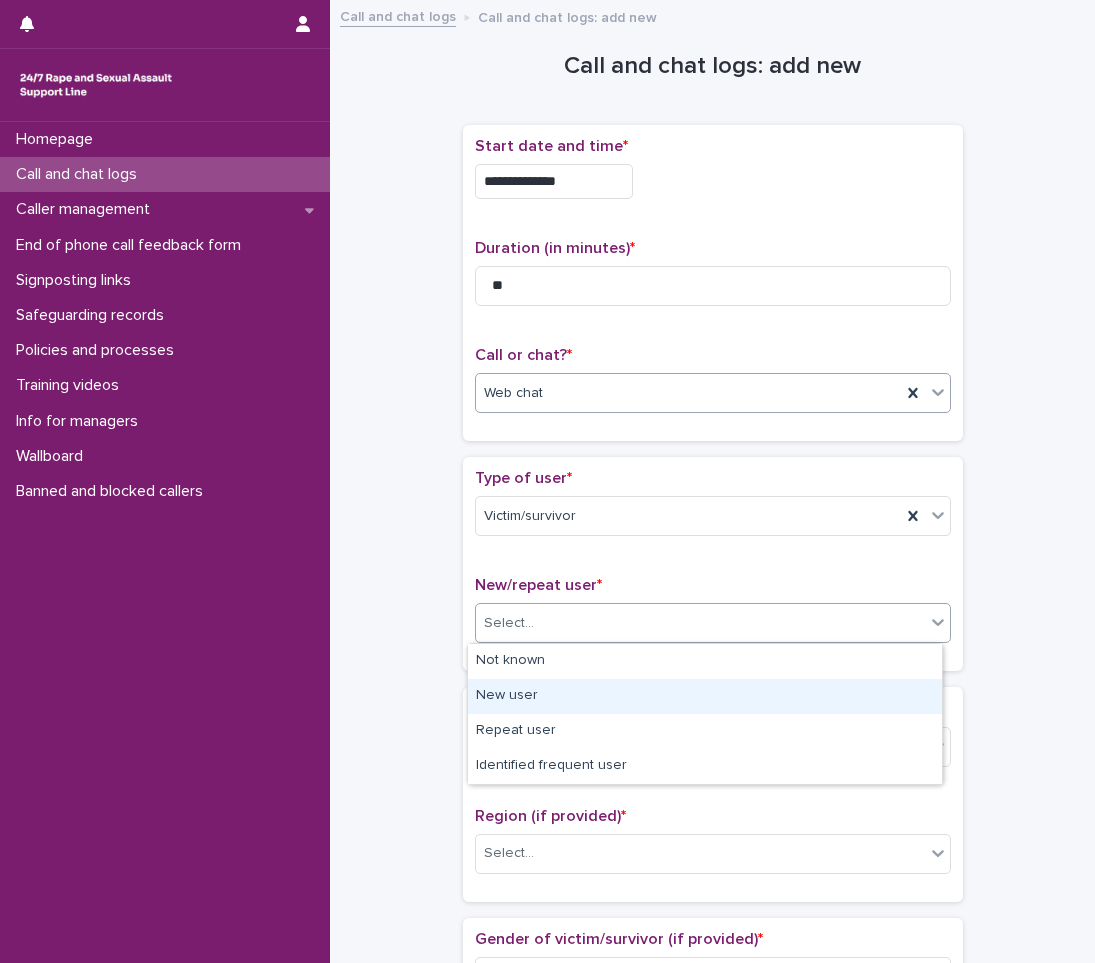 click on "New user" at bounding box center [705, 696] 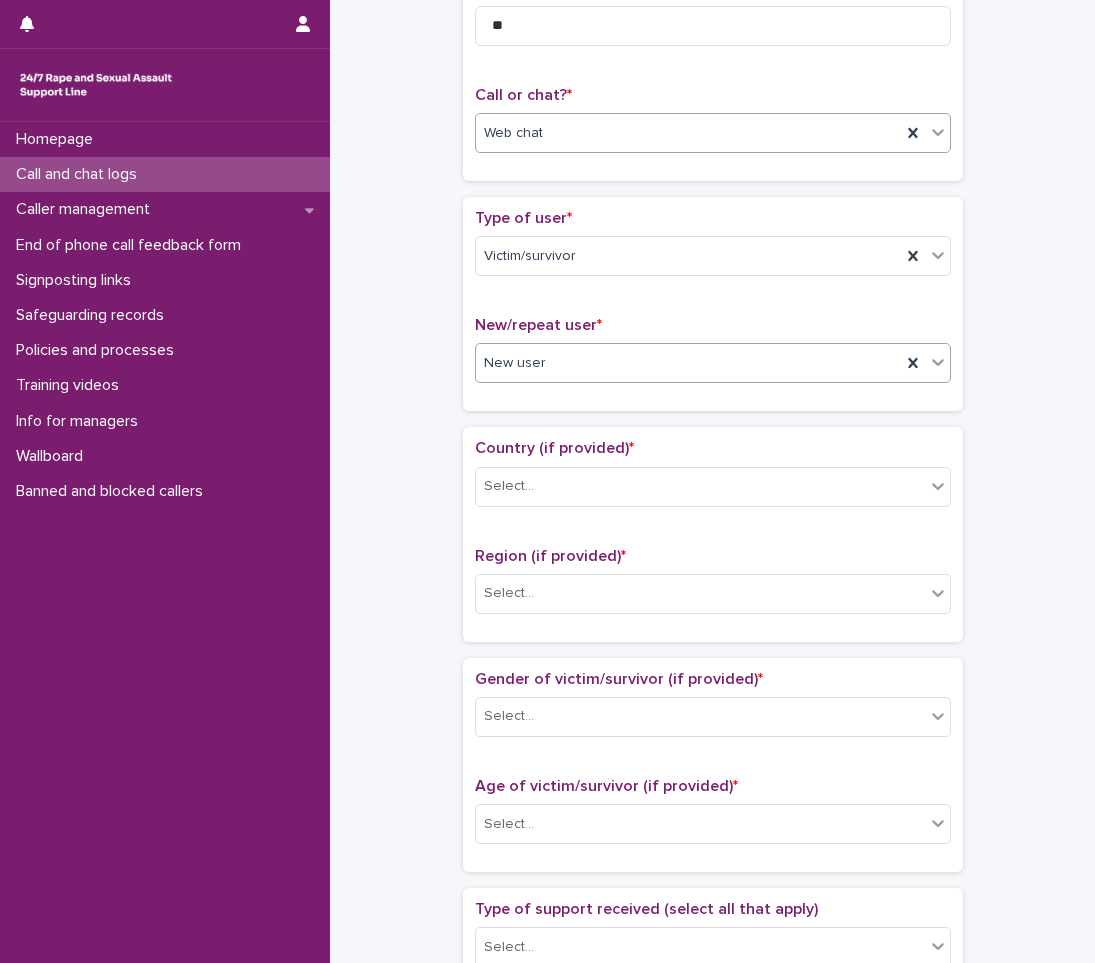 scroll, scrollTop: 300, scrollLeft: 0, axis: vertical 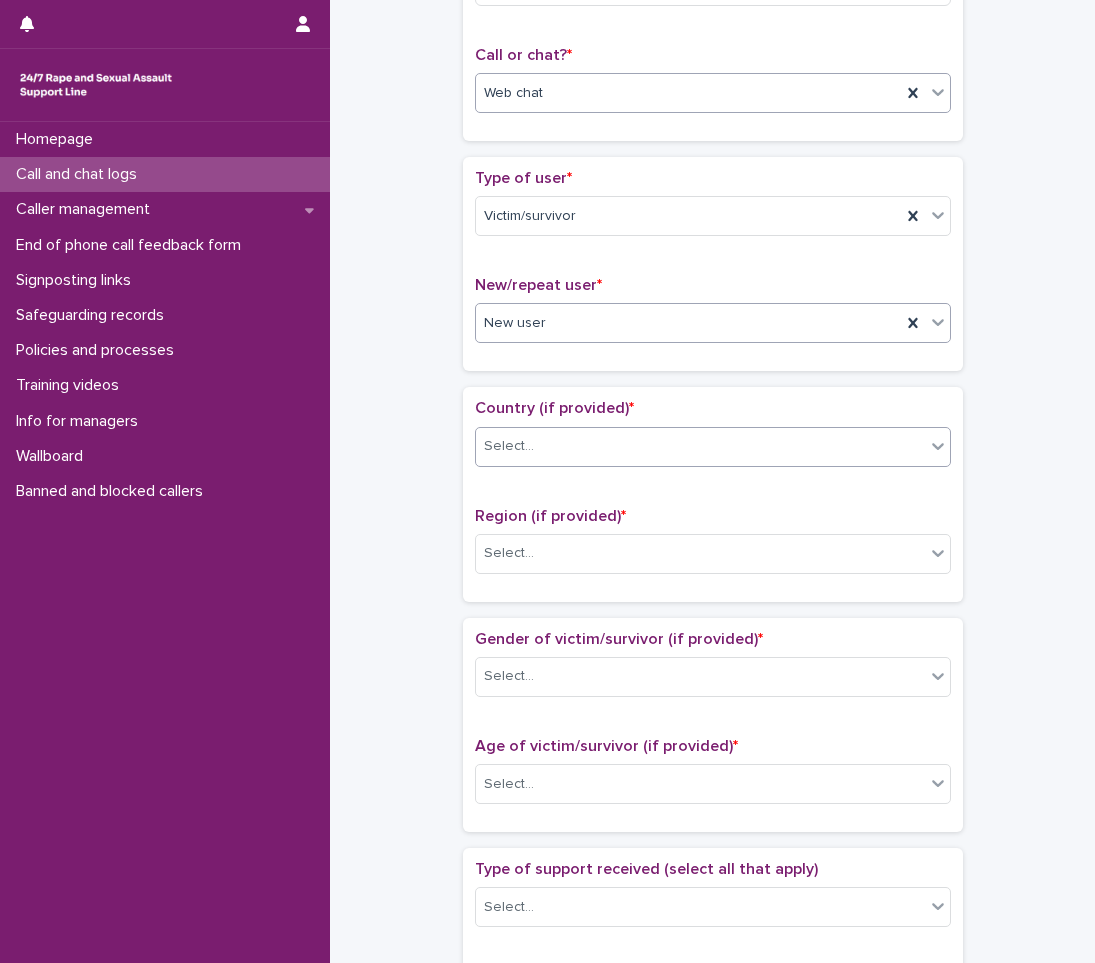click on "Select..." at bounding box center (700, 446) 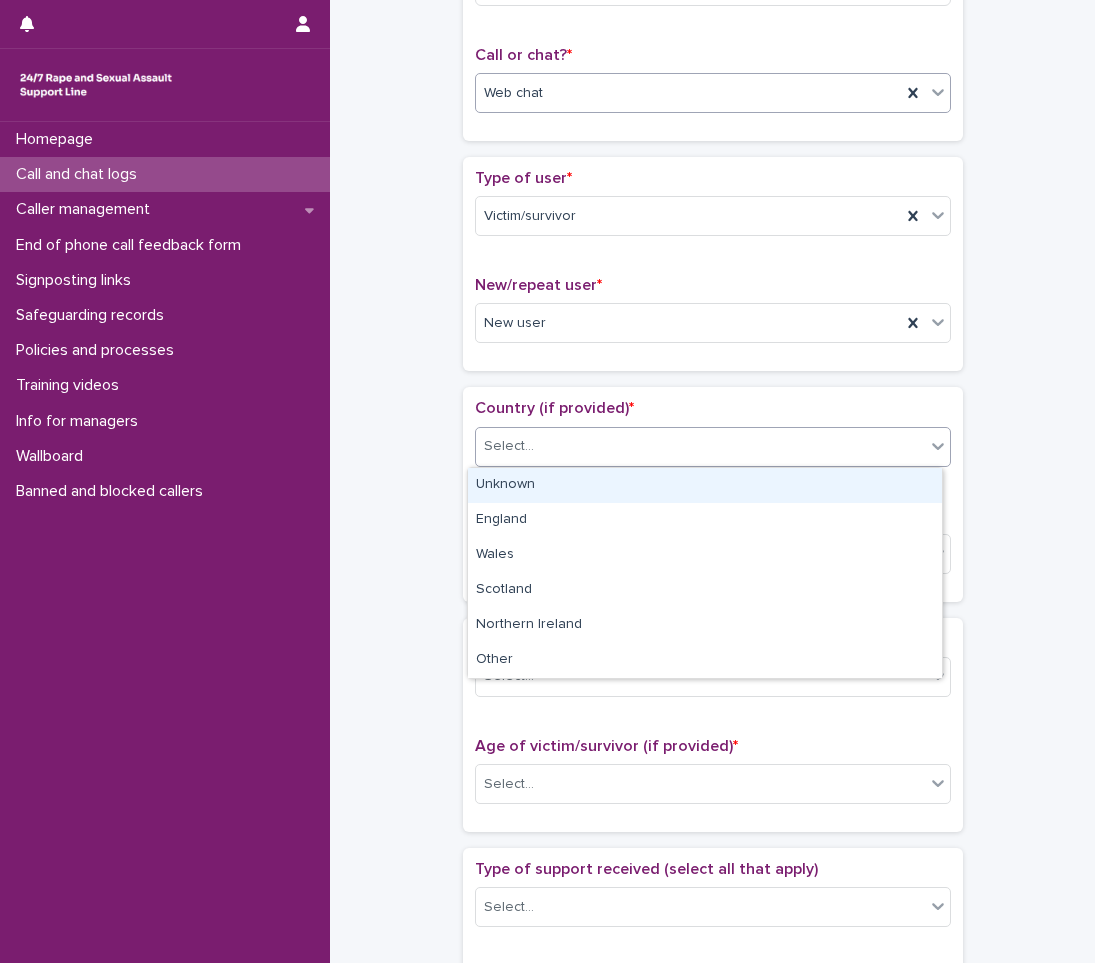 click on "Unknown" at bounding box center (705, 485) 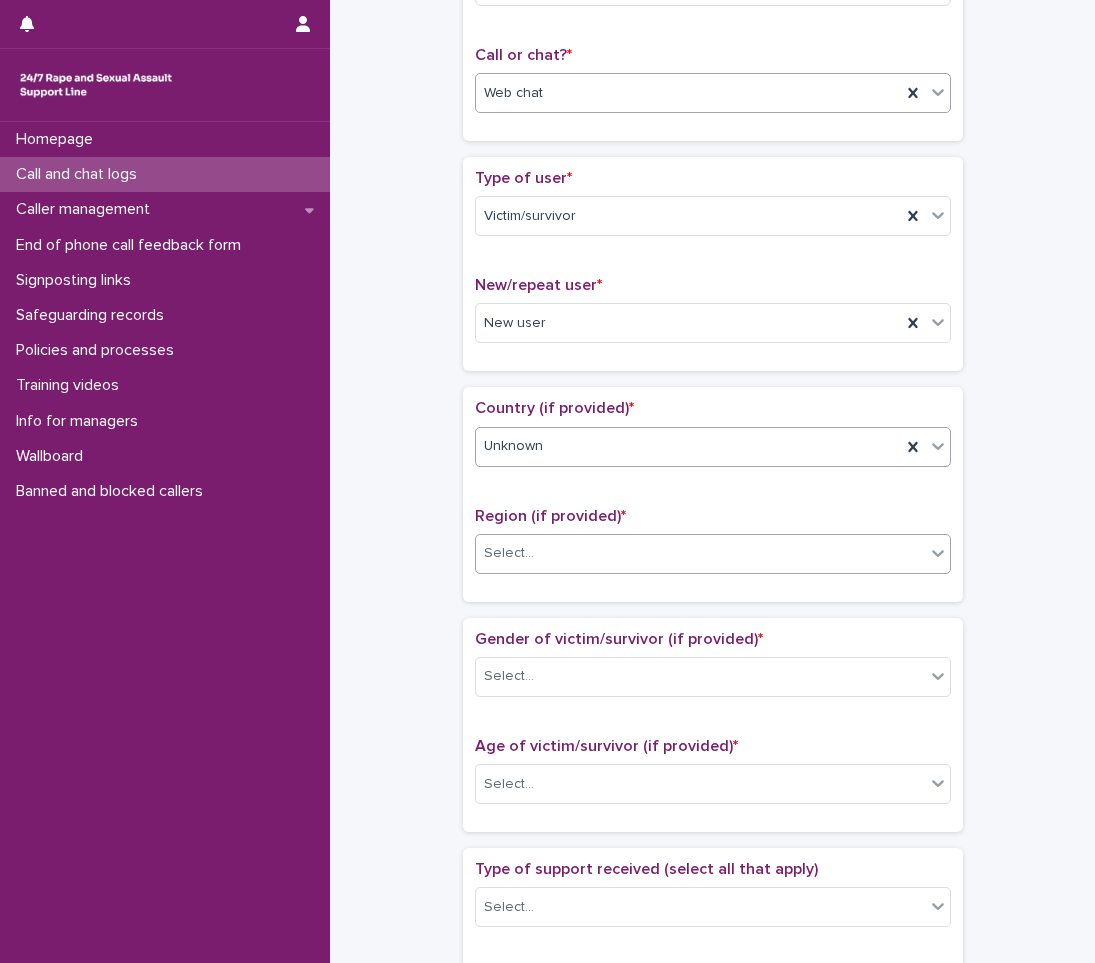 click on "Select..." at bounding box center [509, 553] 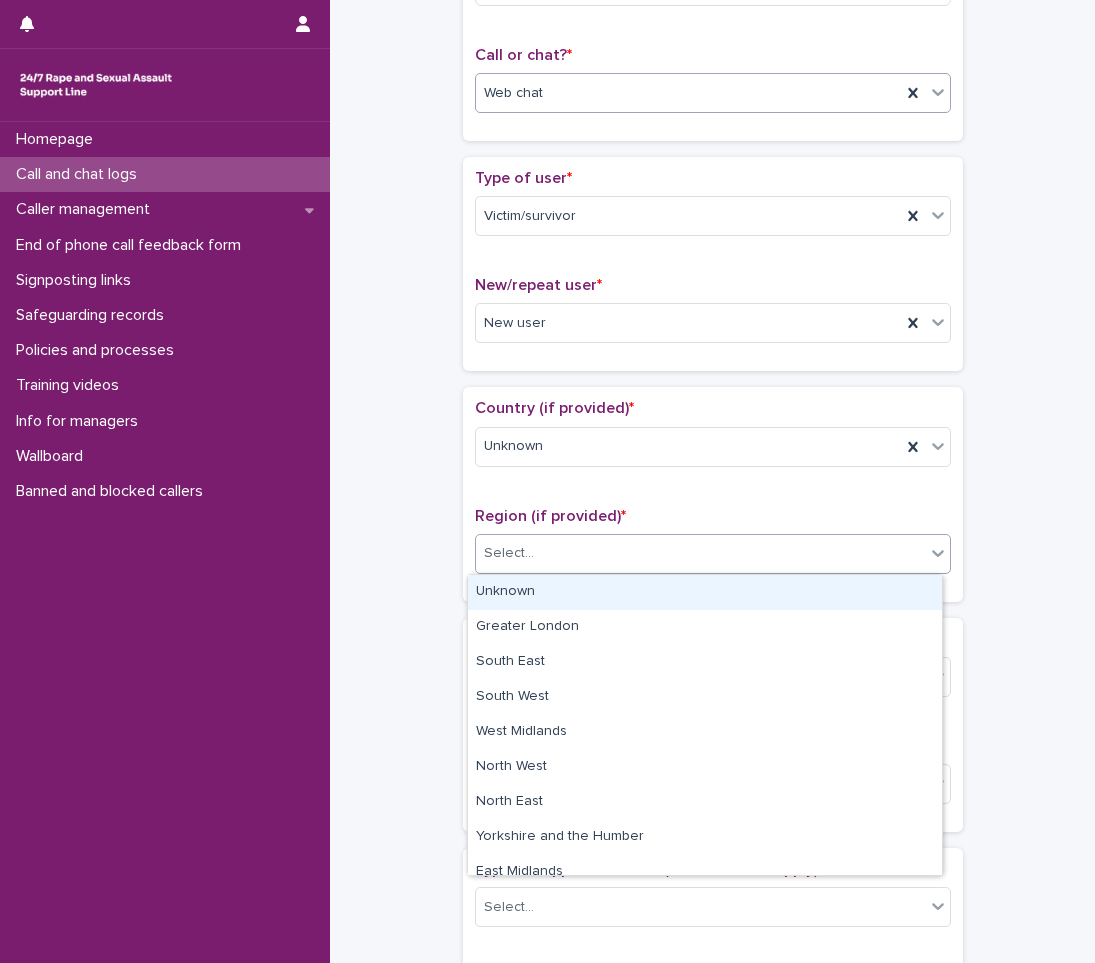 click on "Unknown" at bounding box center (705, 592) 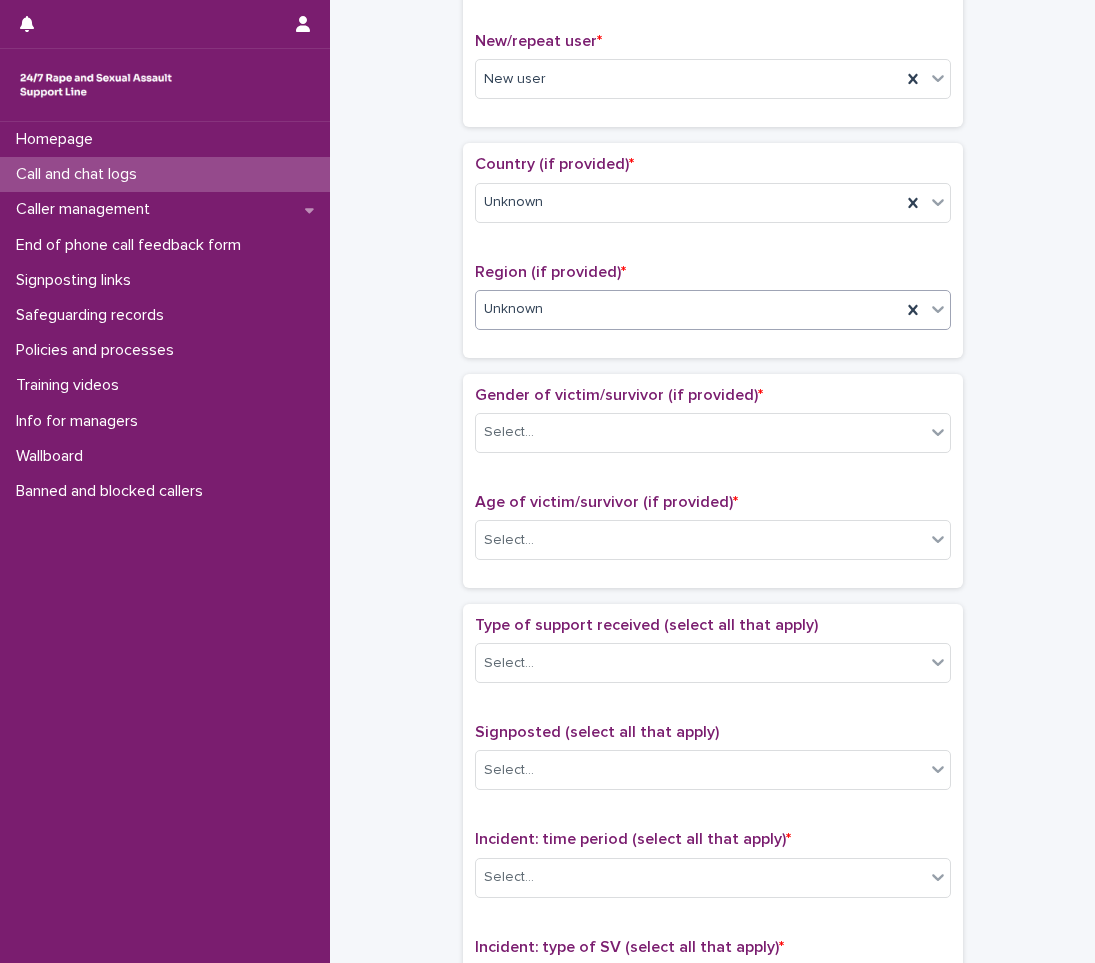 scroll, scrollTop: 600, scrollLeft: 0, axis: vertical 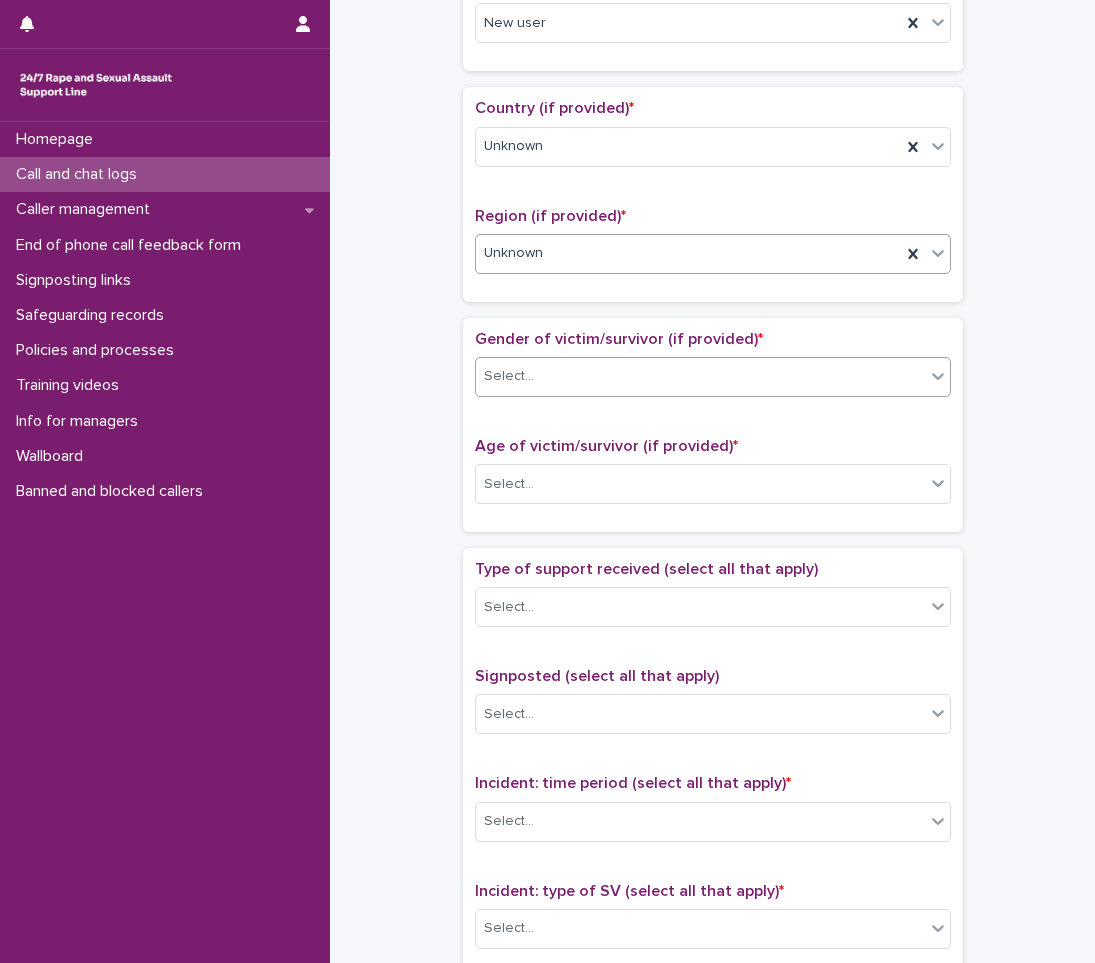 click on "Select..." at bounding box center [509, 376] 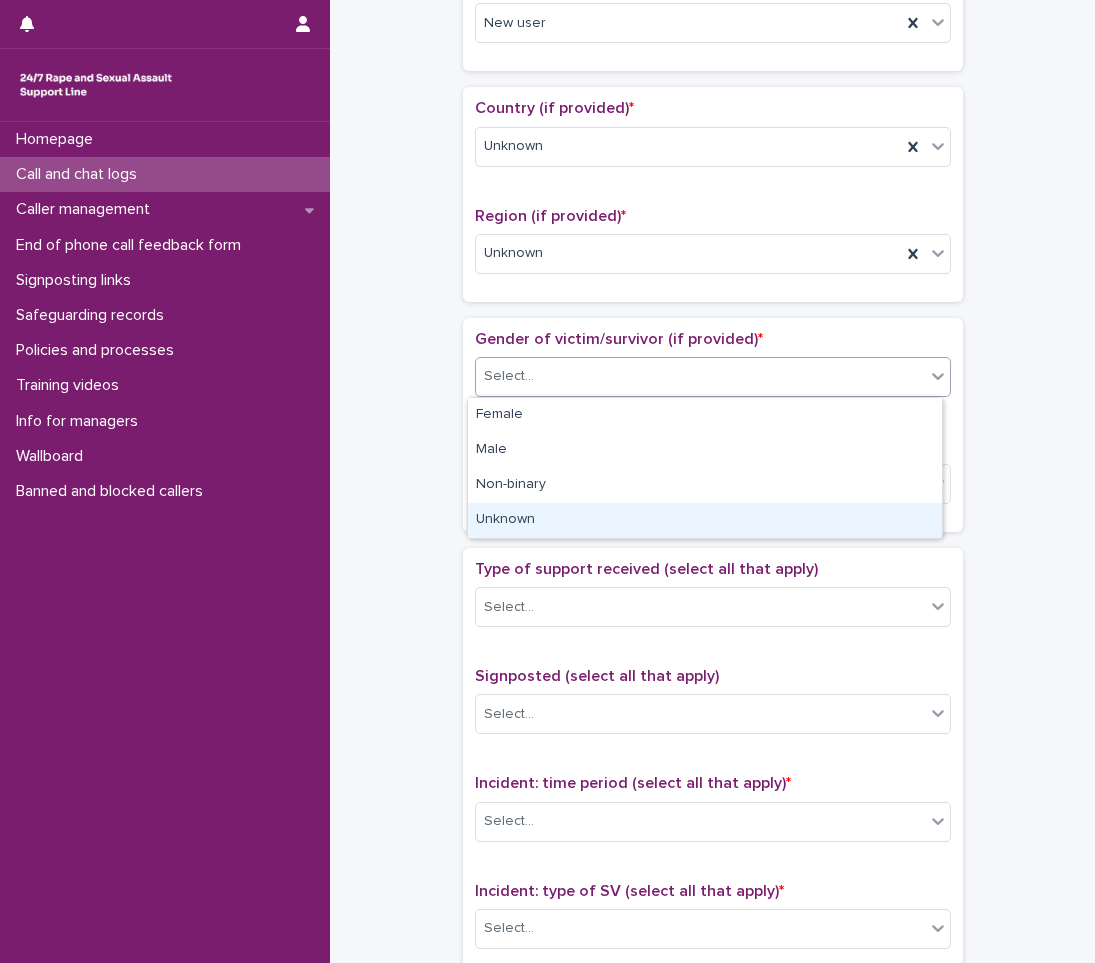 click on "Unknown" at bounding box center [705, 520] 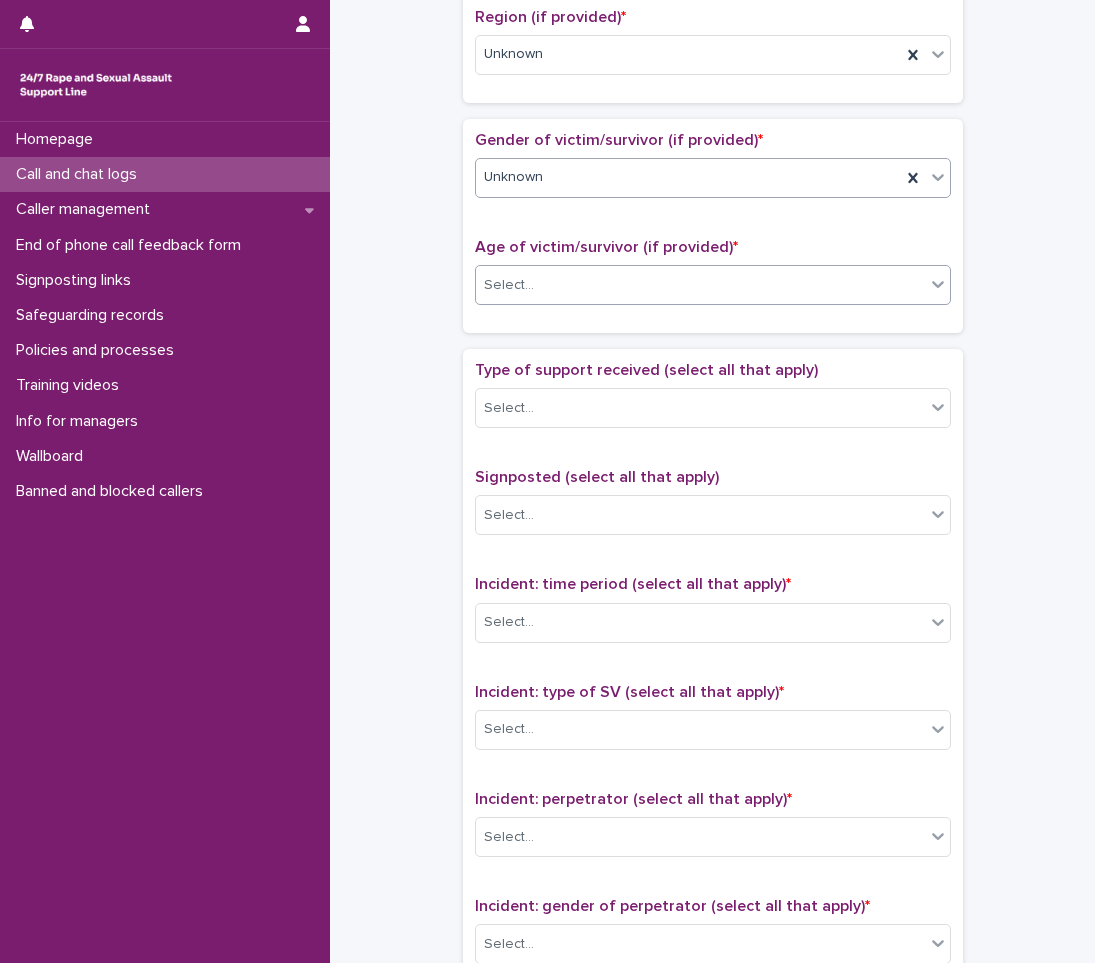 scroll, scrollTop: 800, scrollLeft: 0, axis: vertical 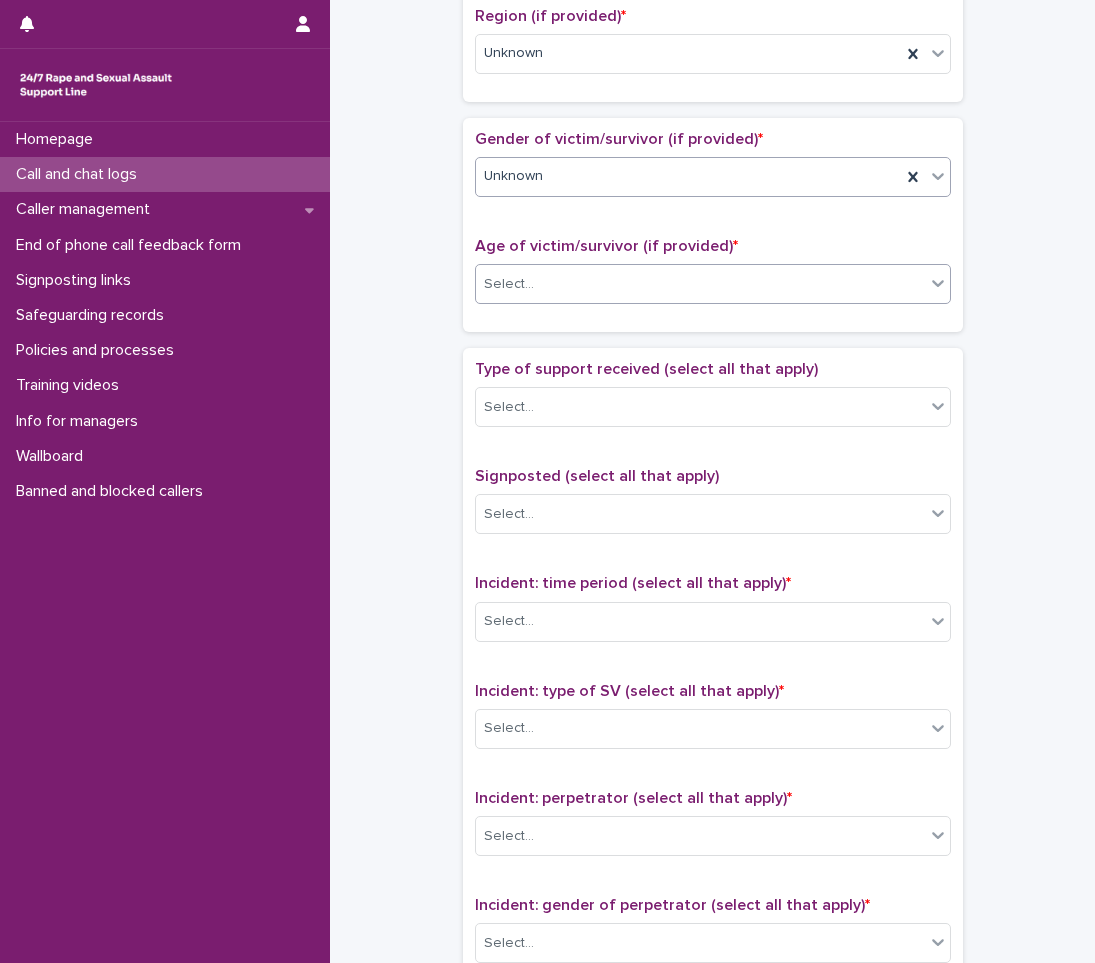 click on "Select..." at bounding box center (700, 284) 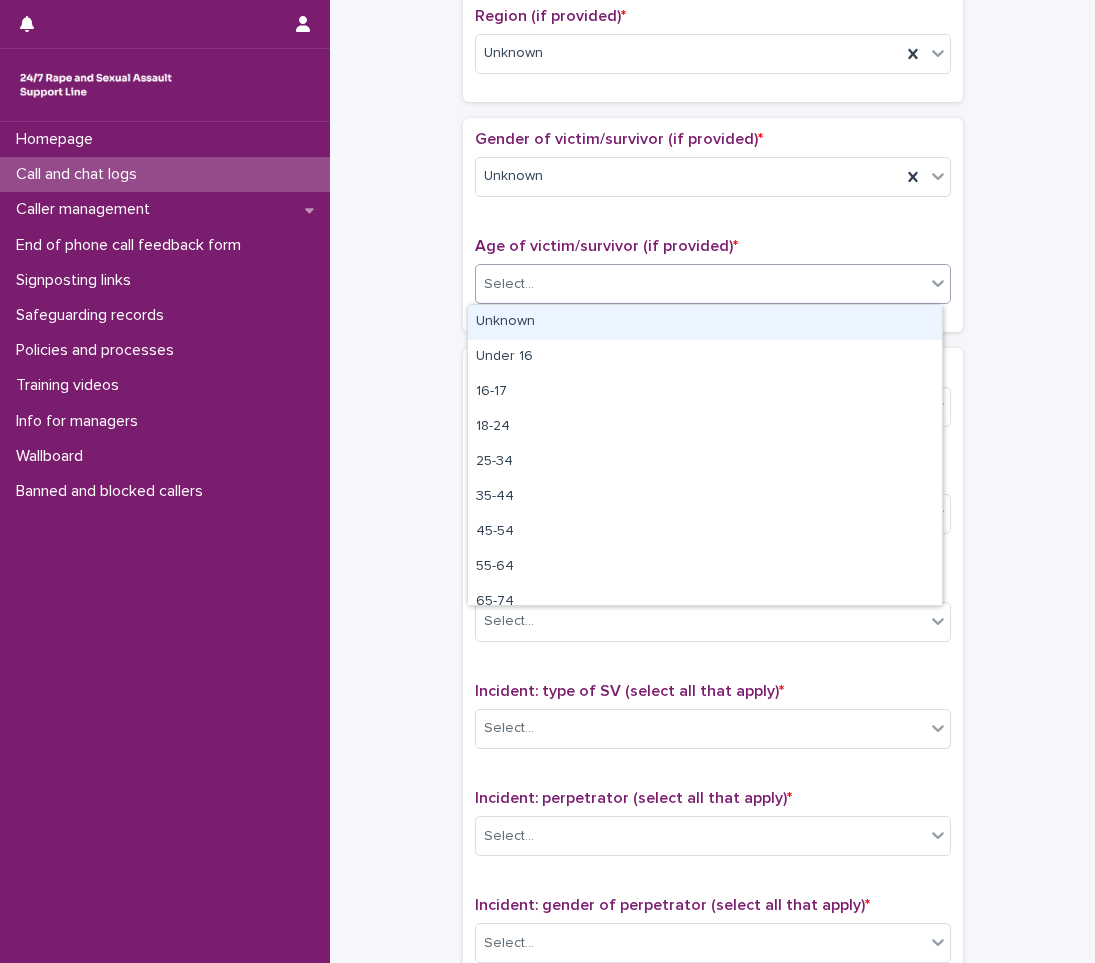 click on "Unknown" at bounding box center [705, 322] 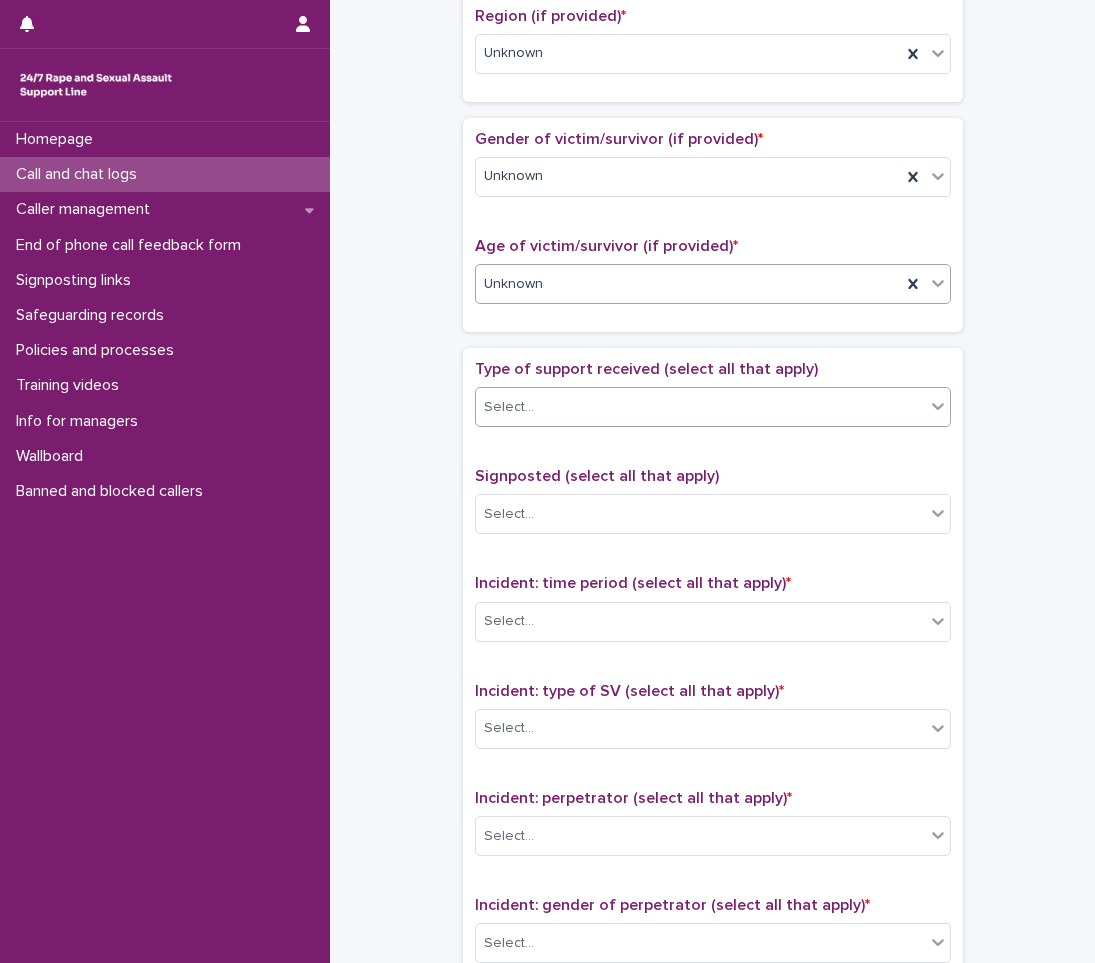 click on "Select..." at bounding box center [509, 407] 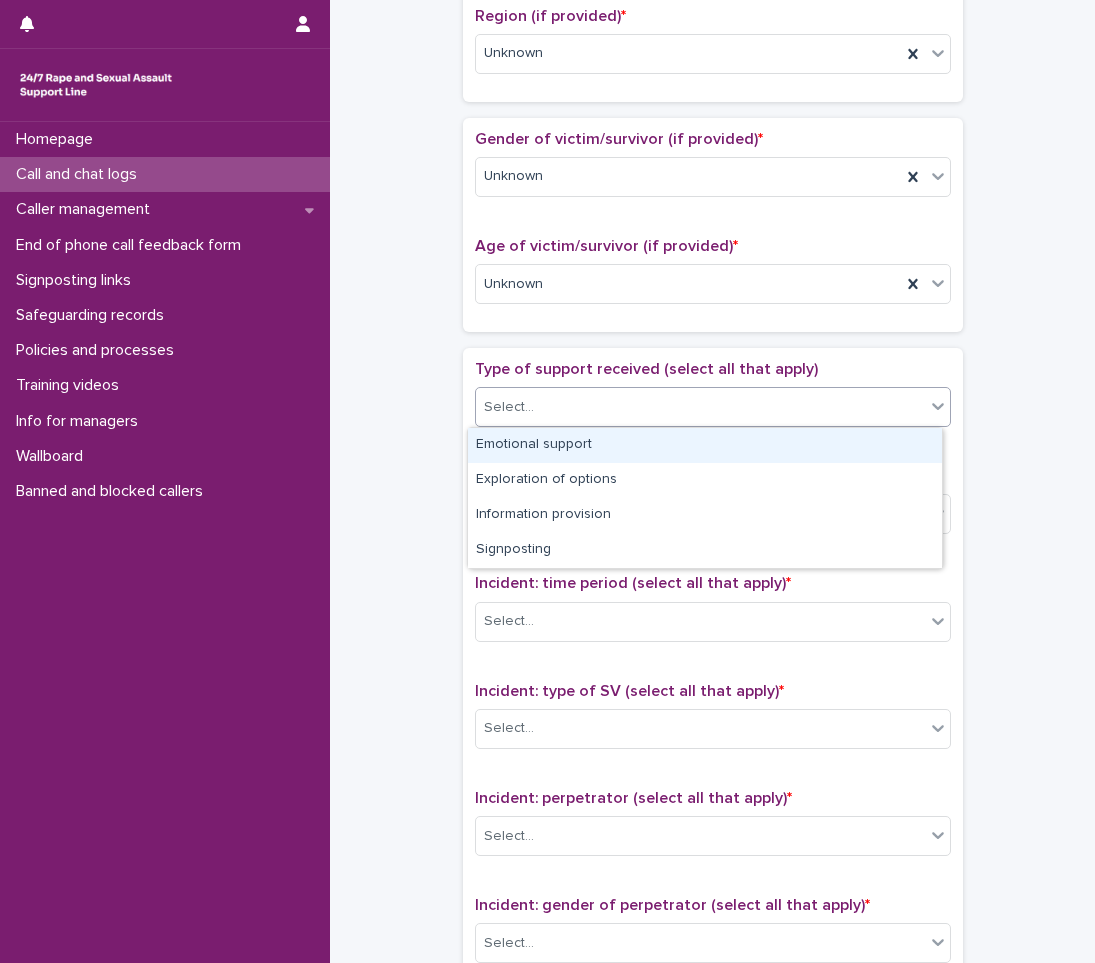 click on "Emotional support" at bounding box center (705, 445) 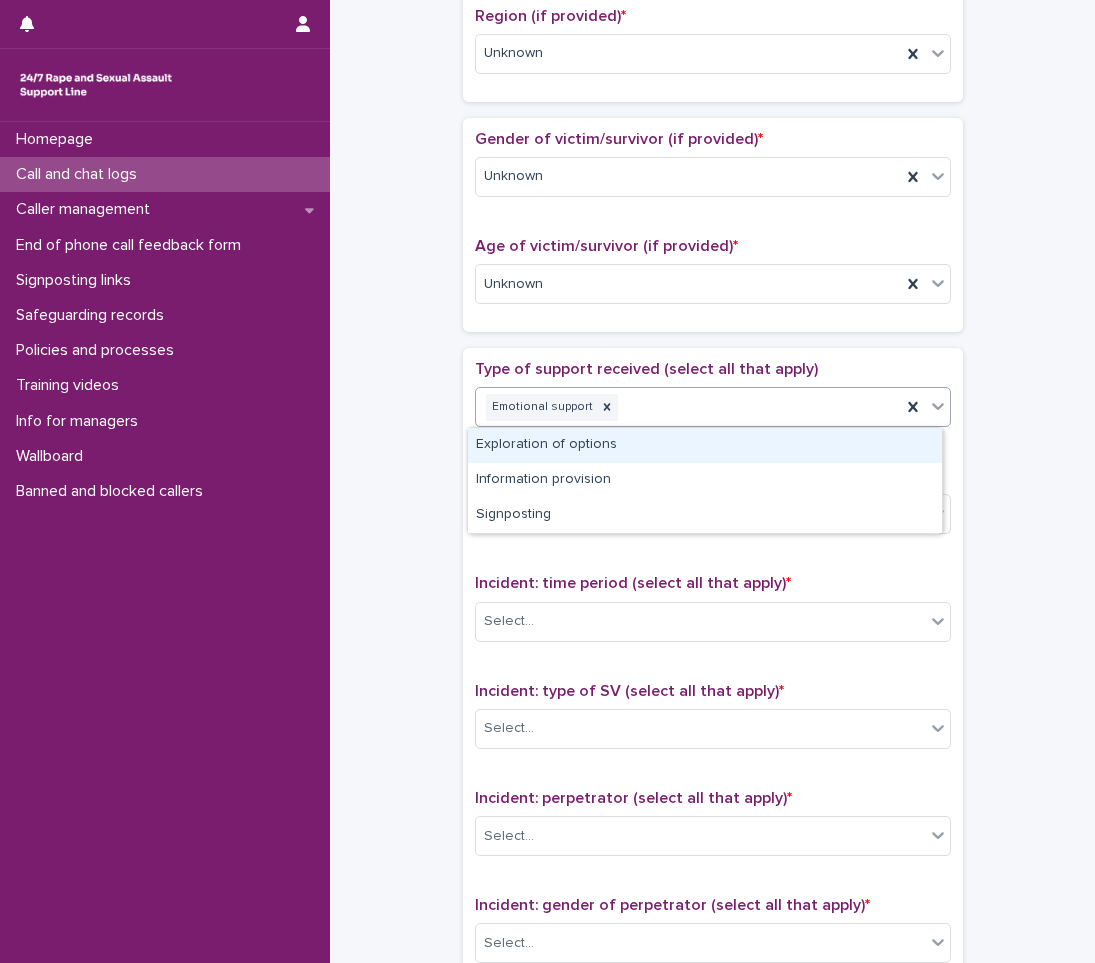 click on "Emotional support" at bounding box center (688, 407) 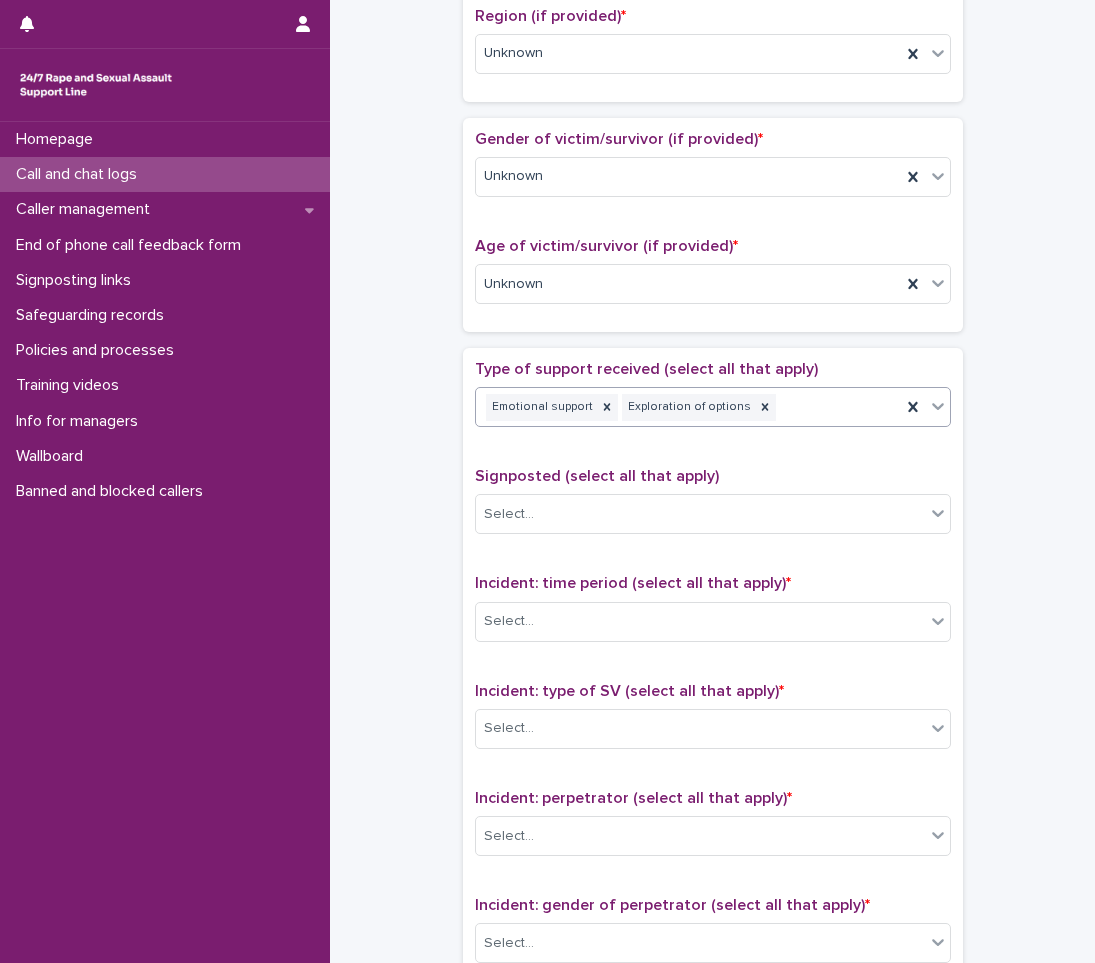 click on "Emotional support Exploration of options" at bounding box center [688, 407] 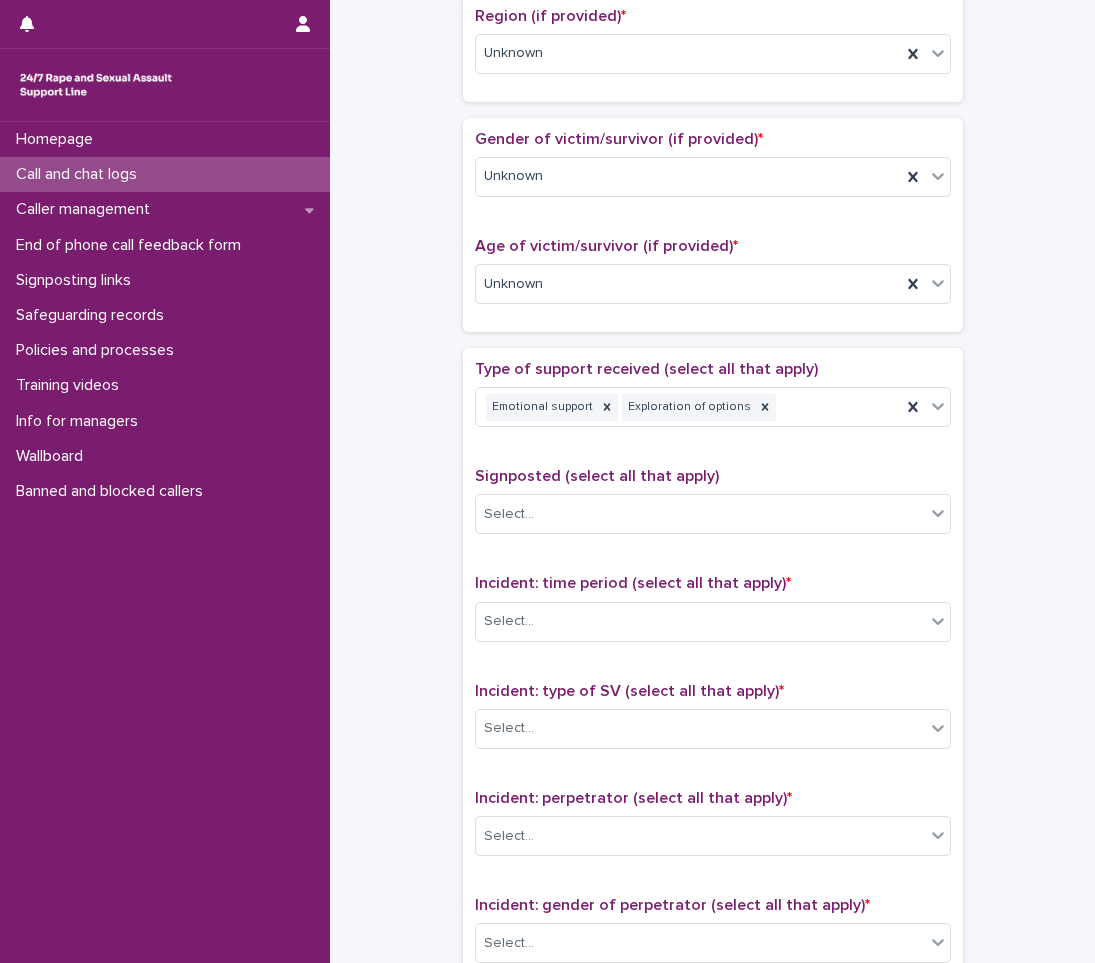 click on "**********" at bounding box center [712, 234] 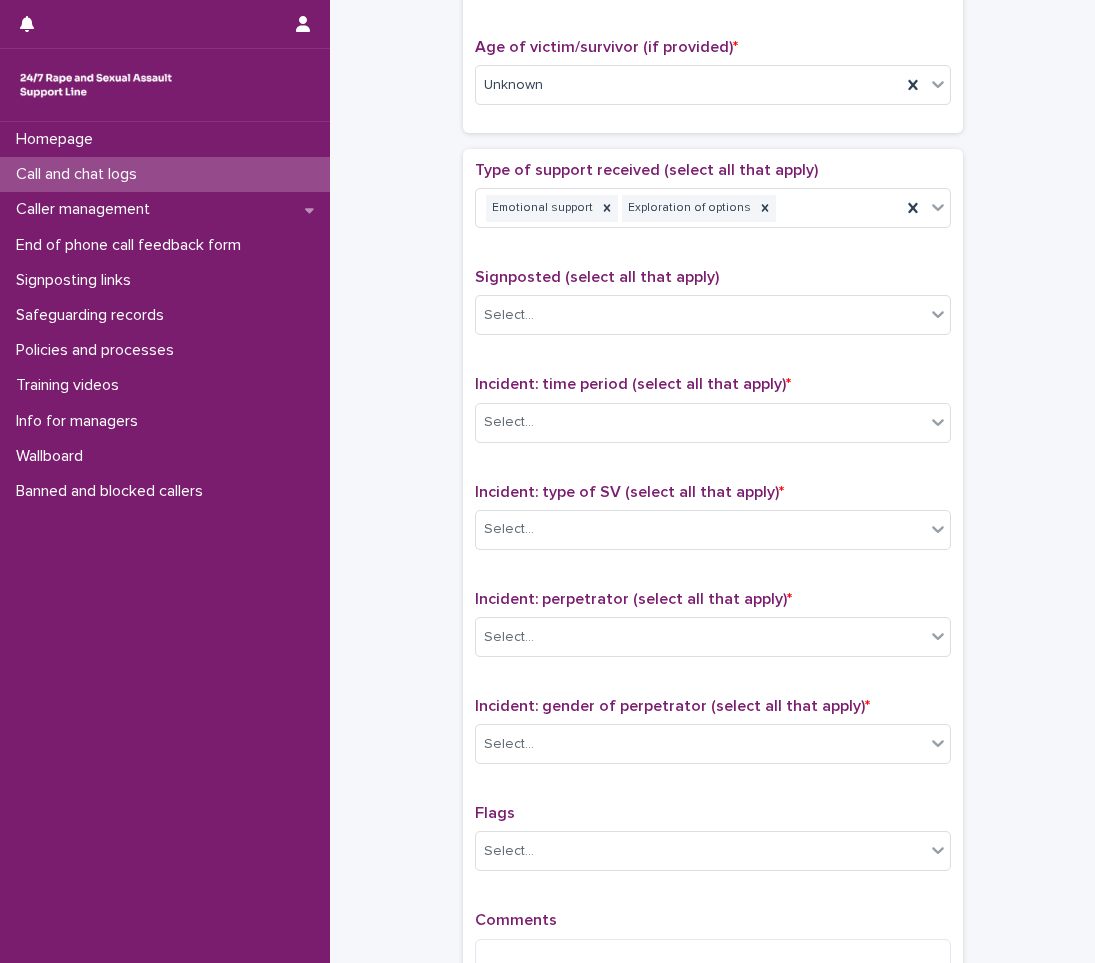 scroll, scrollTop: 1000, scrollLeft: 0, axis: vertical 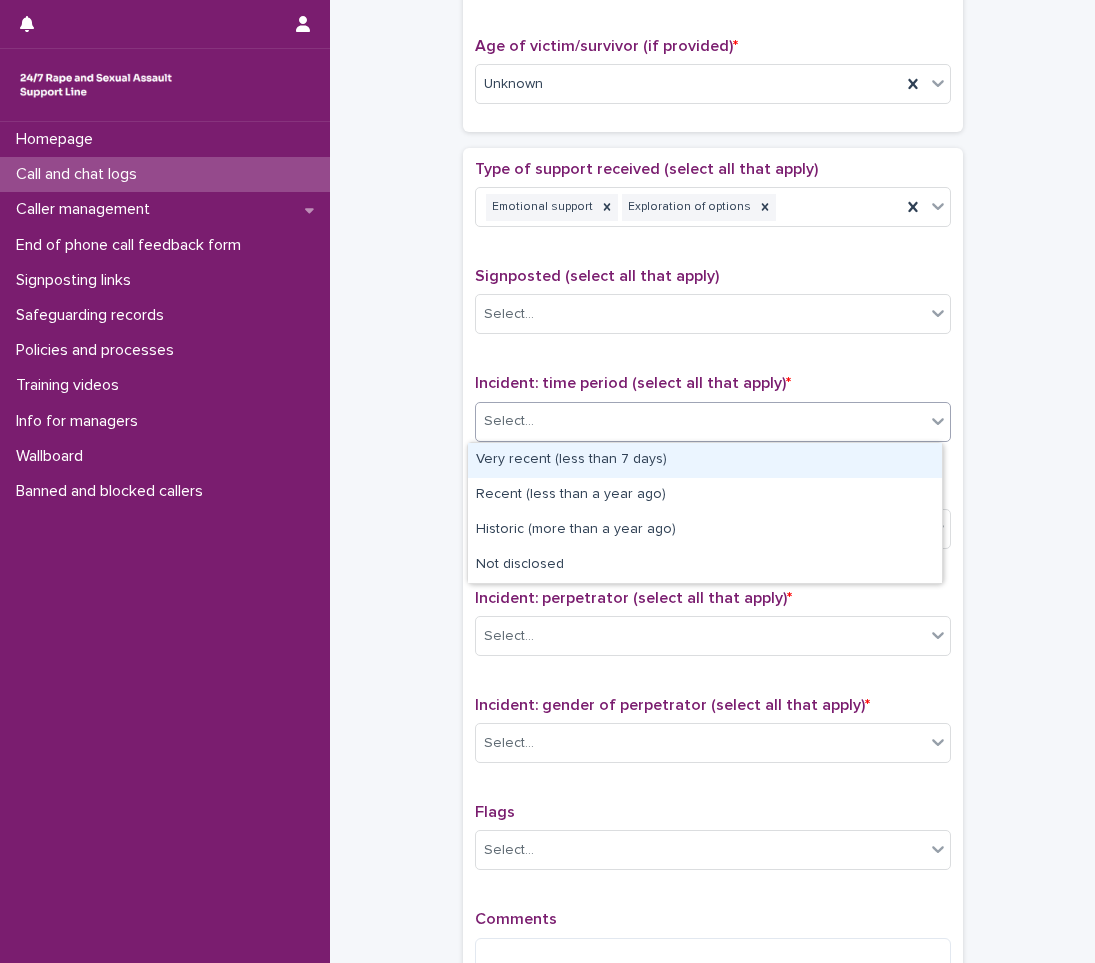 click on "Select..." at bounding box center (509, 421) 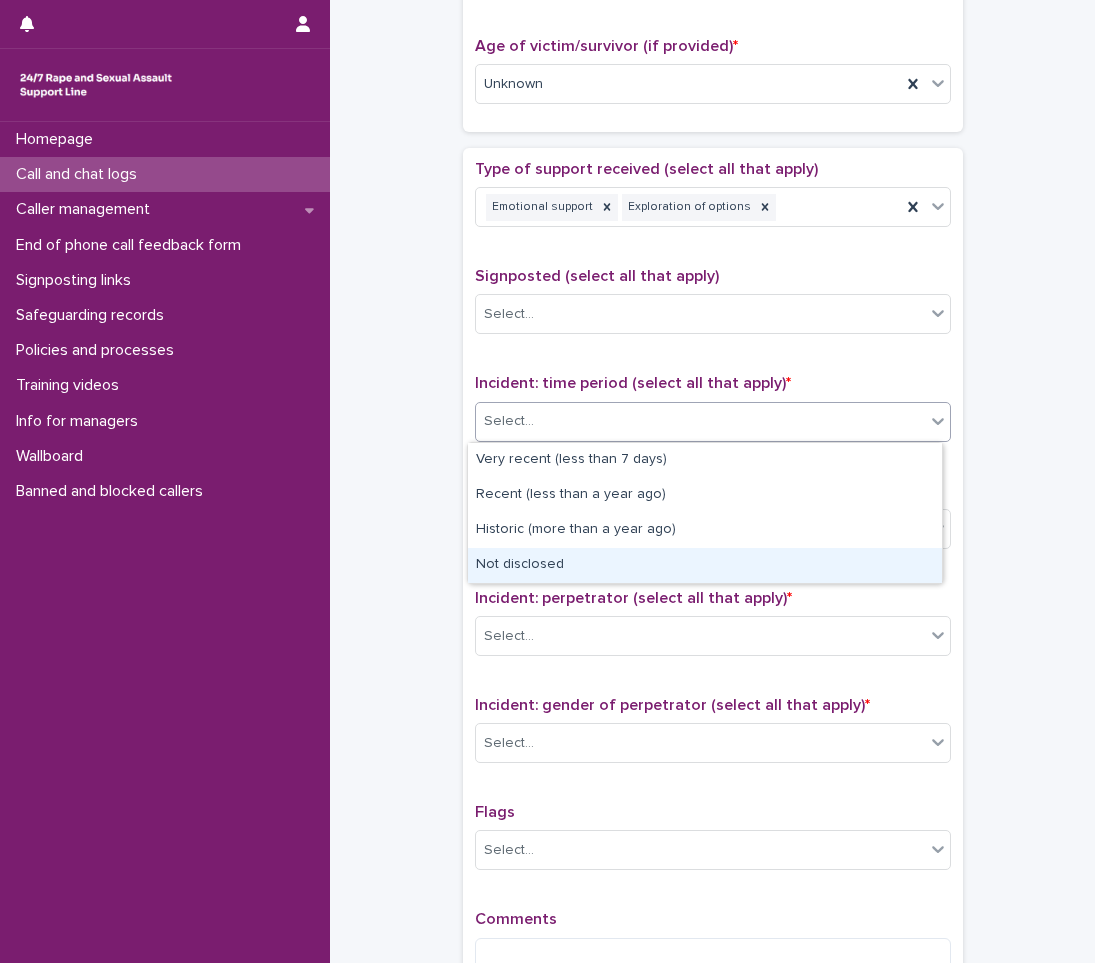 click on "Not disclosed" at bounding box center (705, 565) 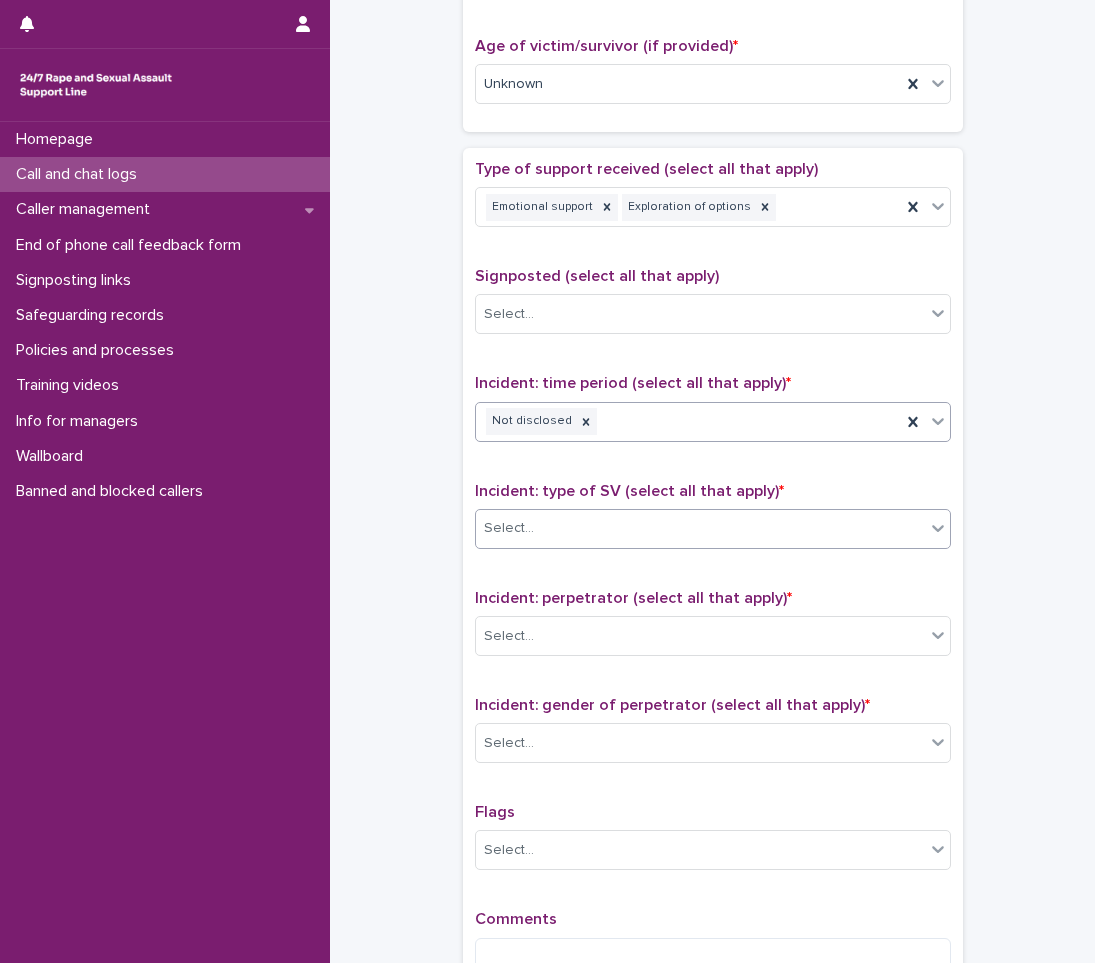 click on "Select..." at bounding box center [700, 528] 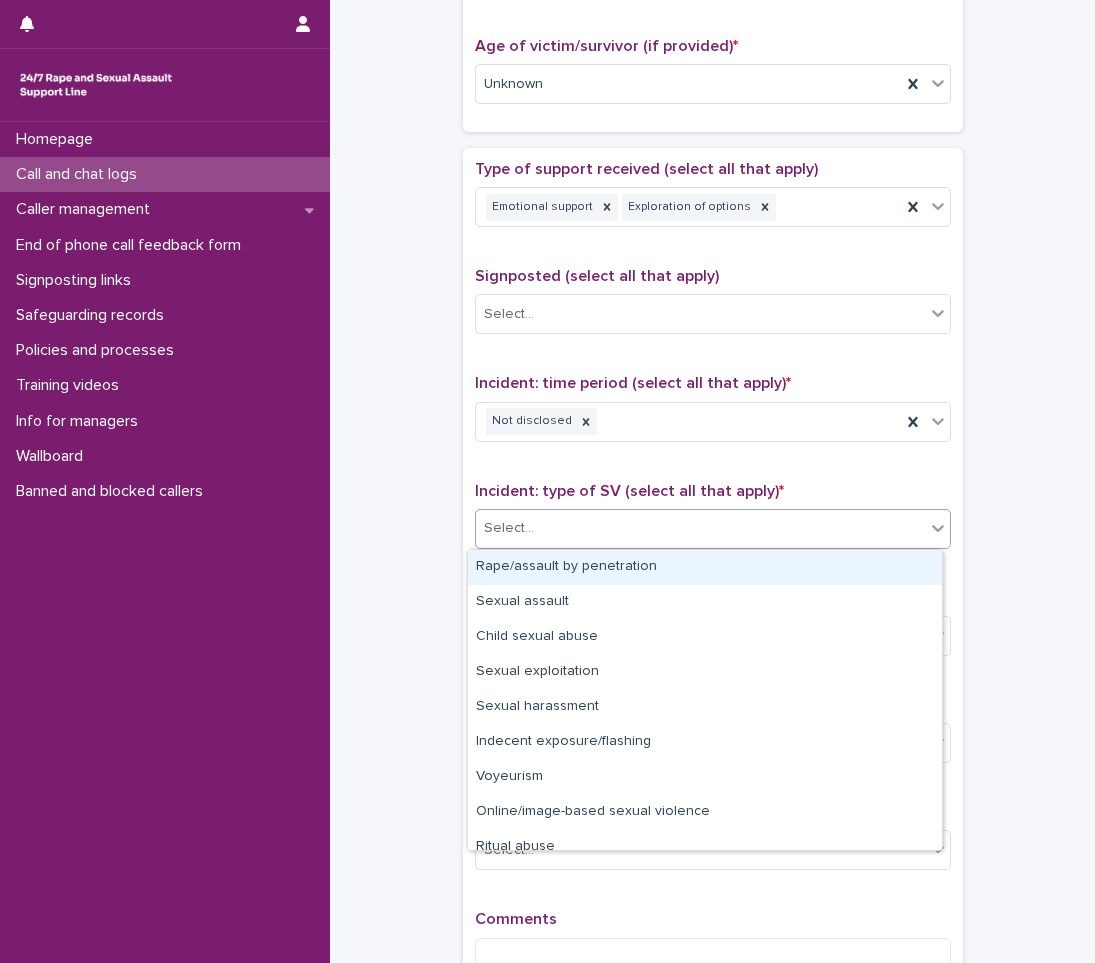 click on "Rape/assault by penetration" at bounding box center [705, 567] 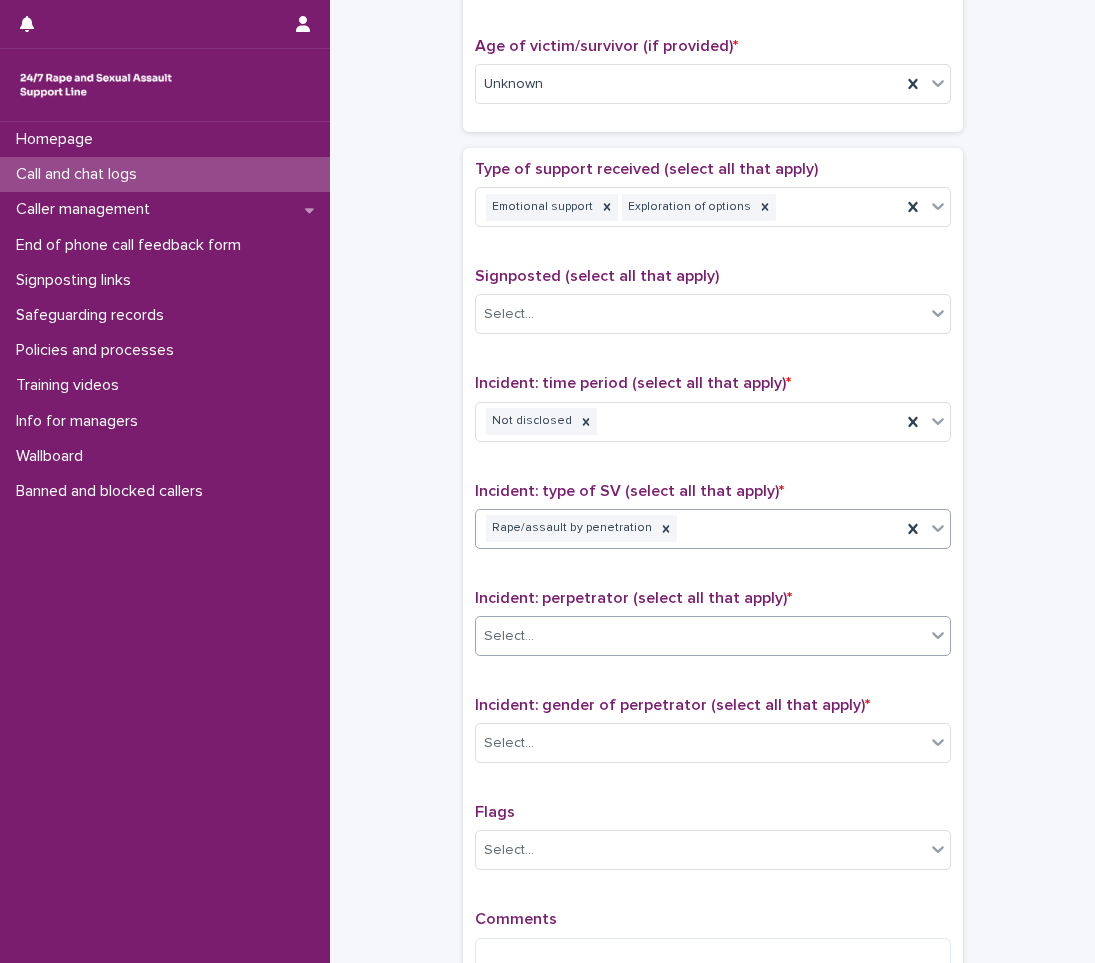 click on "Select..." at bounding box center (700, 636) 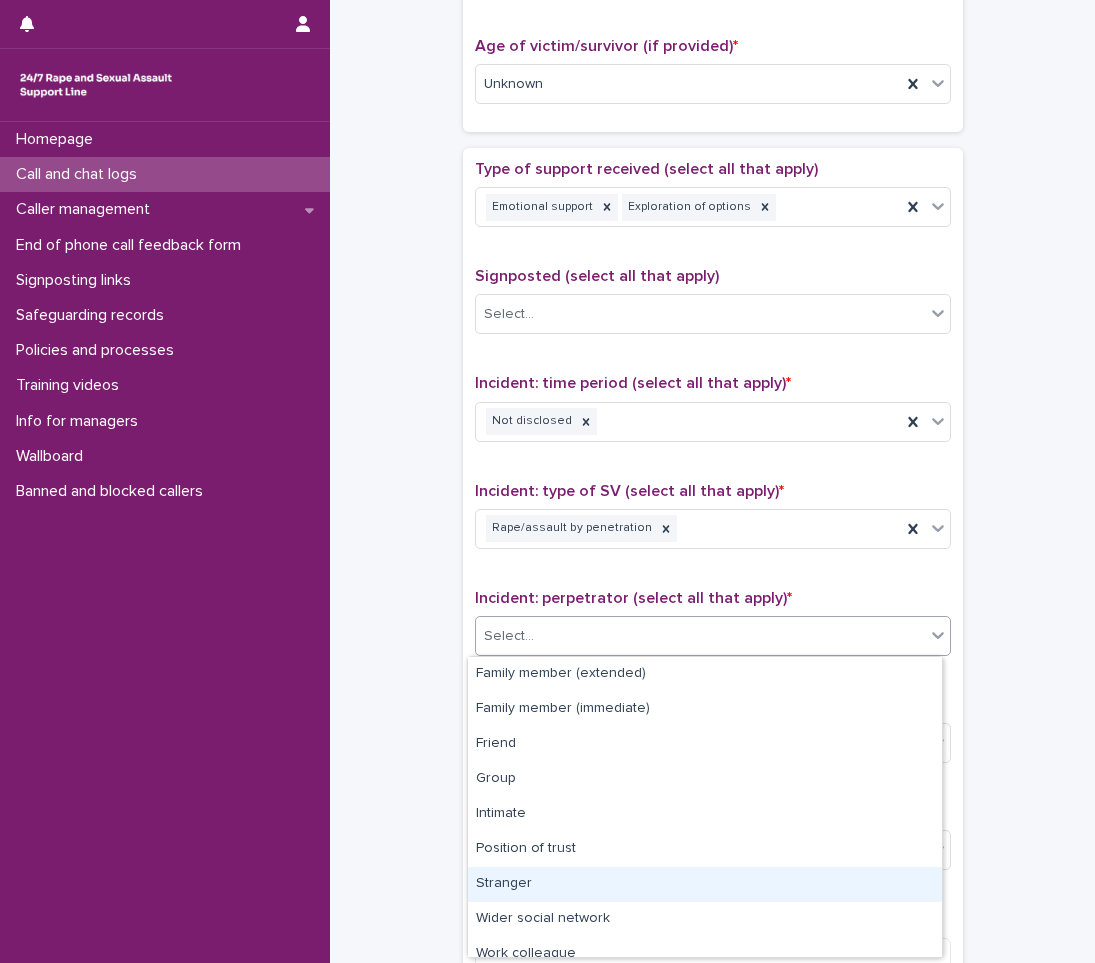 click on "Stranger" at bounding box center [705, 884] 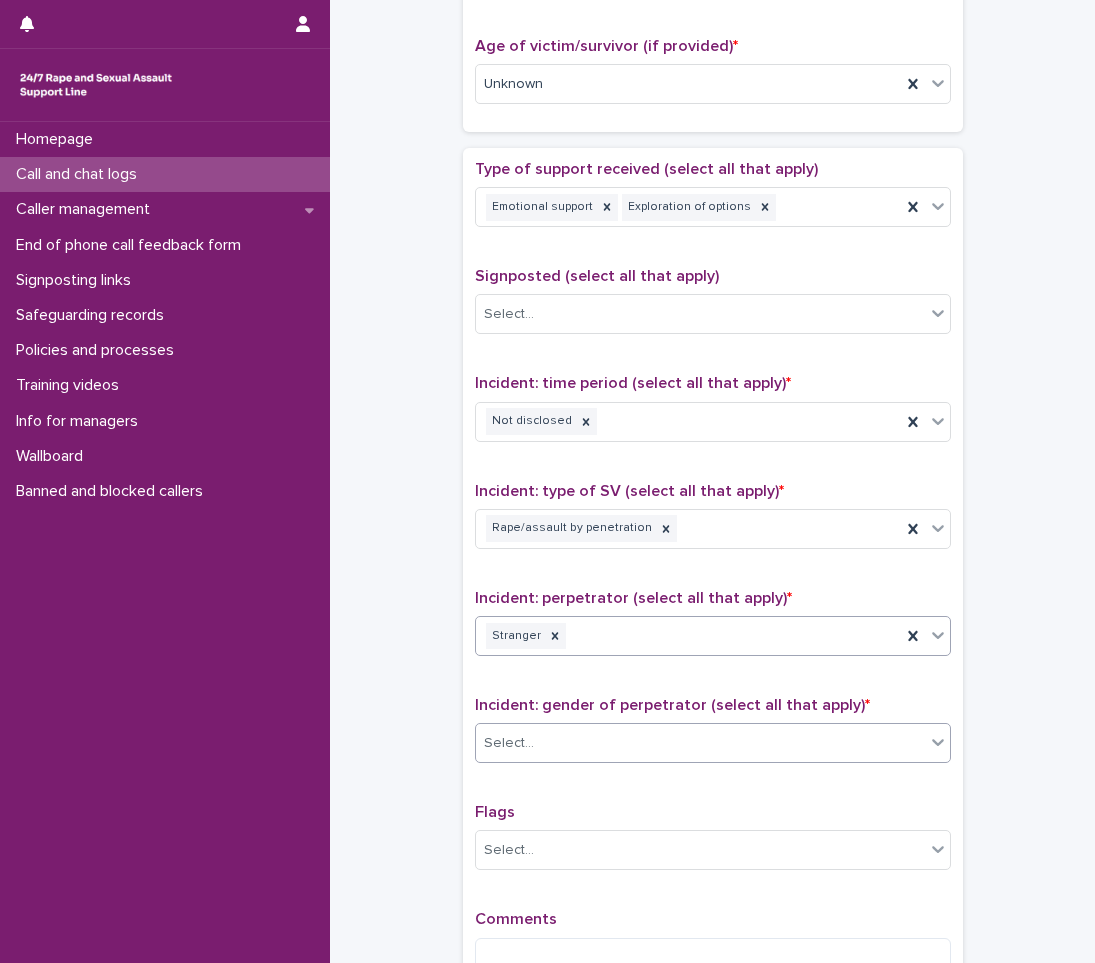 click on "Select..." at bounding box center (700, 743) 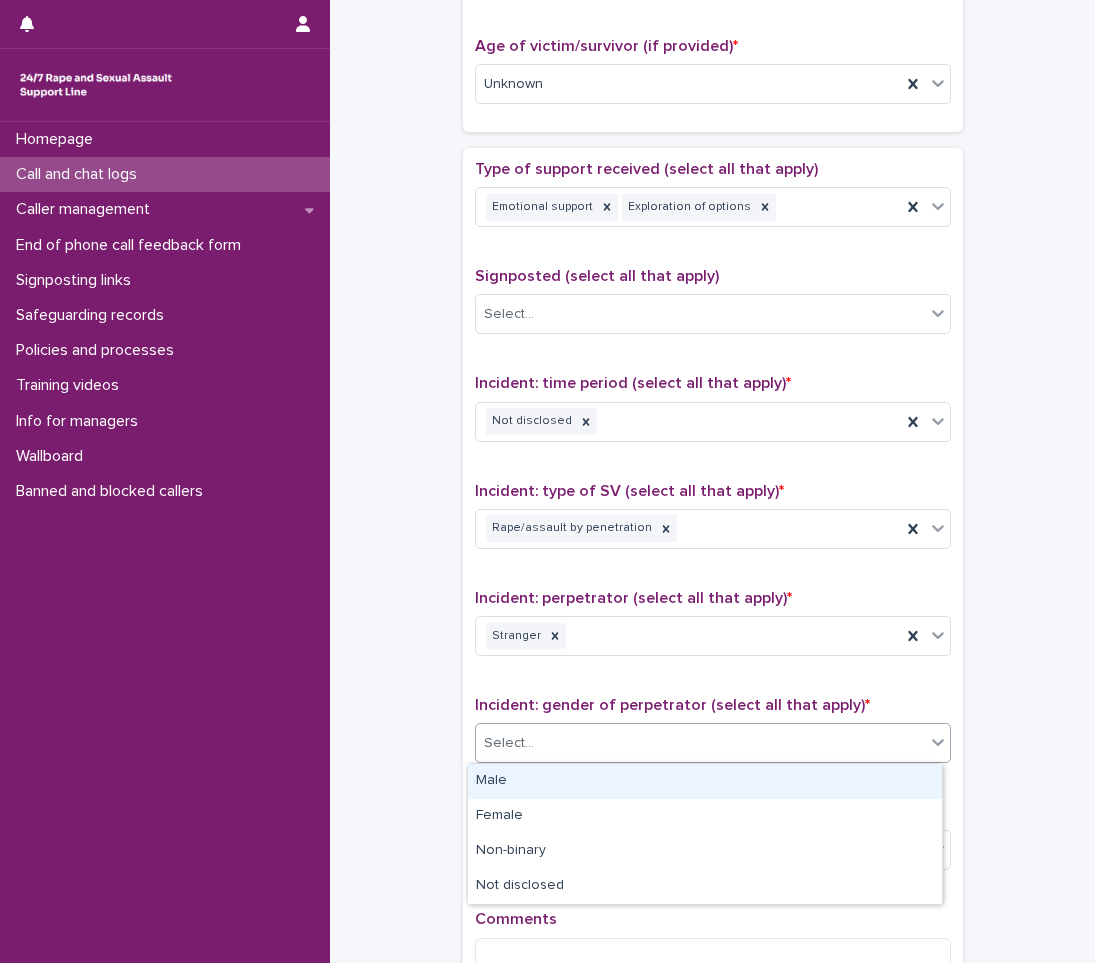 click on "Male" at bounding box center (705, 781) 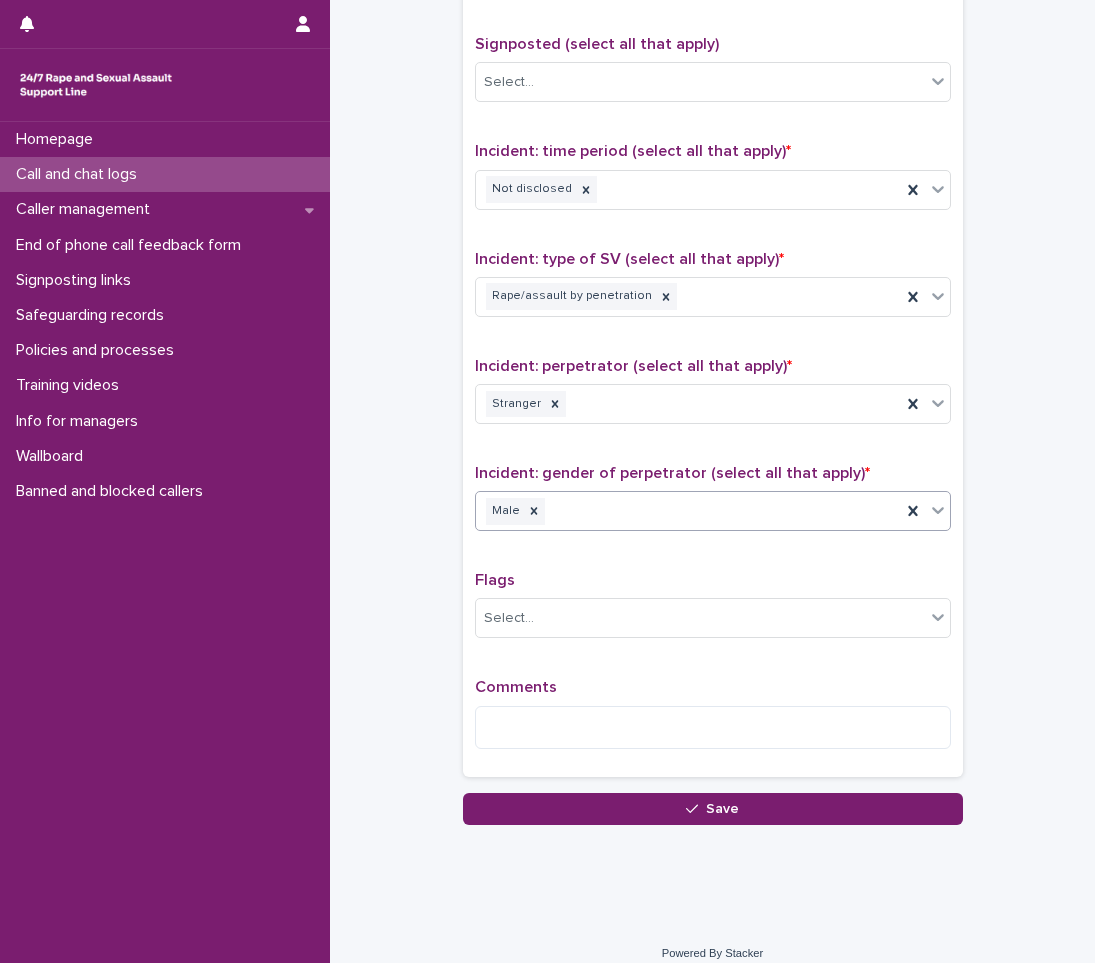 scroll, scrollTop: 1250, scrollLeft: 0, axis: vertical 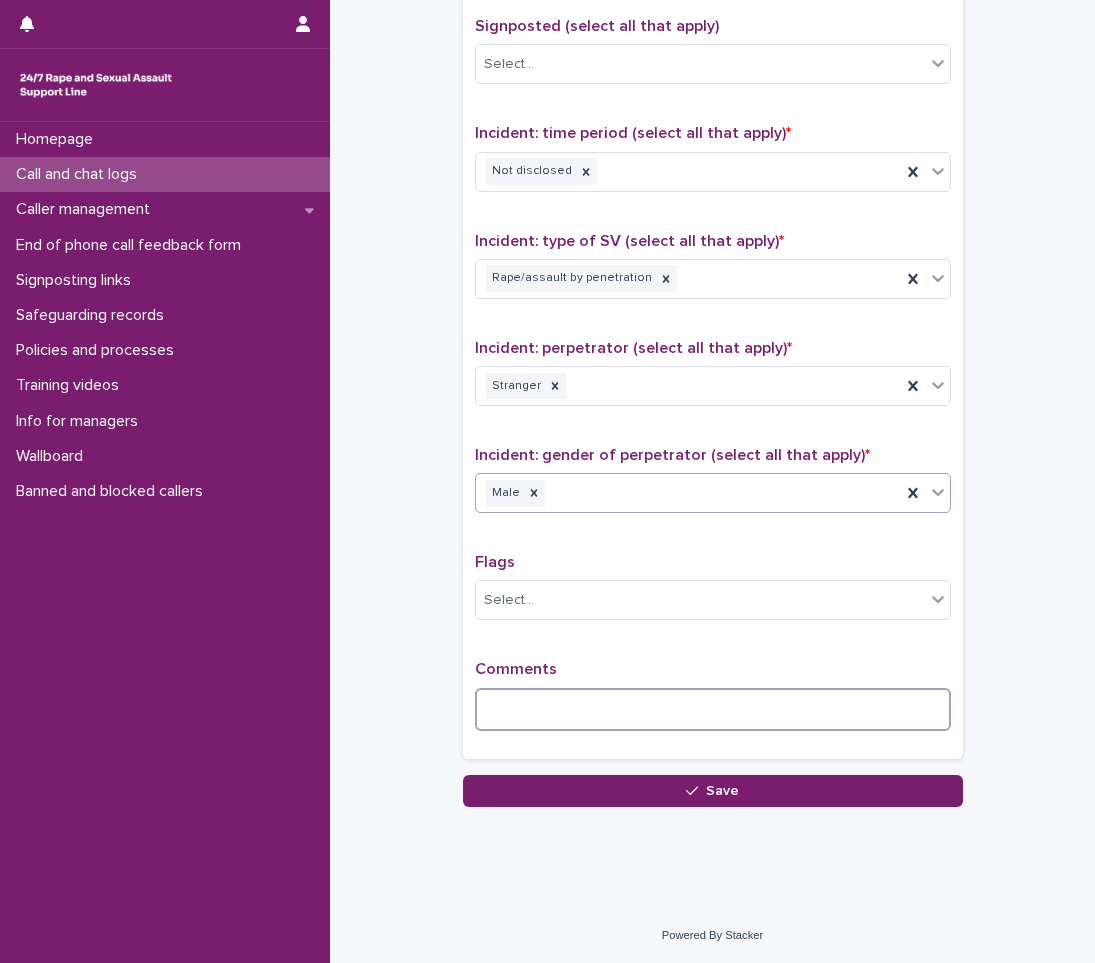 click at bounding box center (713, 709) 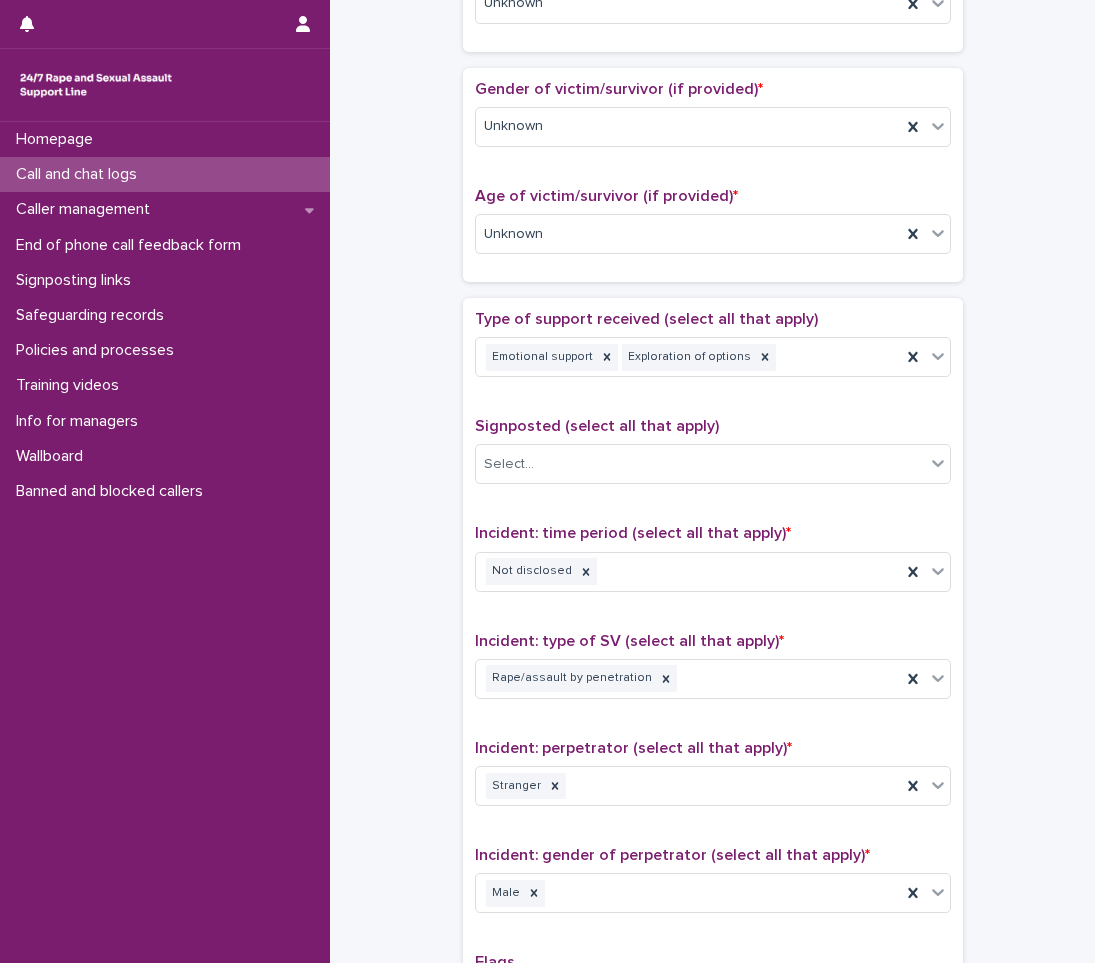 scroll, scrollTop: 1250, scrollLeft: 0, axis: vertical 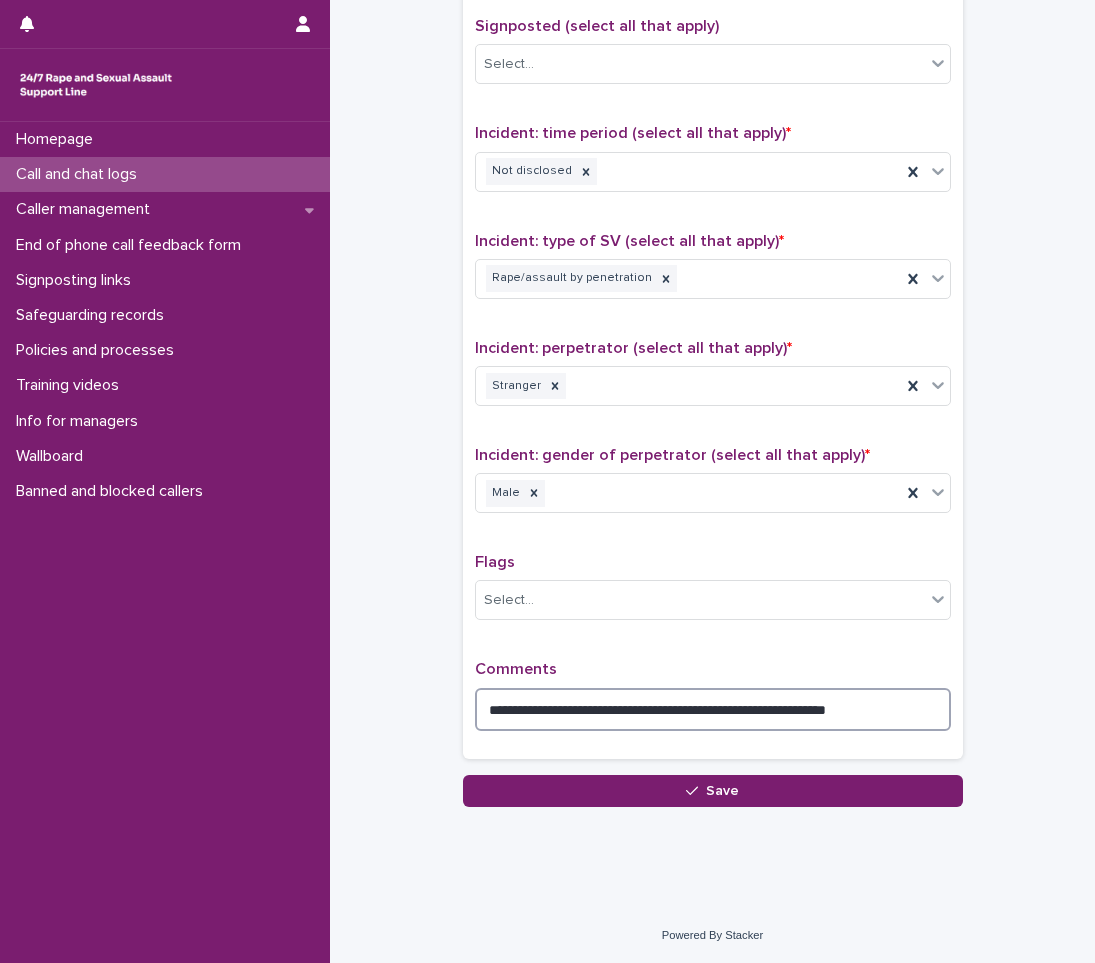 click on "**********" at bounding box center [713, 709] 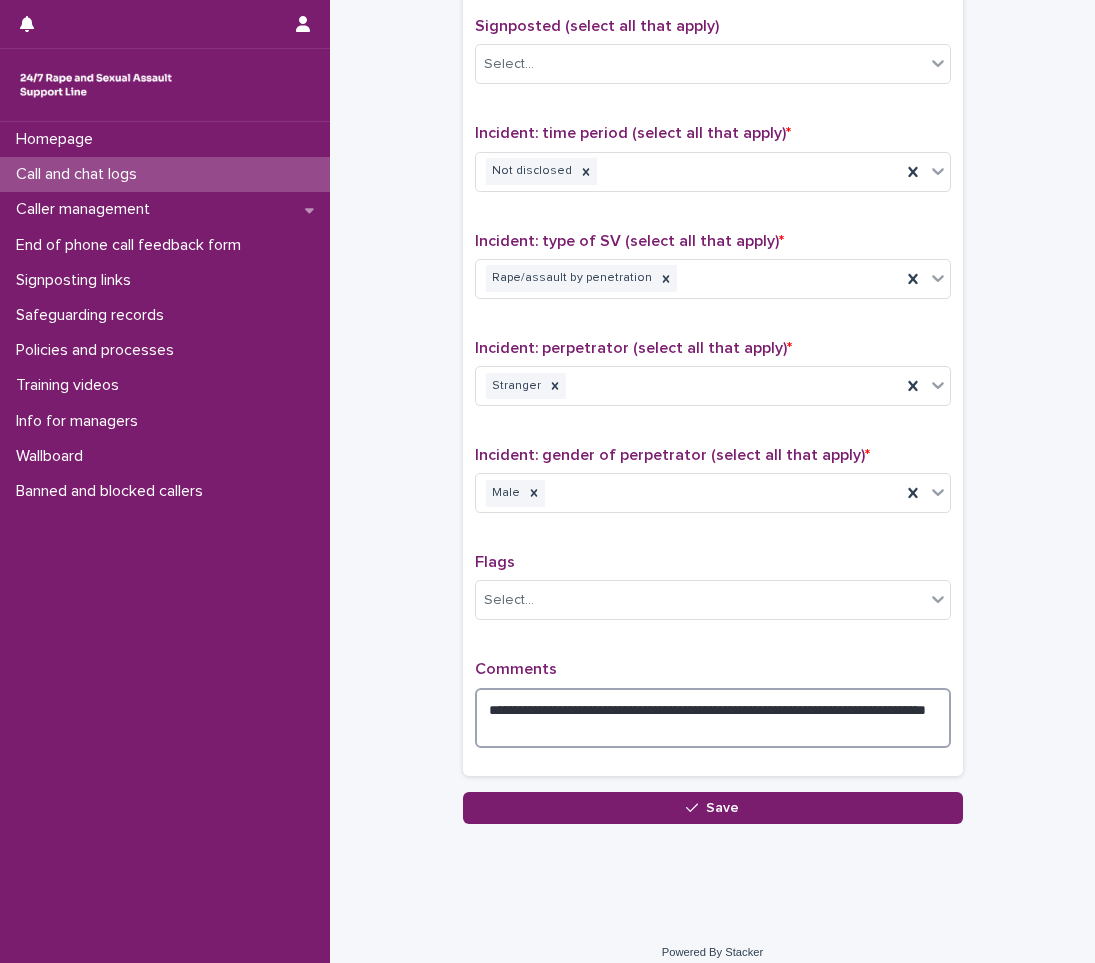 drag, startPoint x: 587, startPoint y: 723, endPoint x: 476, endPoint y: 727, distance: 111.07205 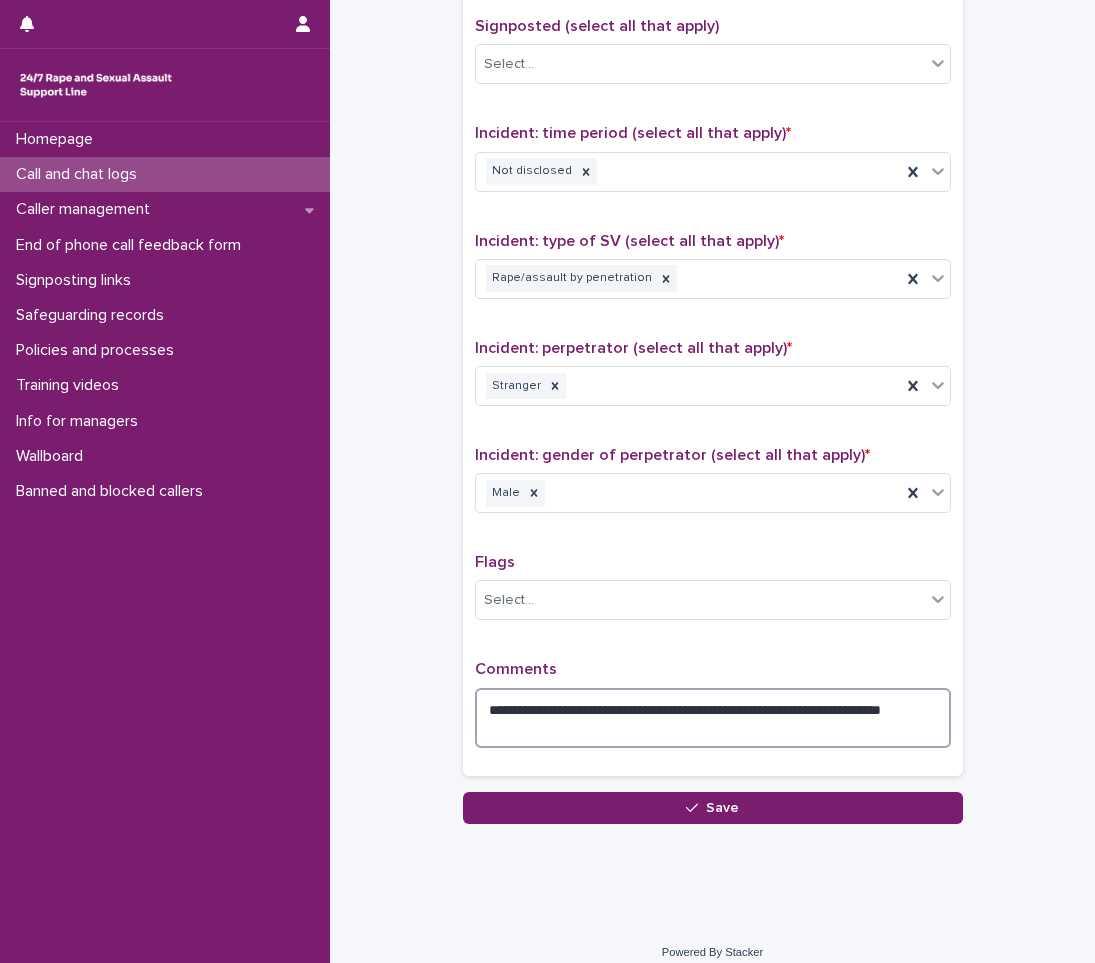click on "**********" at bounding box center [713, 718] 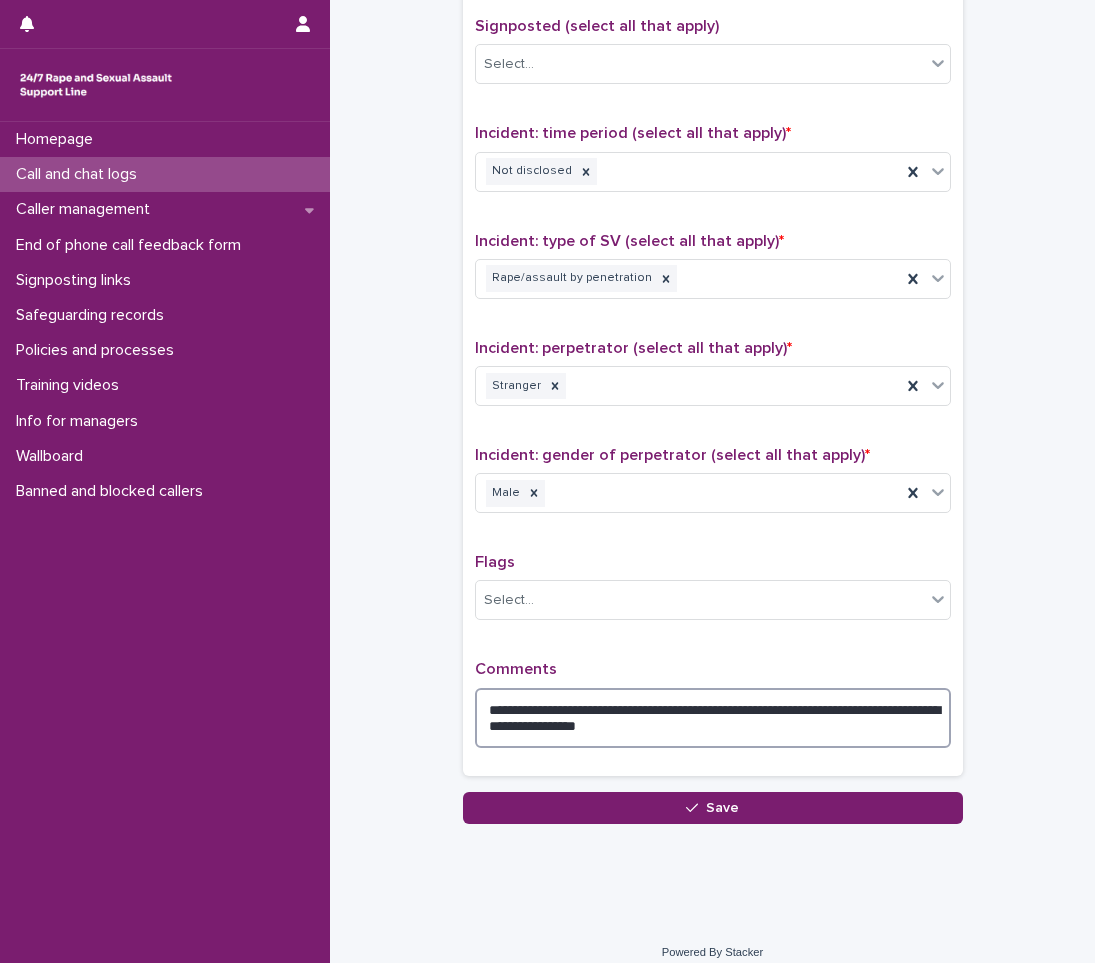 click on "**********" at bounding box center [713, 718] 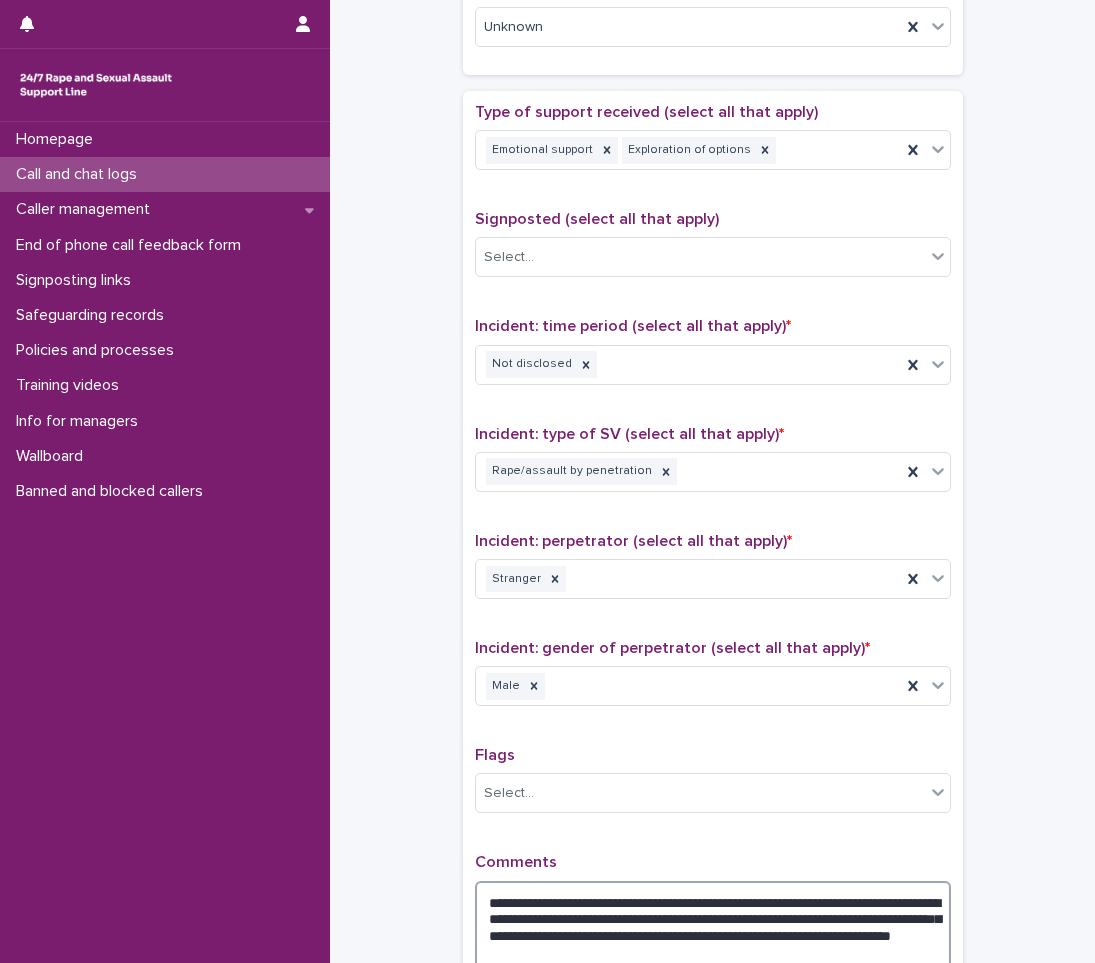 scroll, scrollTop: 1300, scrollLeft: 0, axis: vertical 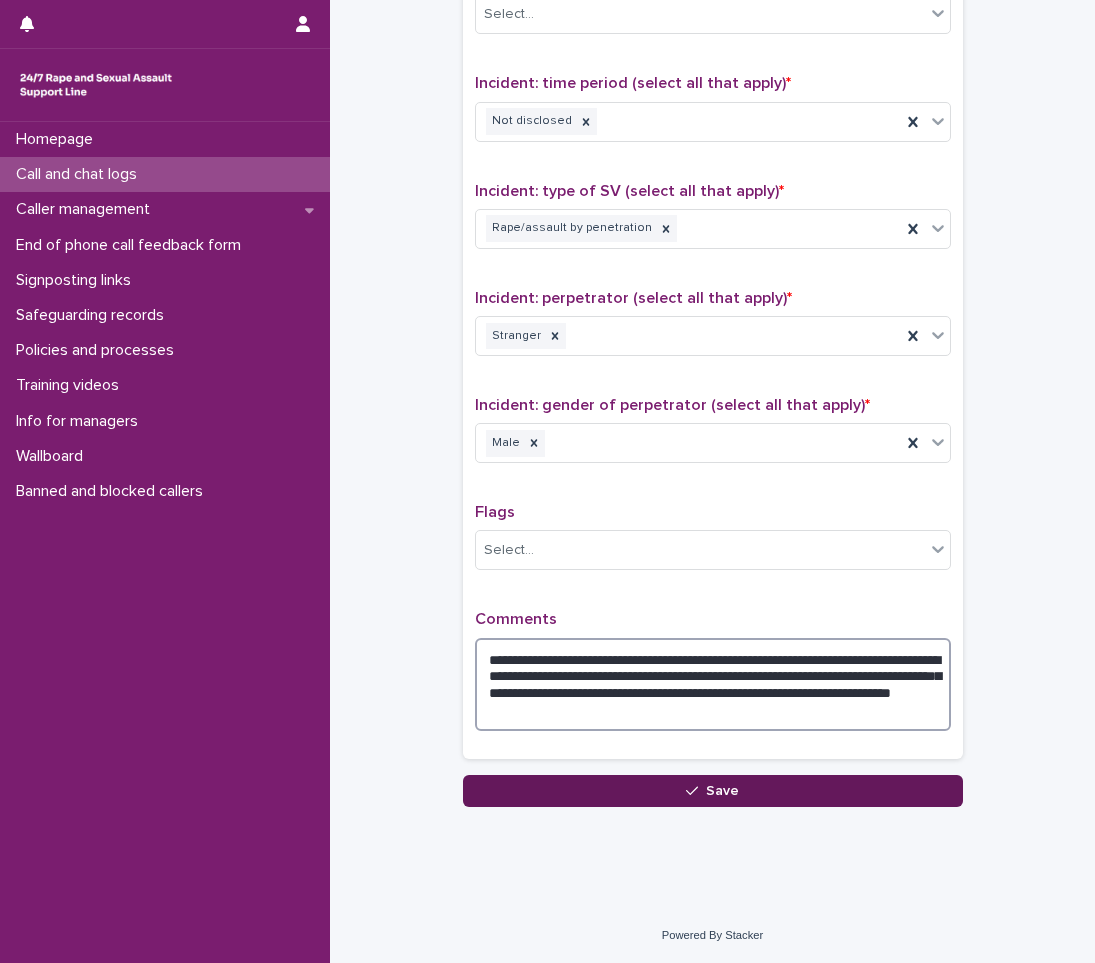 type on "**********" 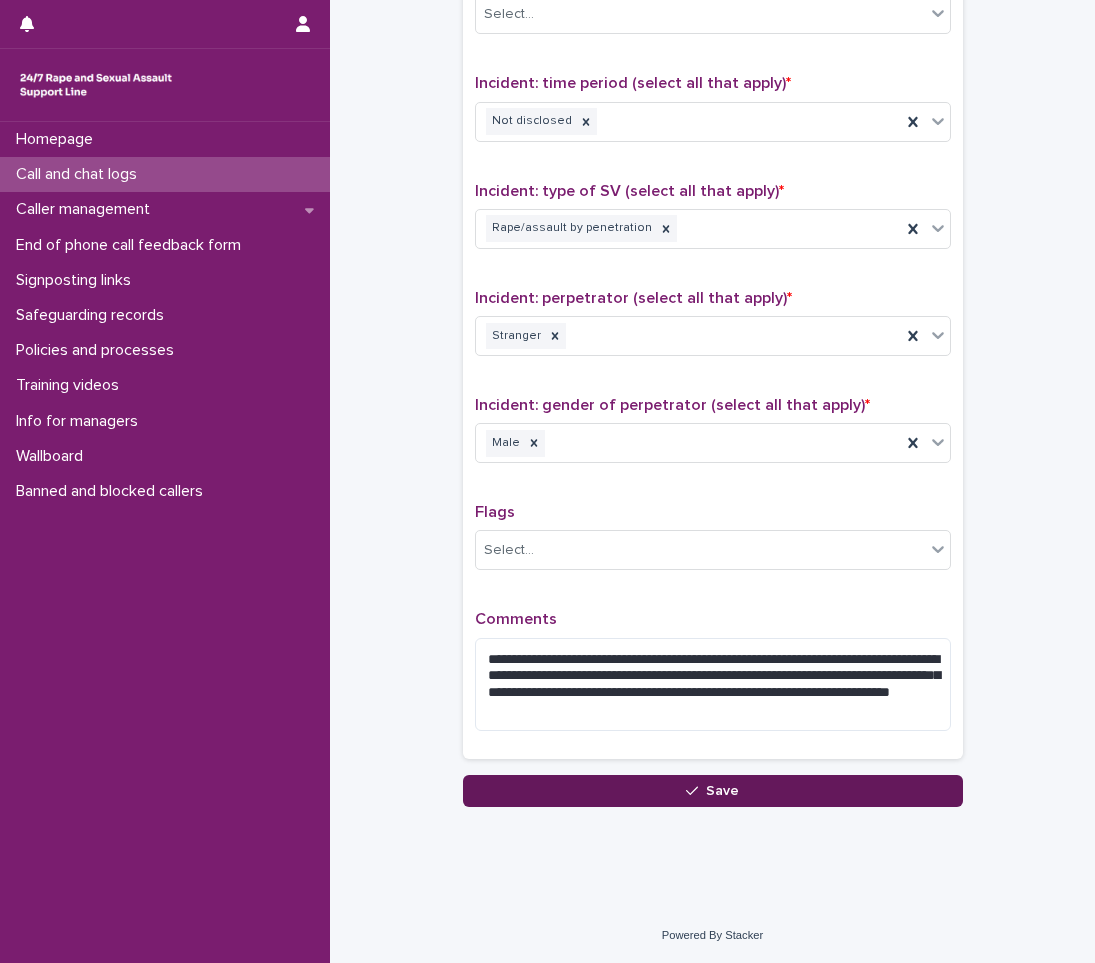 click on "Save" at bounding box center [713, 791] 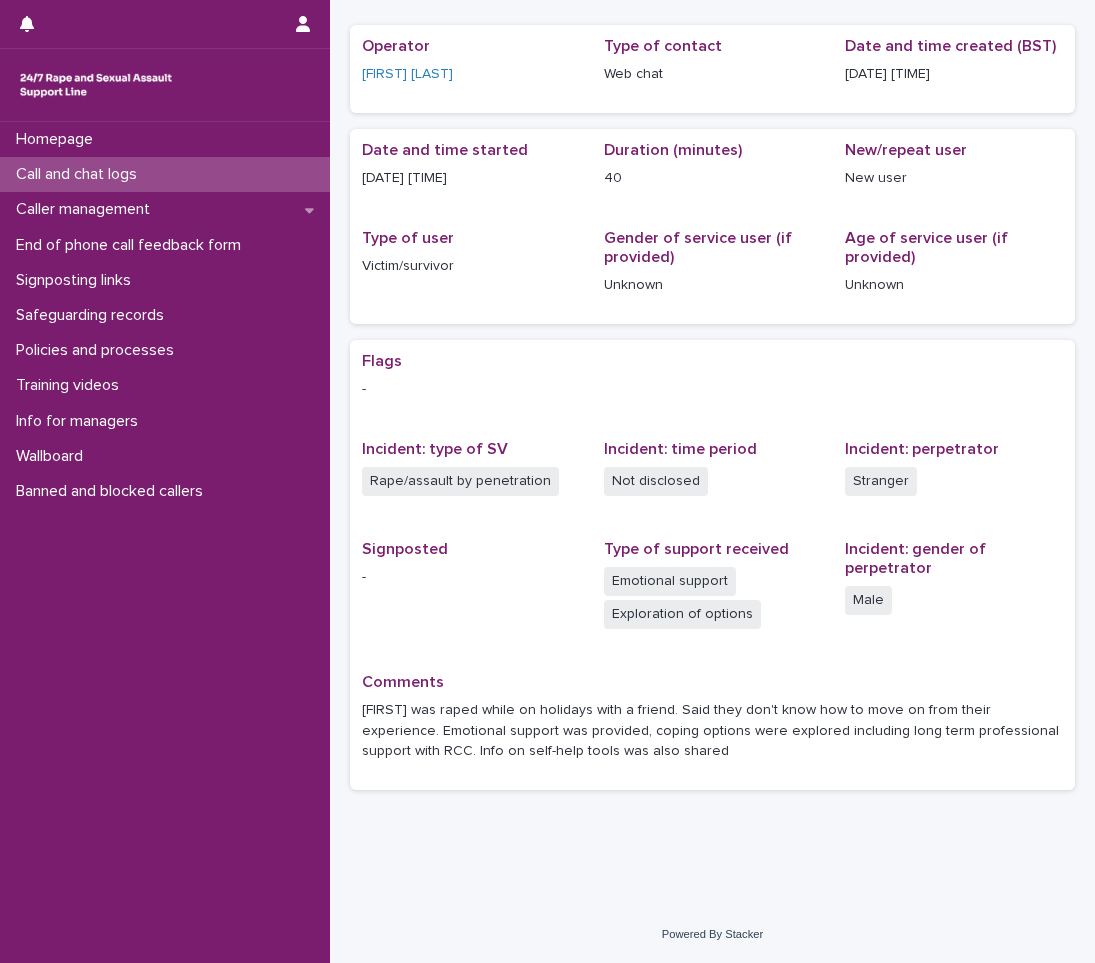 scroll, scrollTop: 0, scrollLeft: 0, axis: both 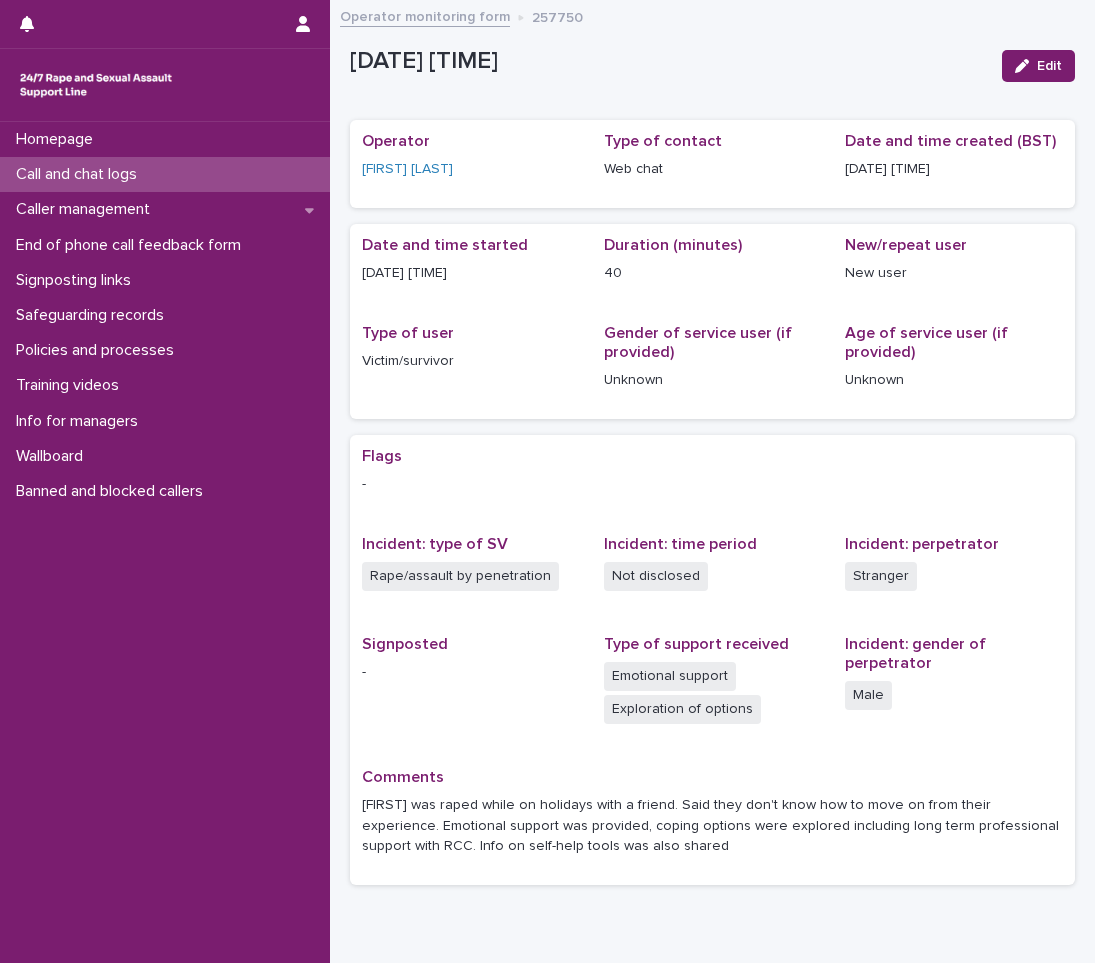 click on "Call and chat logs" at bounding box center [80, 174] 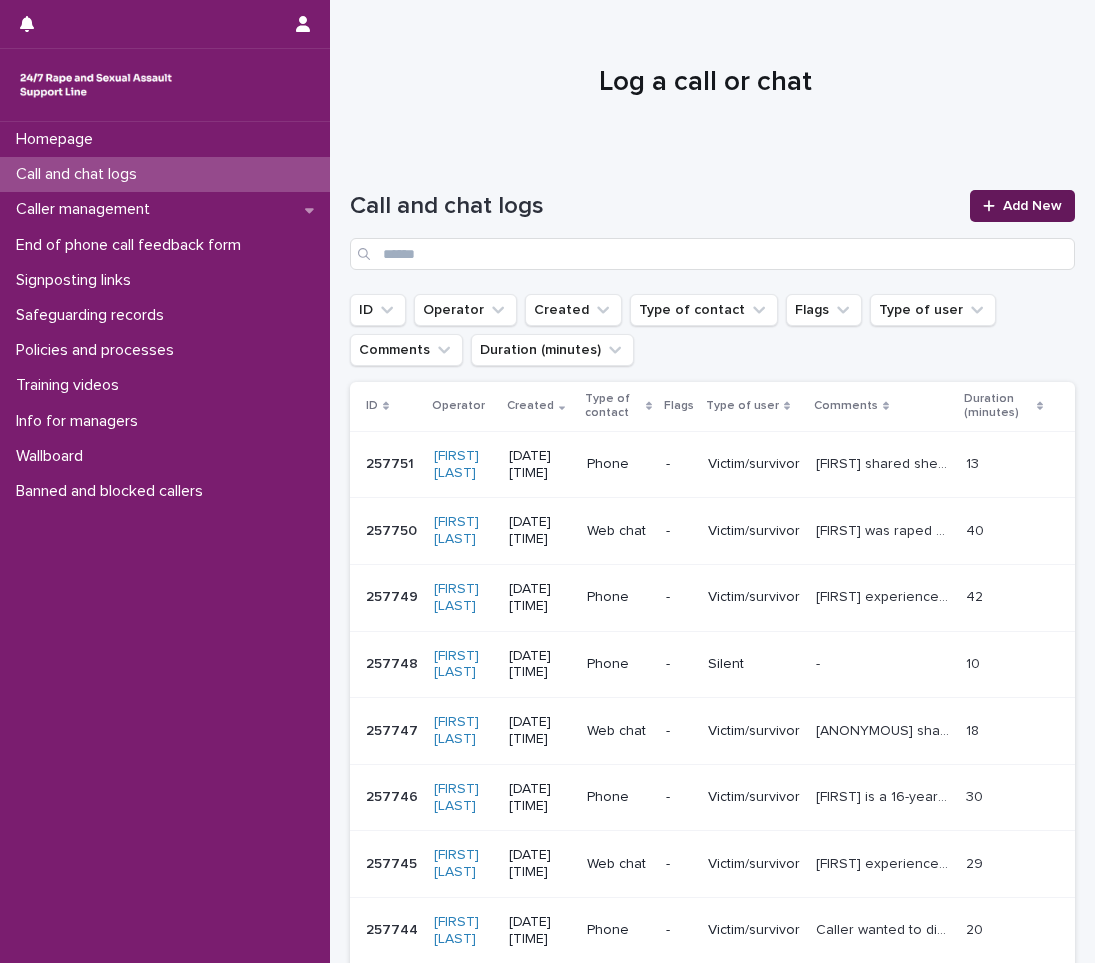 click on "Add New" at bounding box center [1032, 206] 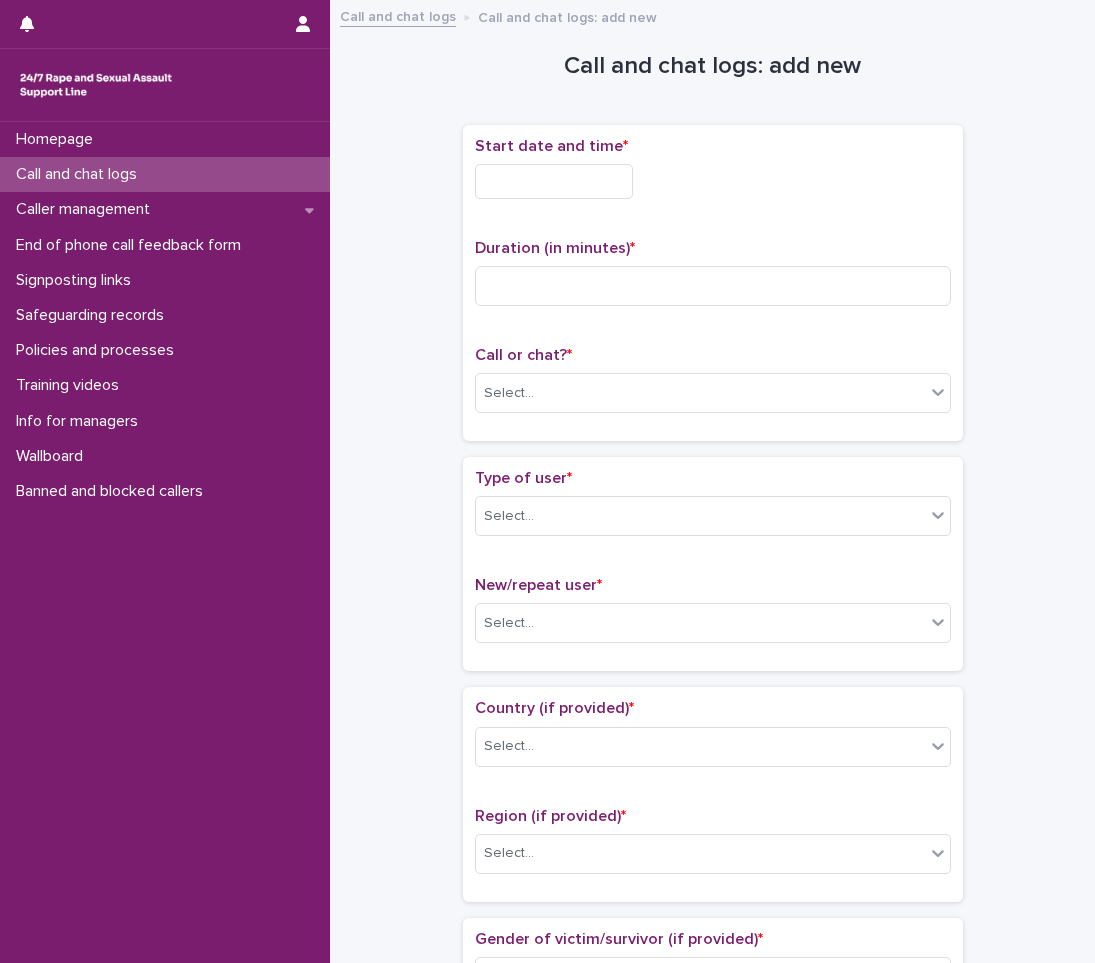 click at bounding box center [554, 181] 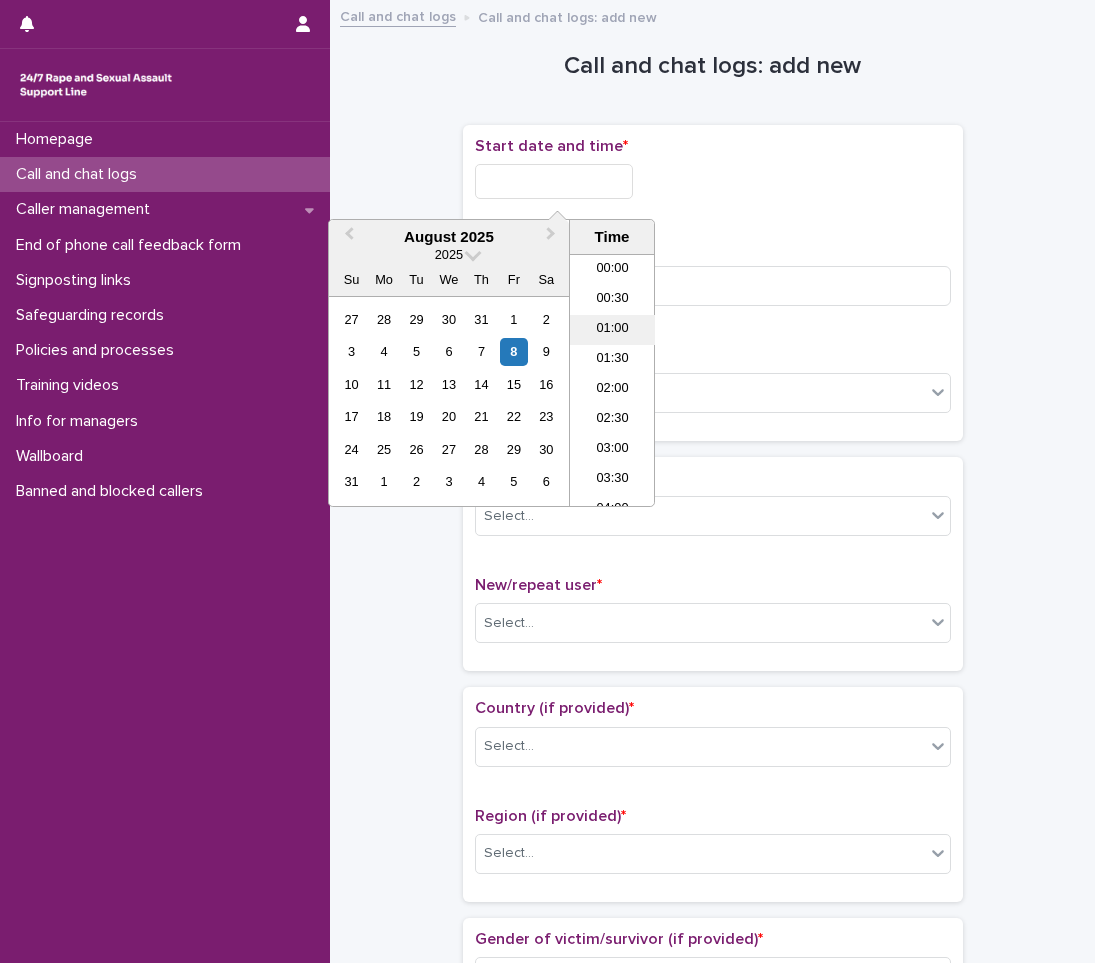 click on "01:00" at bounding box center (612, 330) 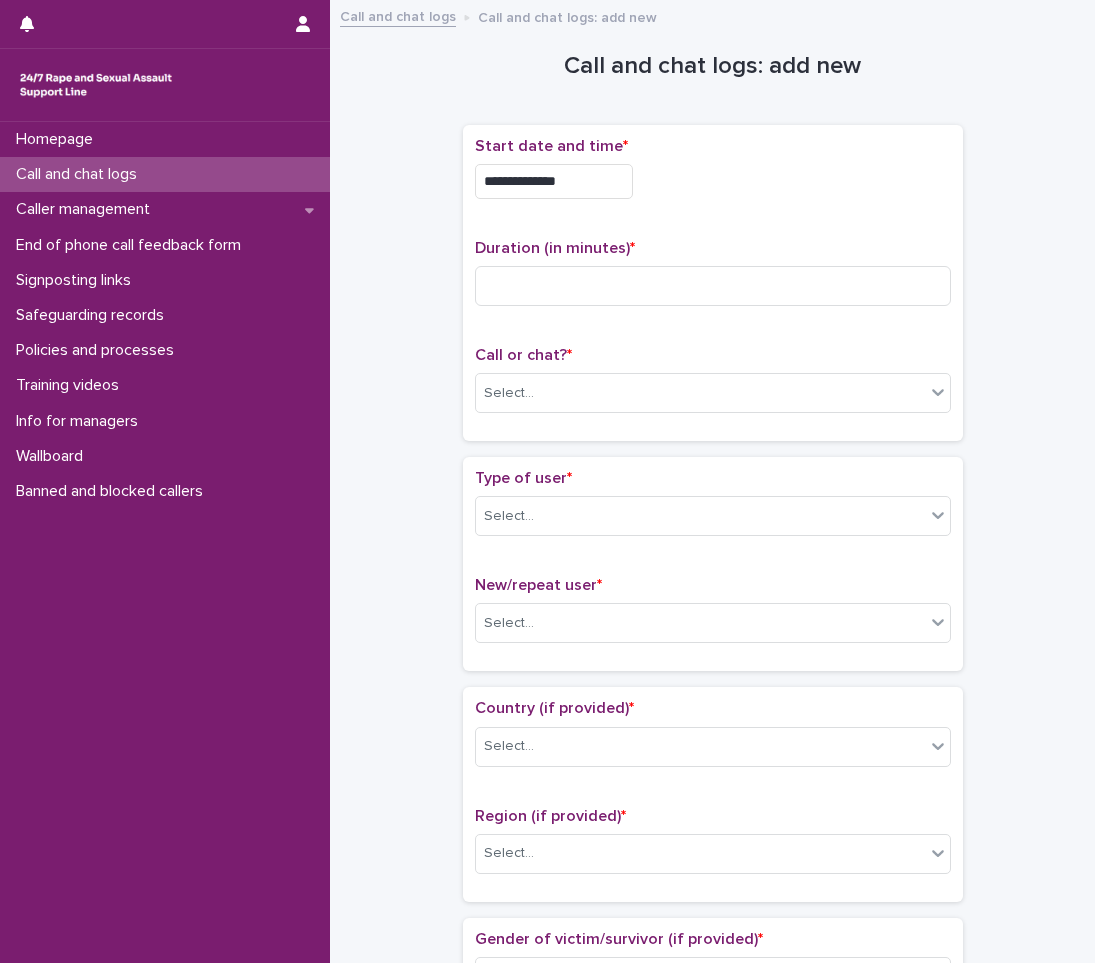 click on "**********" at bounding box center (554, 181) 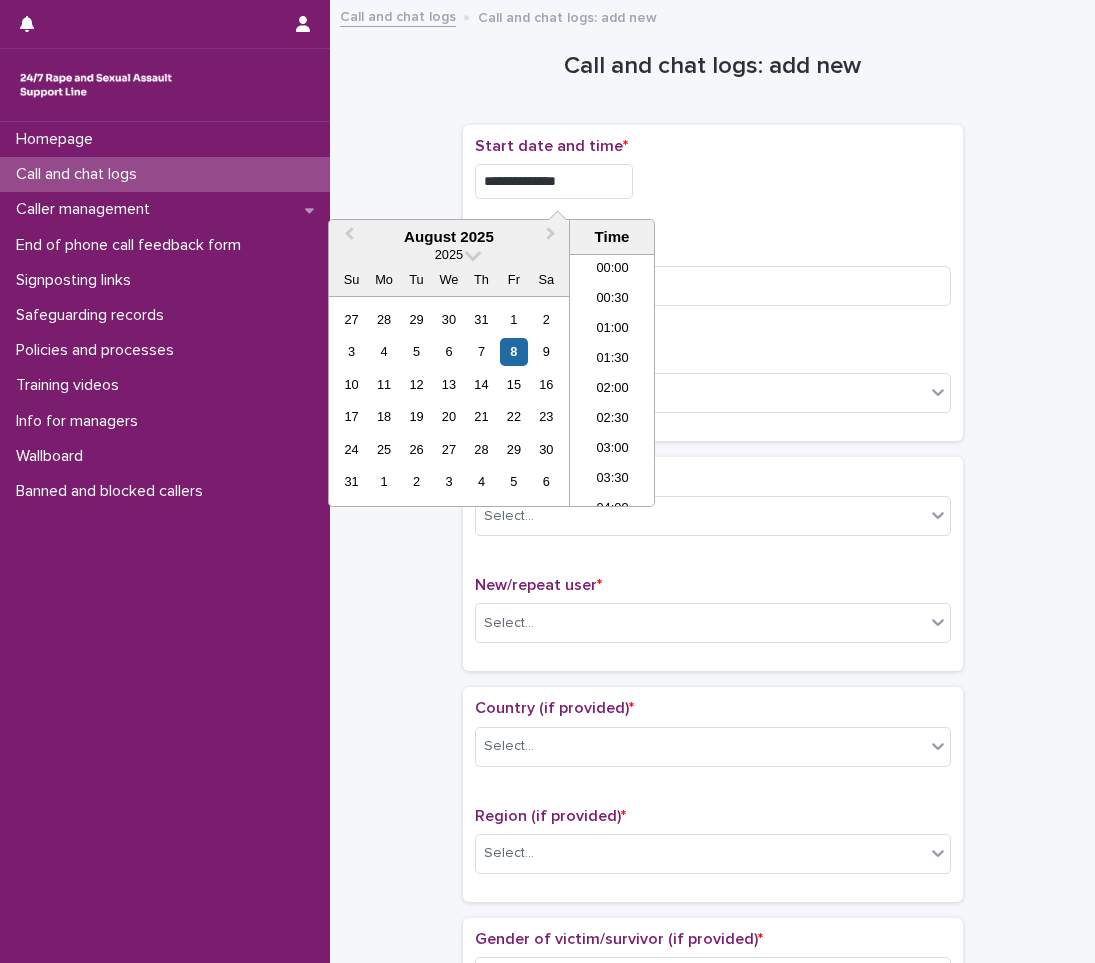 type on "**********" 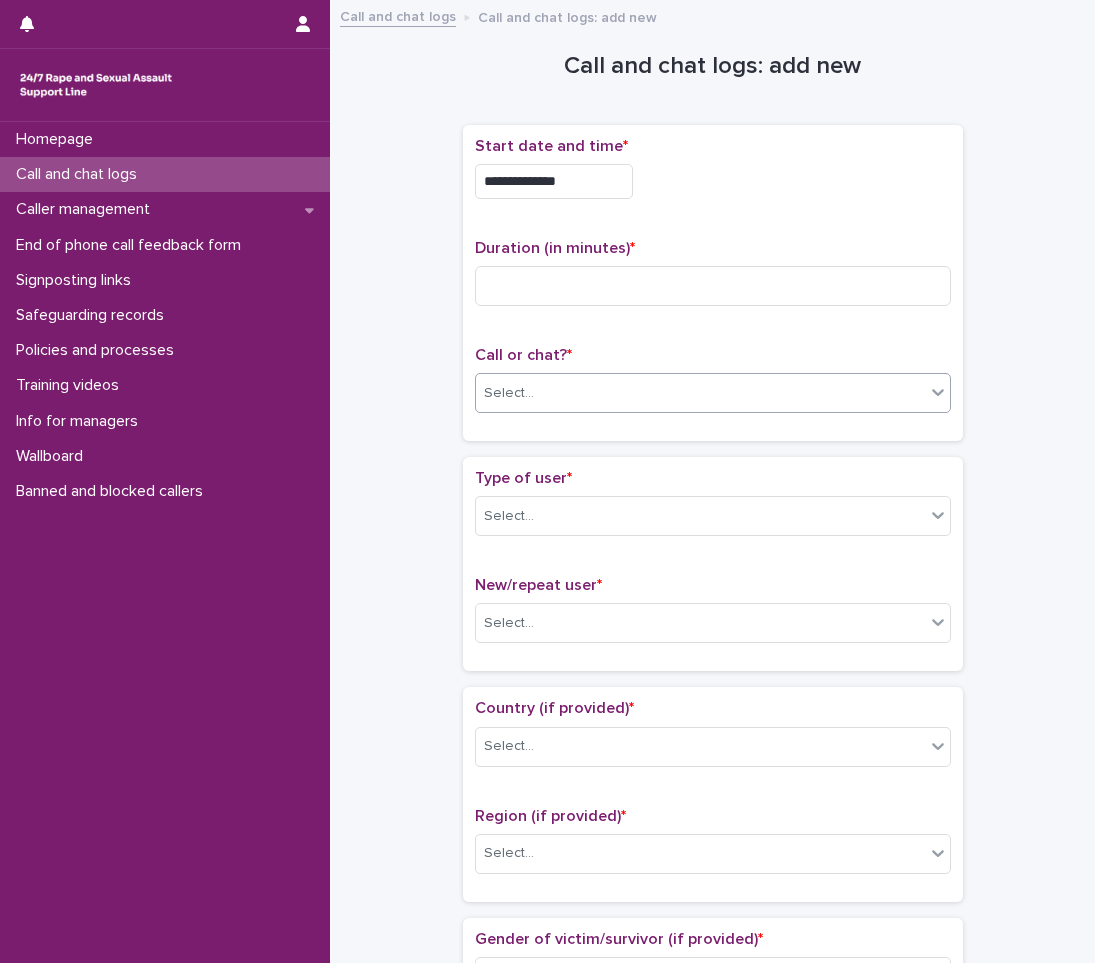 click on "Select..." at bounding box center [700, 393] 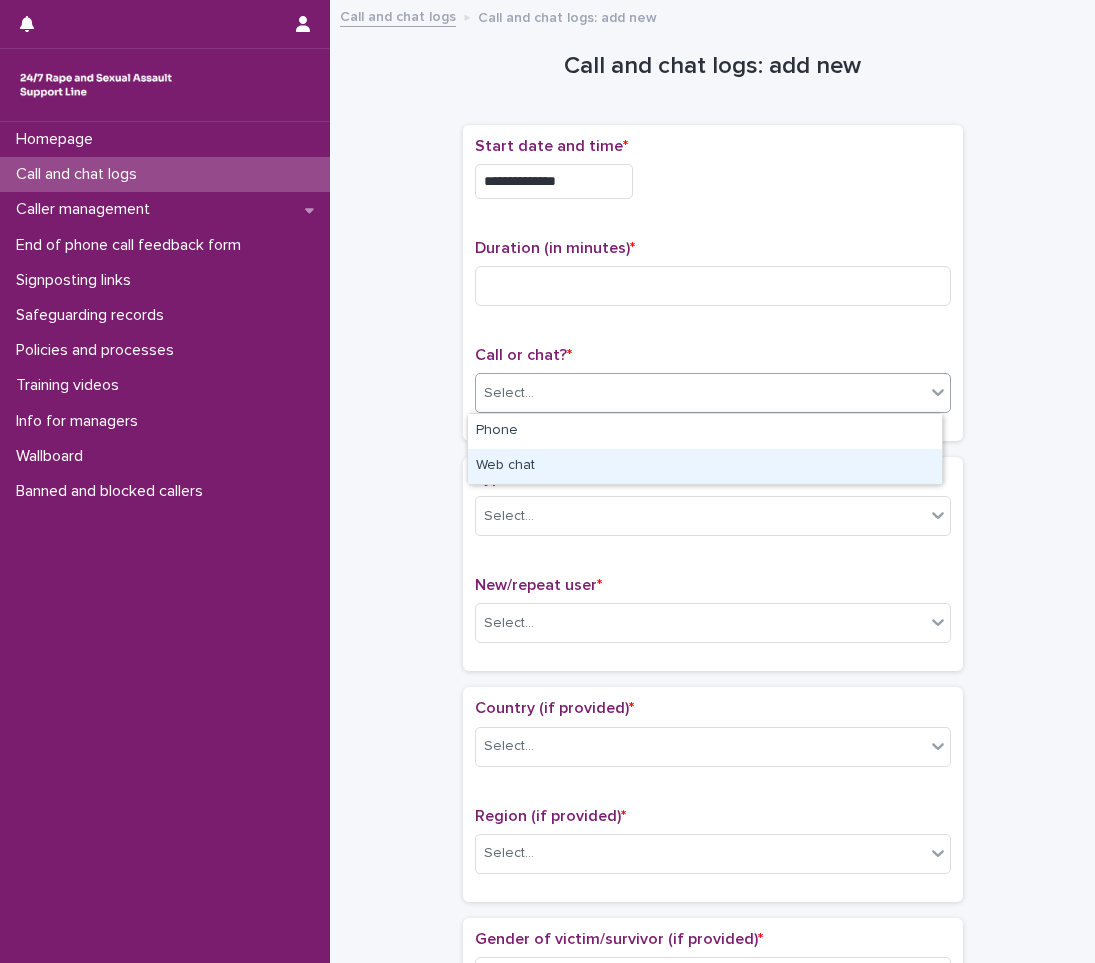 drag, startPoint x: 563, startPoint y: 446, endPoint x: 551, endPoint y: 458, distance: 16.970562 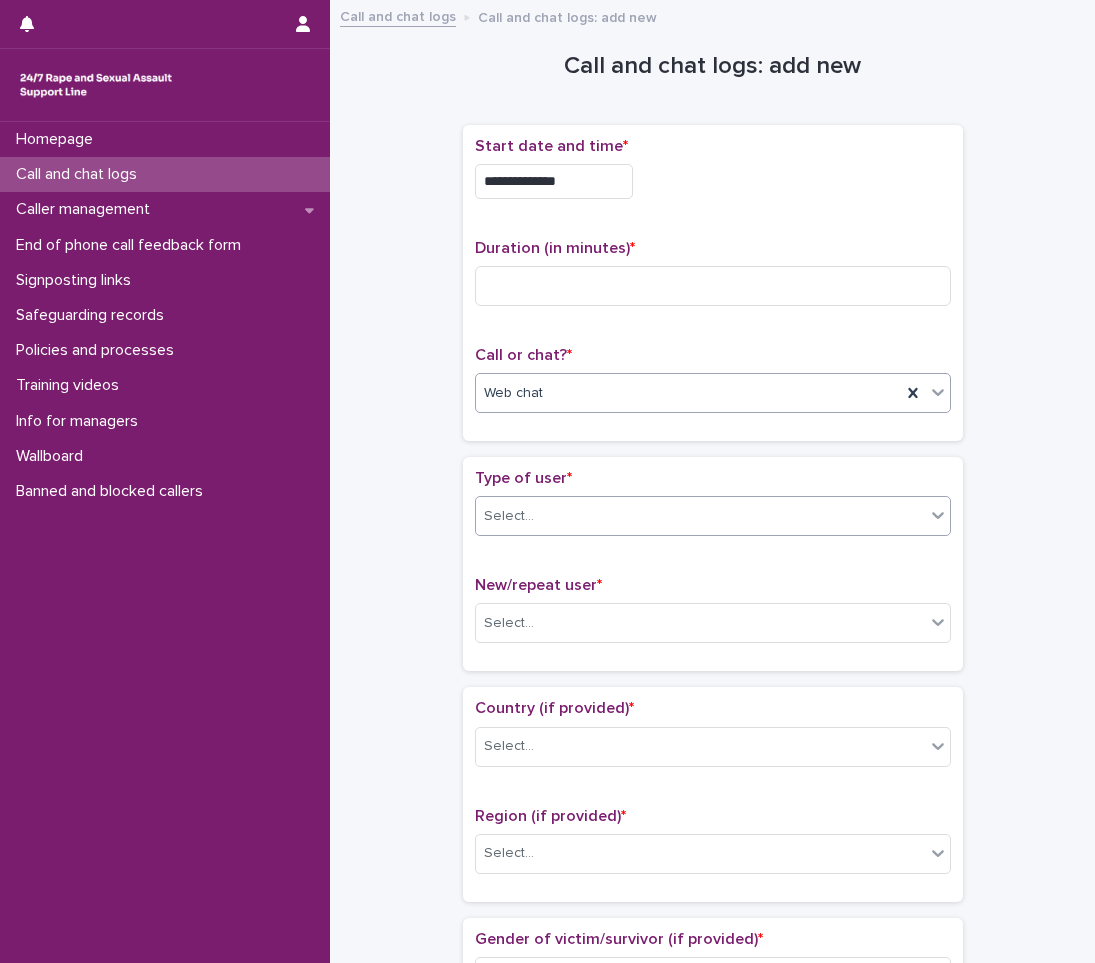 click on "Select..." at bounding box center (700, 516) 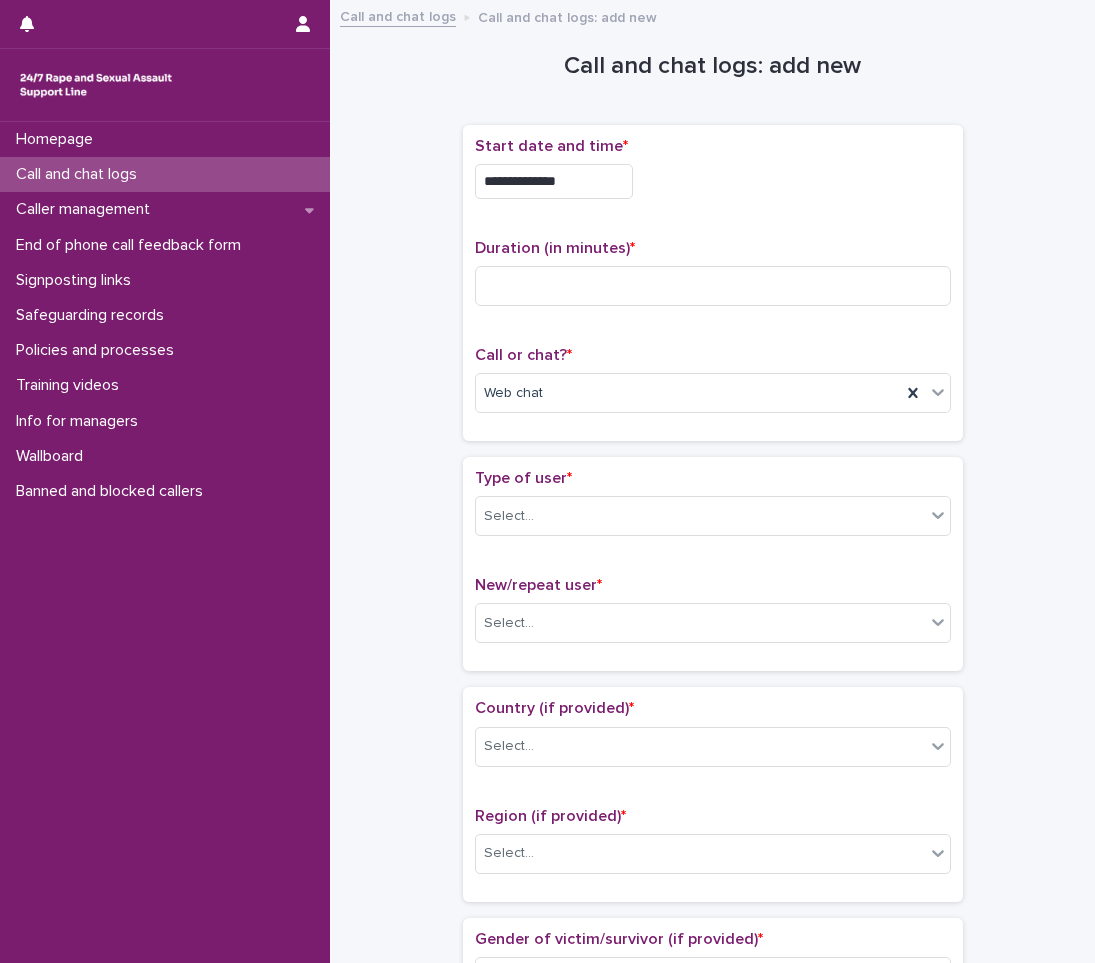 click on "**********" at bounding box center [712, 1034] 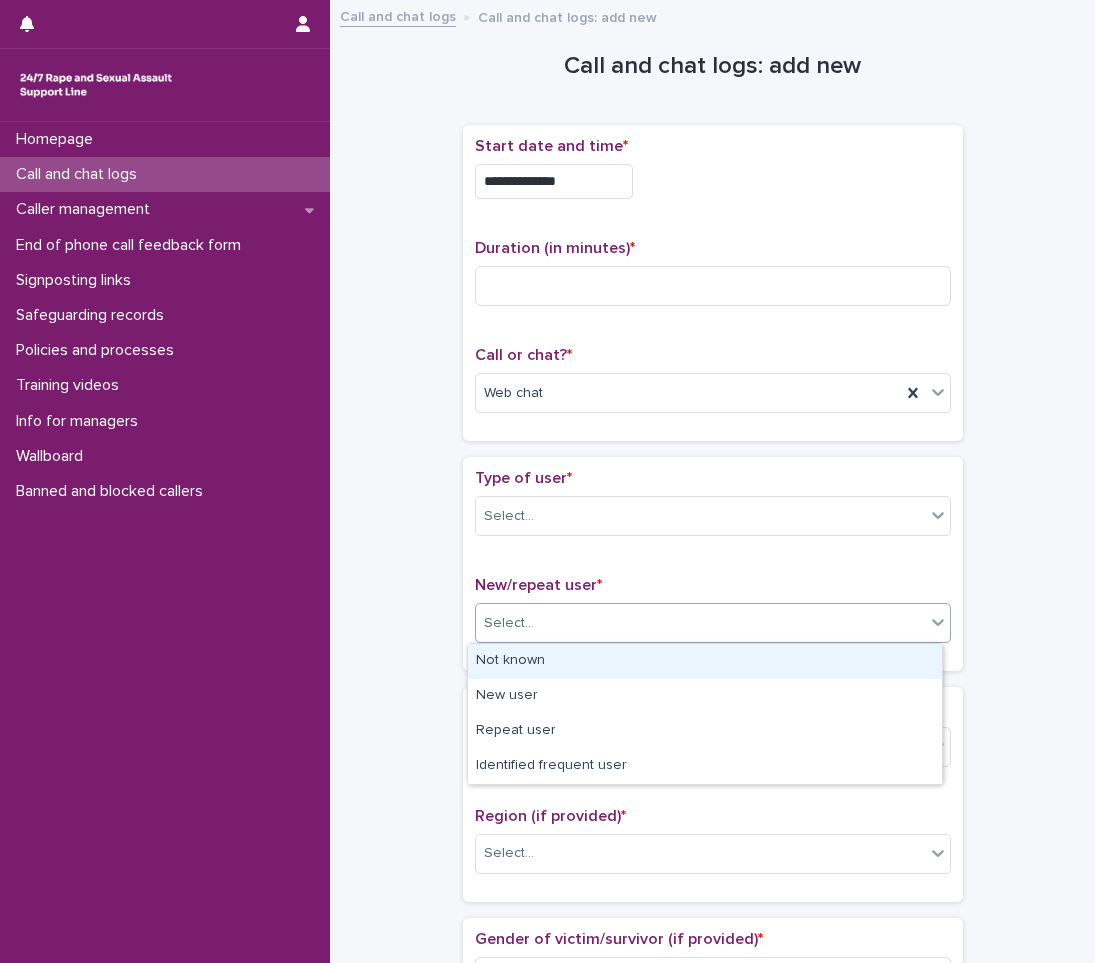 click on "Select..." at bounding box center [700, 623] 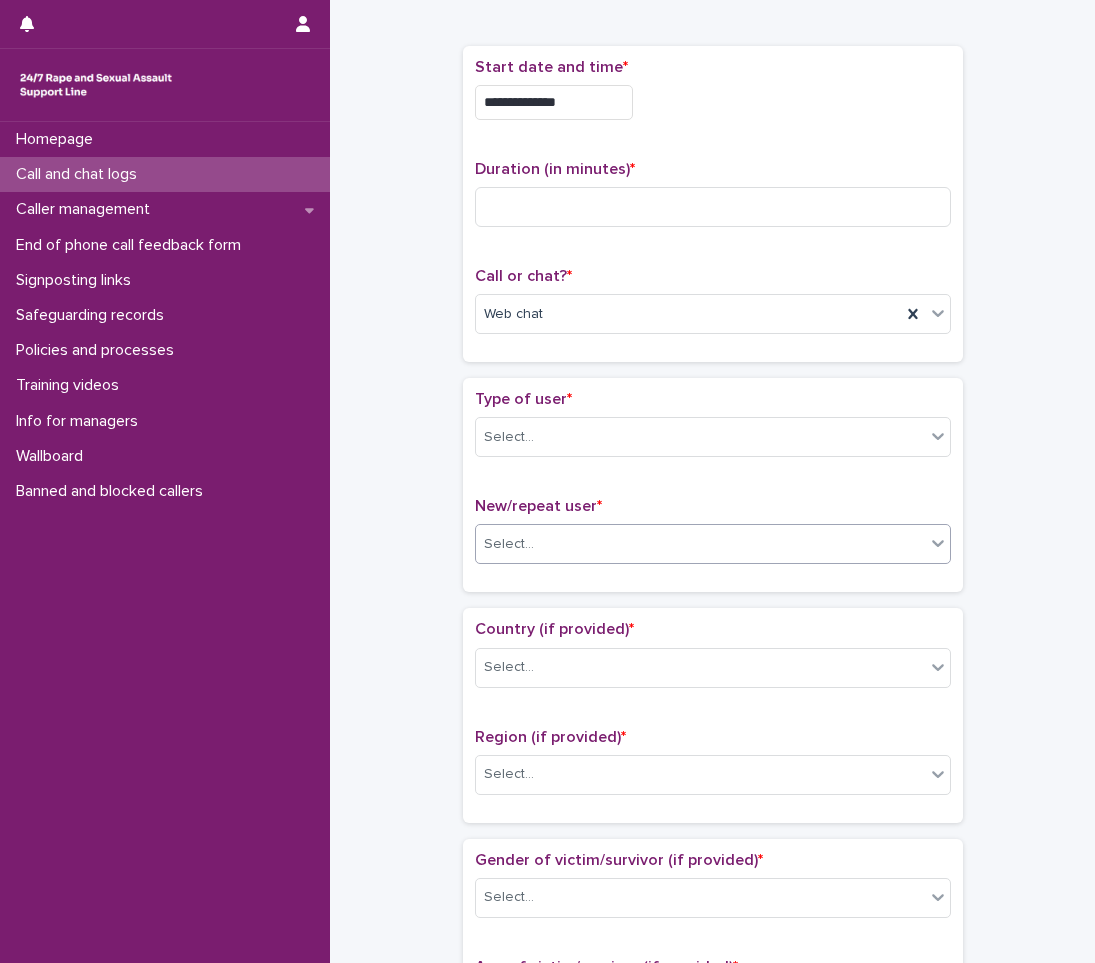 scroll, scrollTop: 0, scrollLeft: 0, axis: both 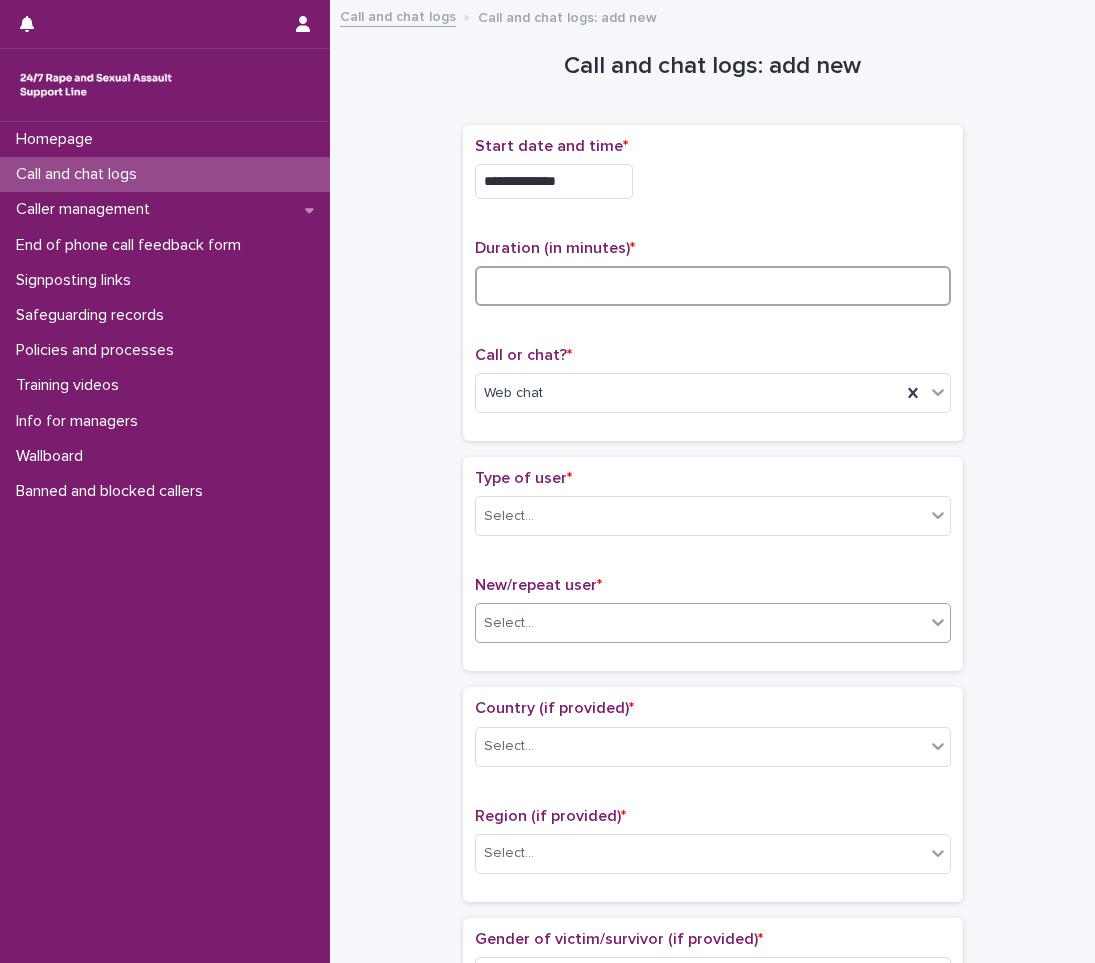 click at bounding box center [713, 286] 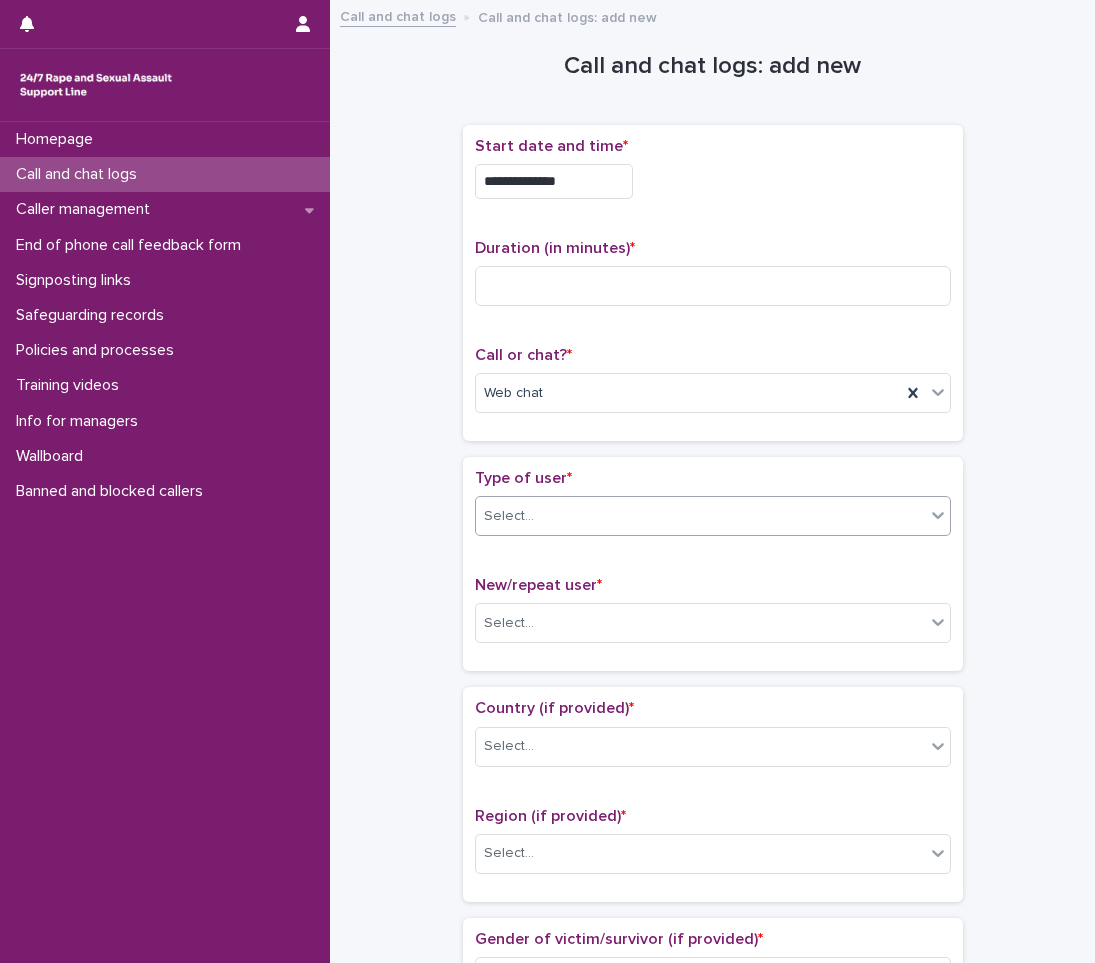 click on "Select..." at bounding box center (700, 516) 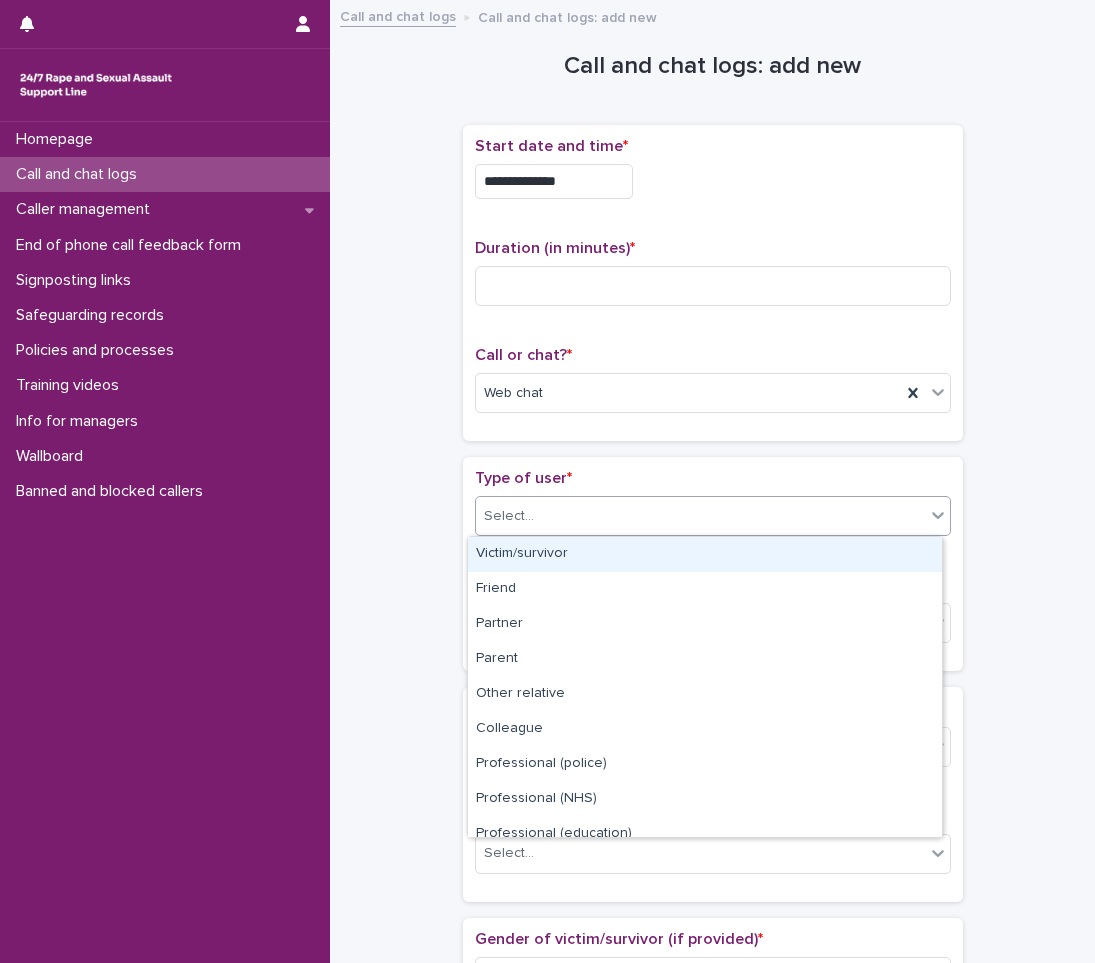 click on "Victim/survivor" at bounding box center [705, 554] 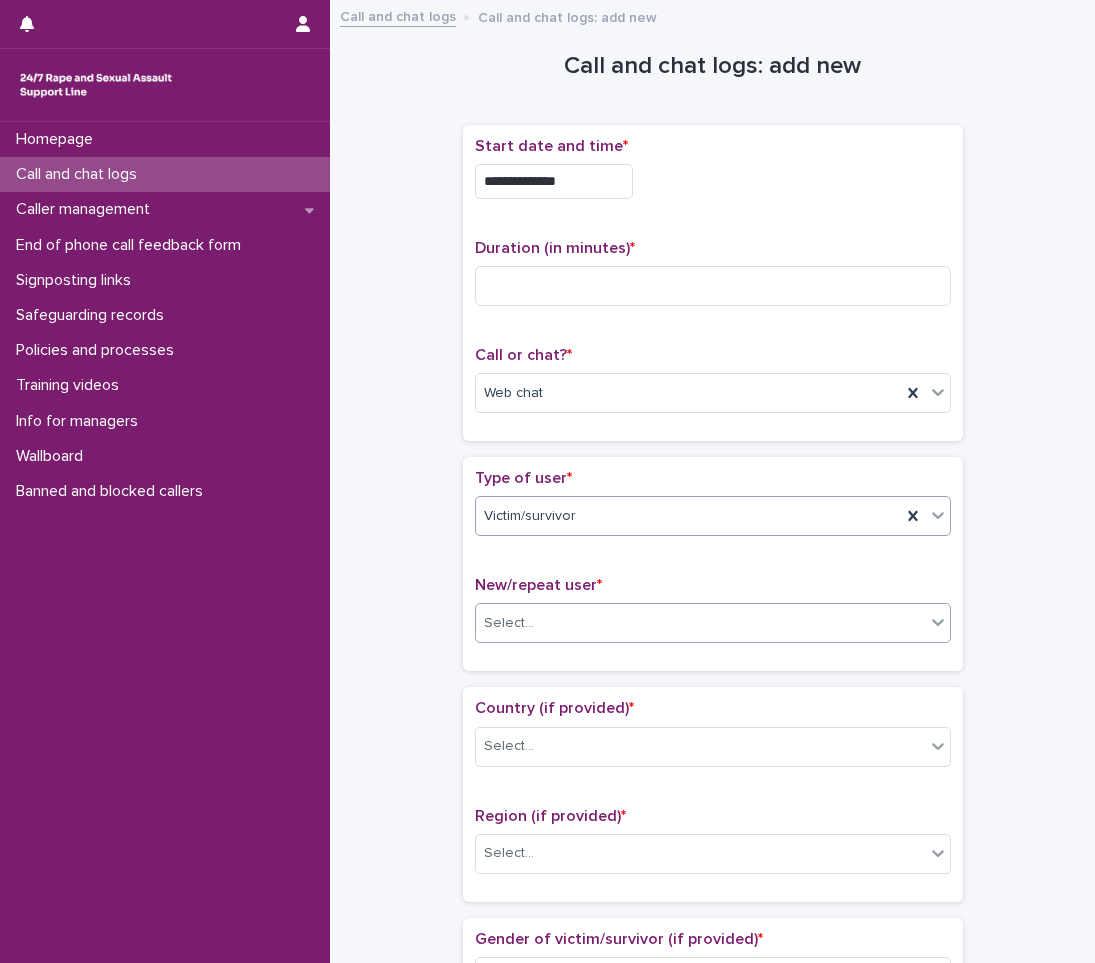 click on "Select..." at bounding box center [509, 623] 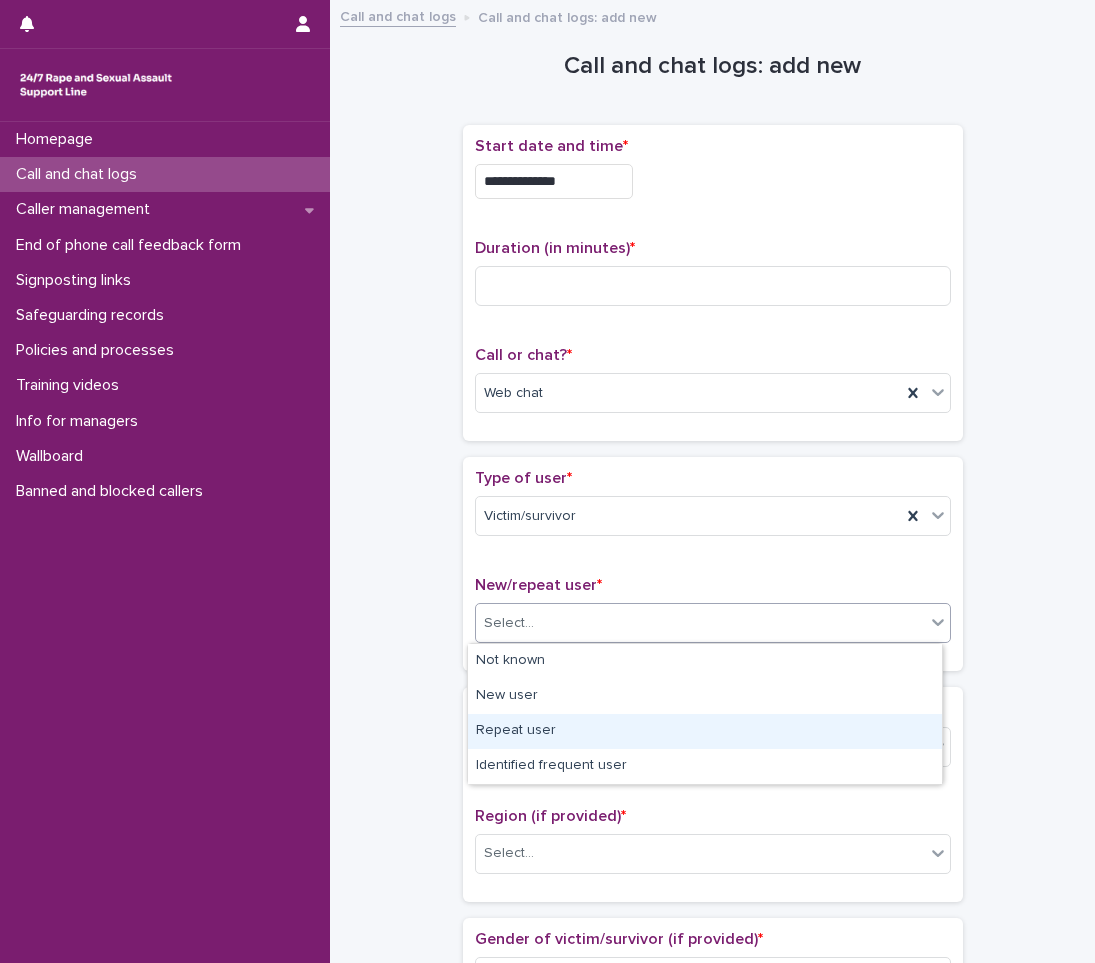 click on "Repeat user" at bounding box center [705, 731] 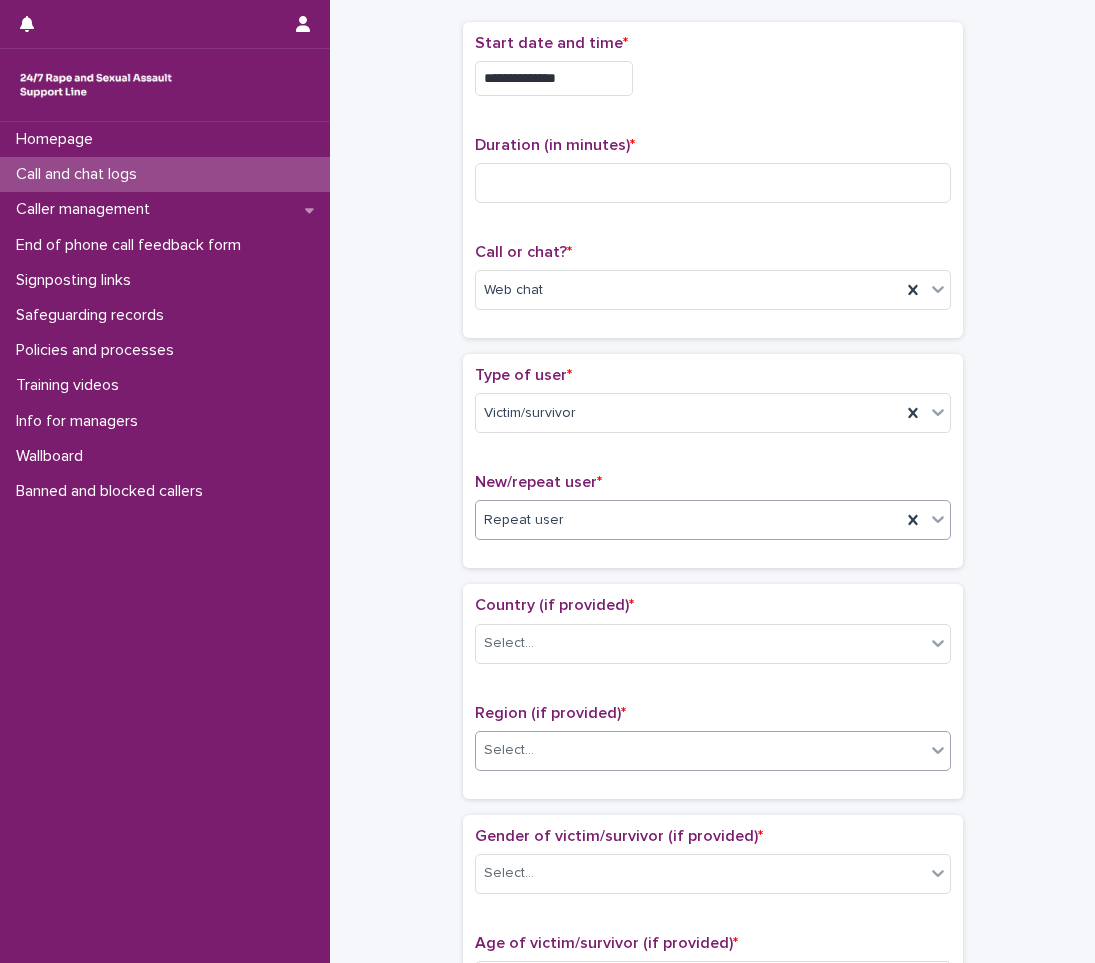 scroll, scrollTop: 200, scrollLeft: 0, axis: vertical 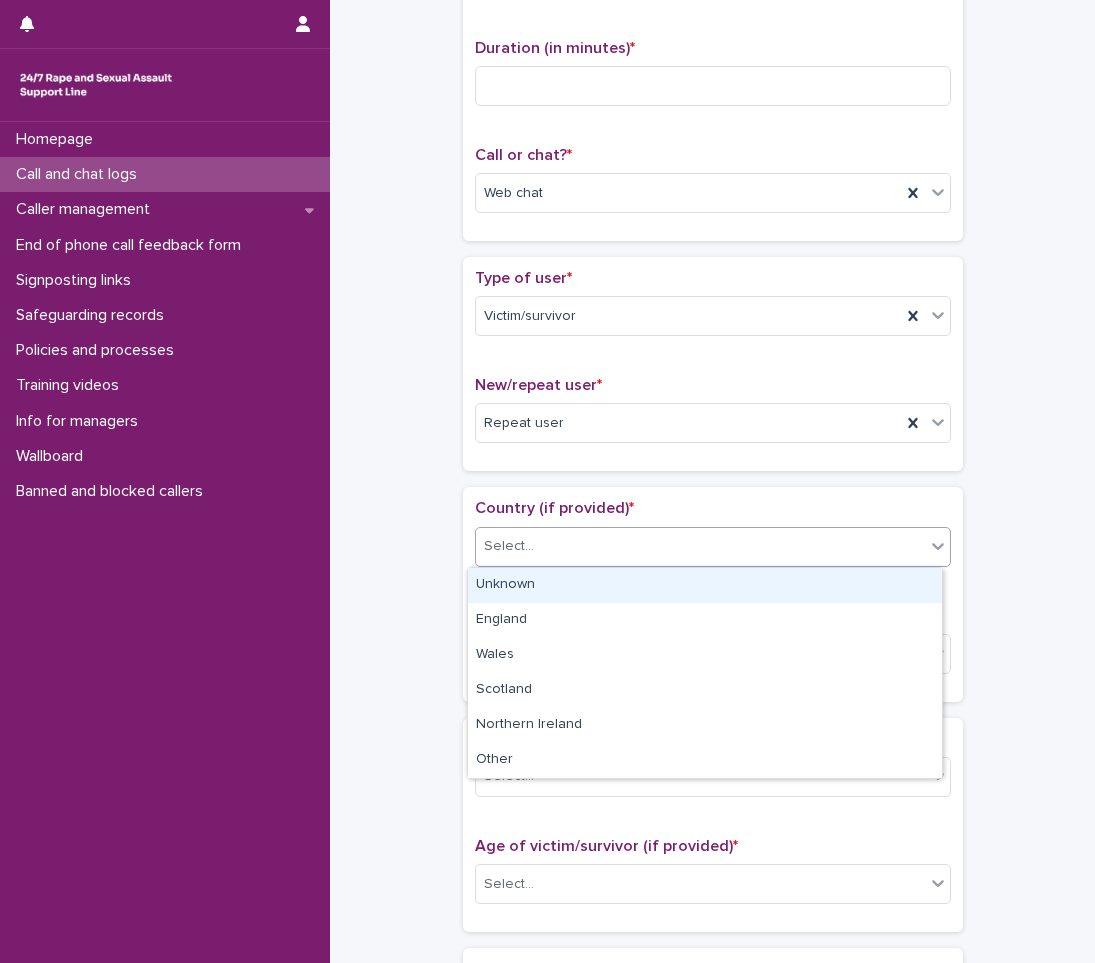 click on "Select..." at bounding box center (700, 546) 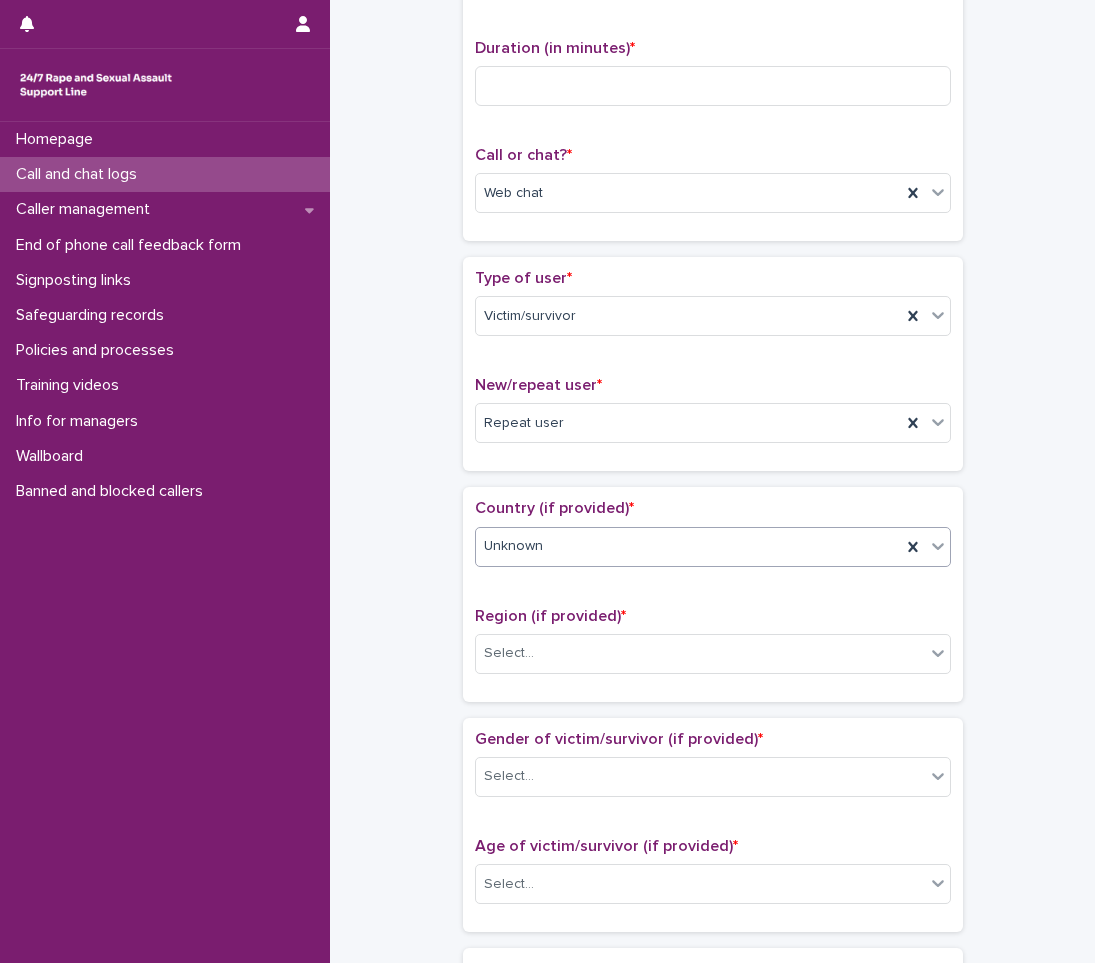 scroll, scrollTop: 400, scrollLeft: 0, axis: vertical 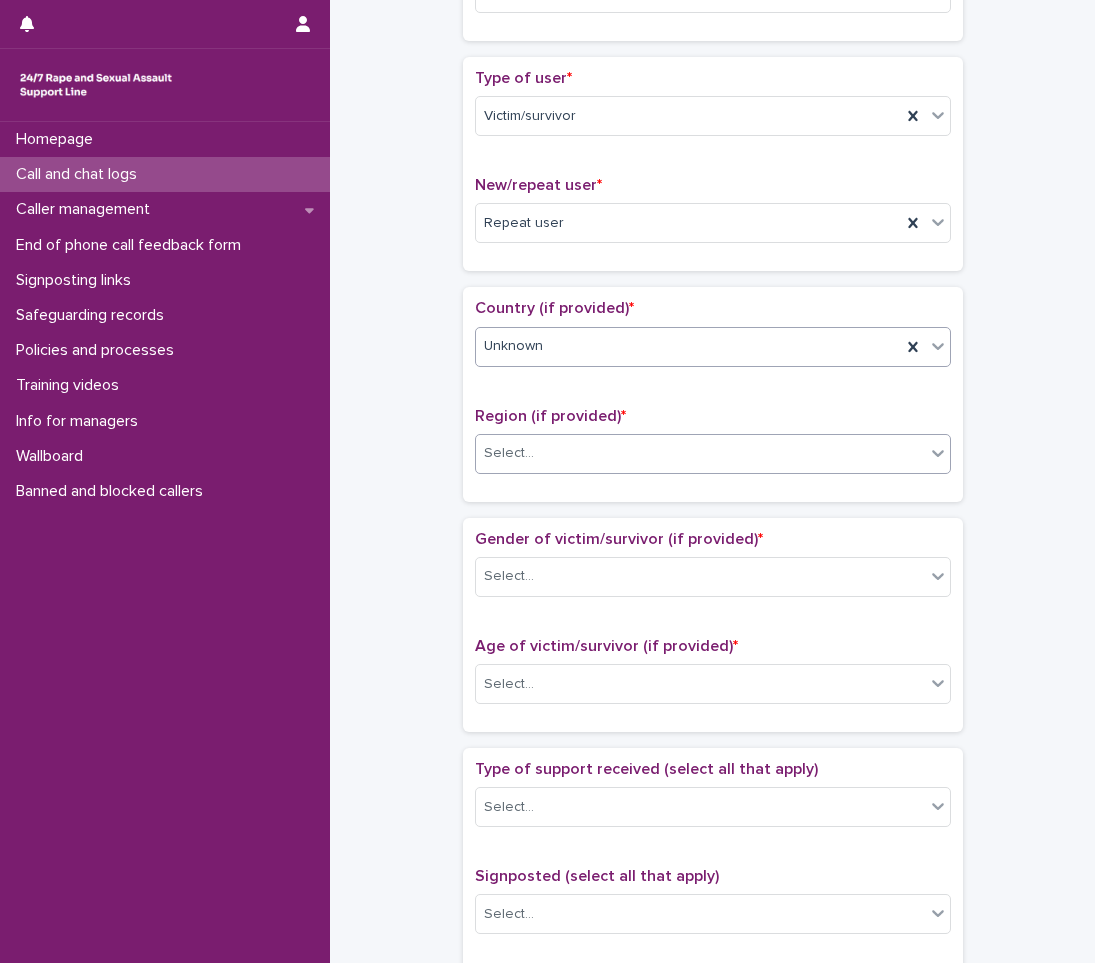 click on "Select..." at bounding box center [700, 453] 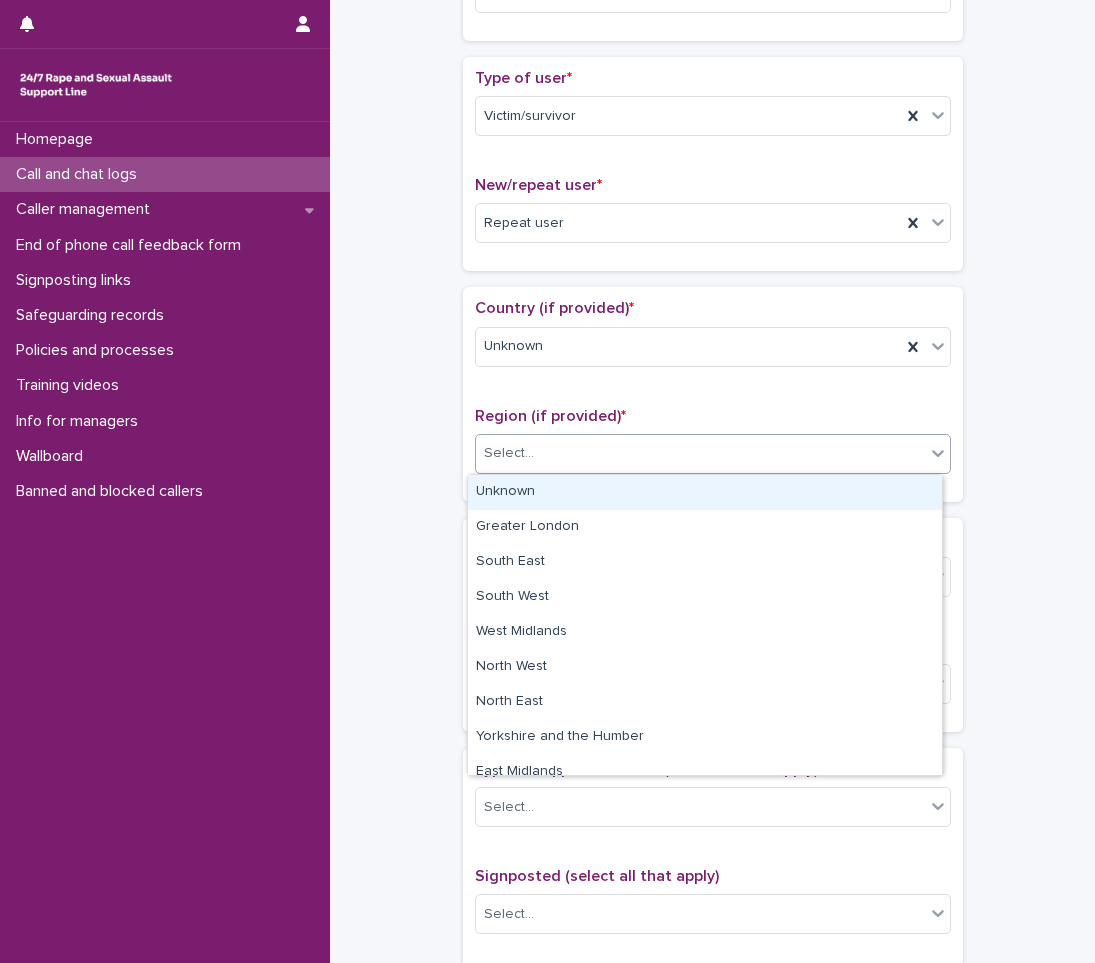 click on "Unknown" at bounding box center (705, 492) 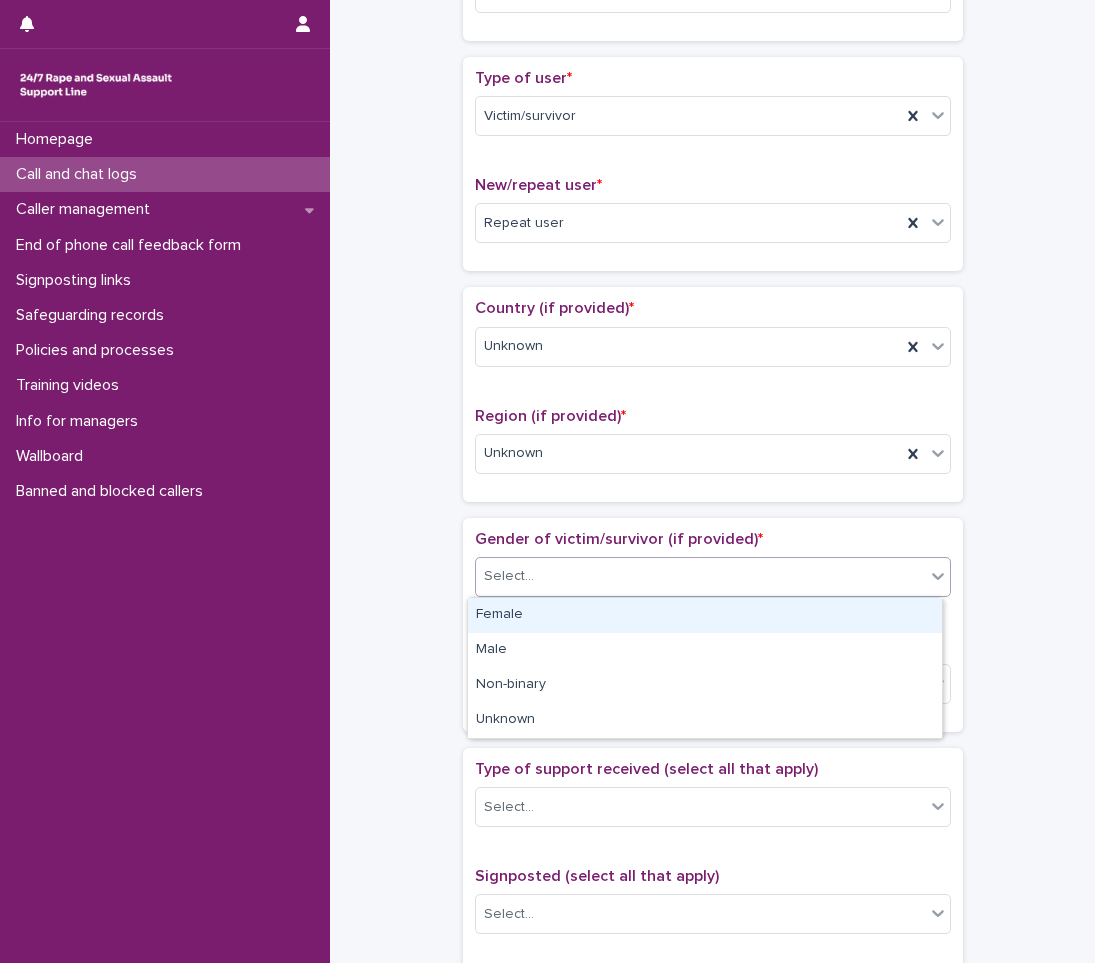 click on "Select..." at bounding box center (509, 576) 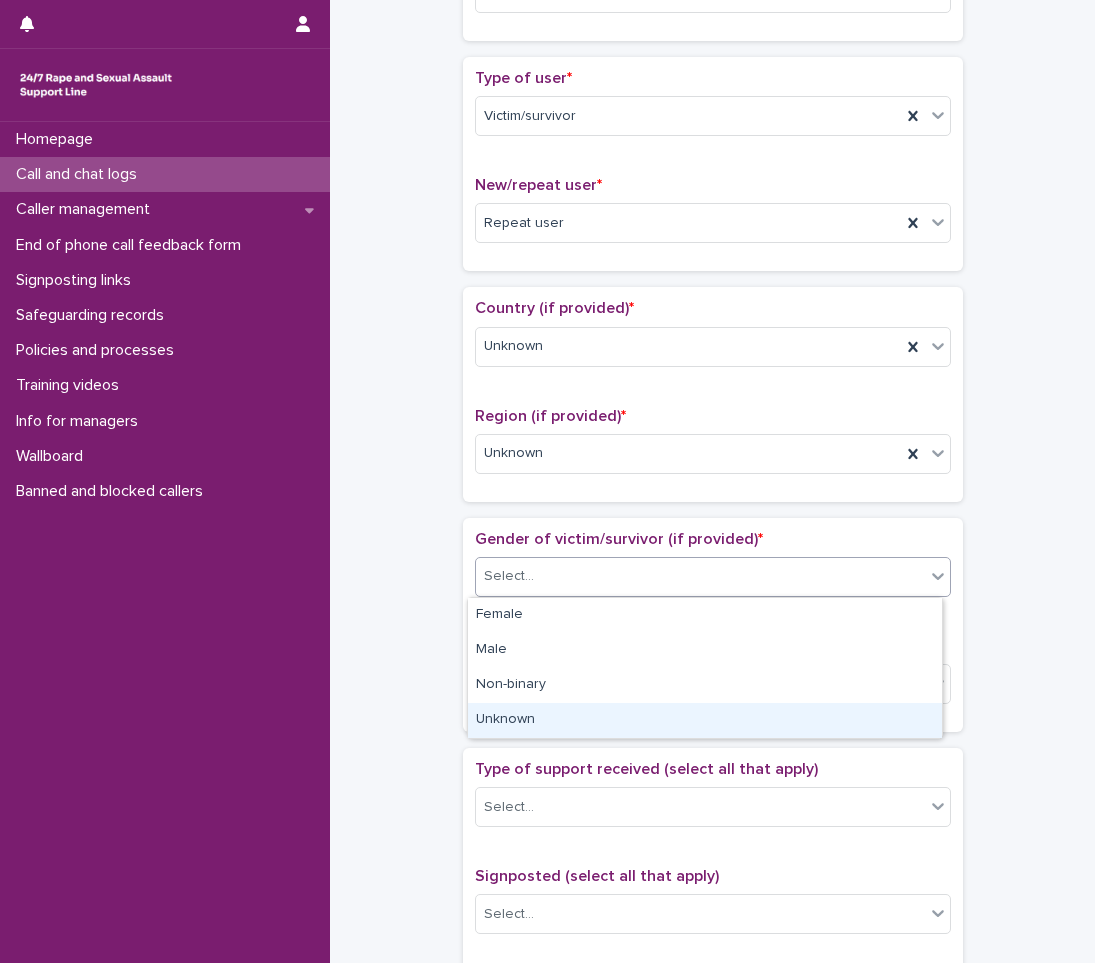 click on "Unknown" at bounding box center [705, 720] 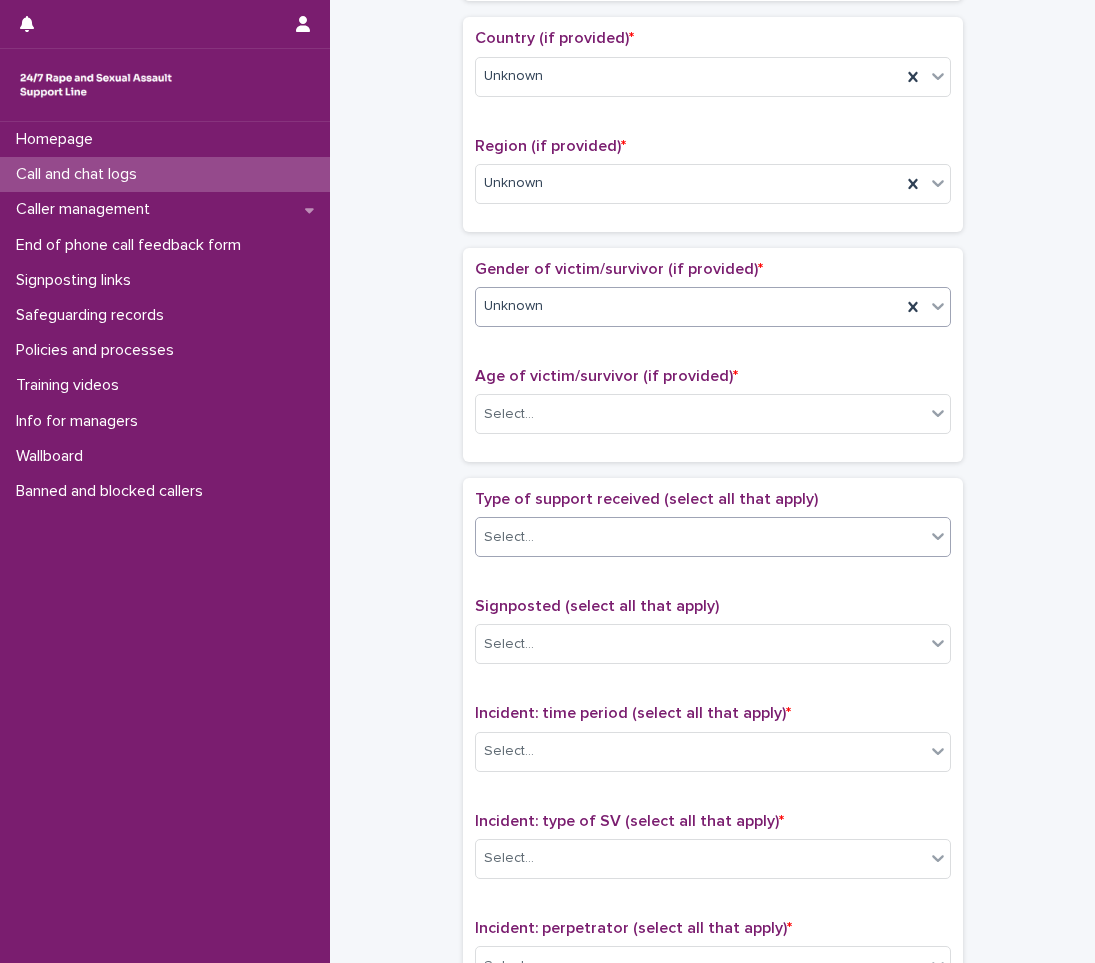 scroll, scrollTop: 700, scrollLeft: 0, axis: vertical 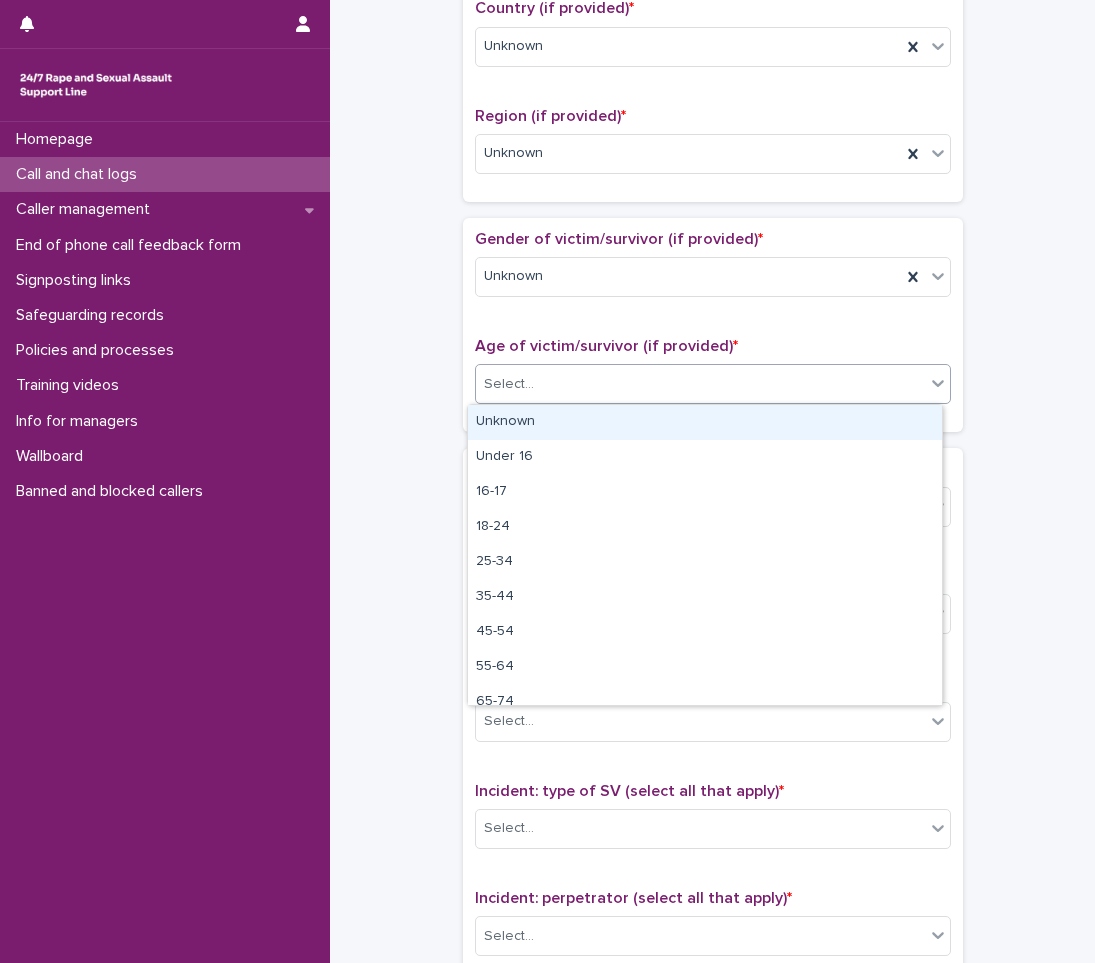 click on "Select..." at bounding box center (700, 384) 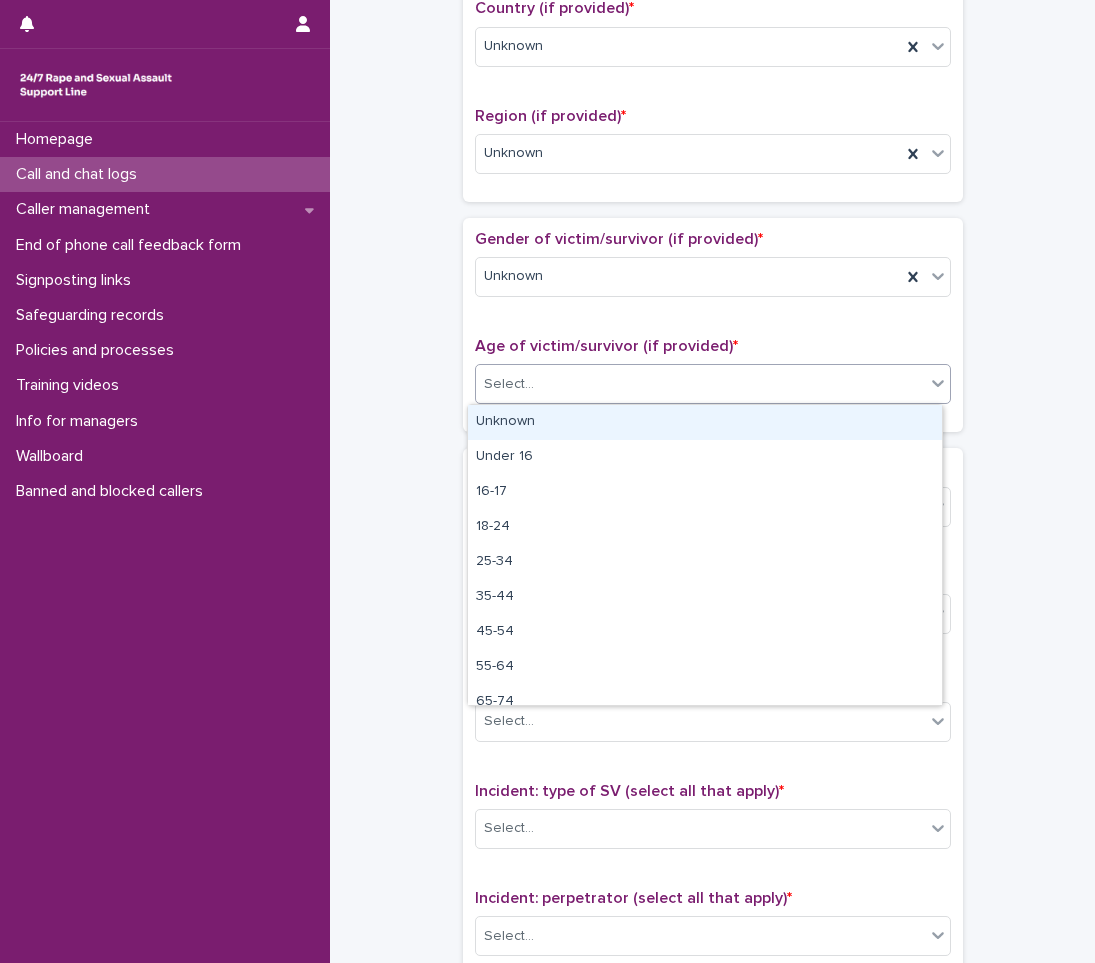 click on "Unknown" at bounding box center [705, 422] 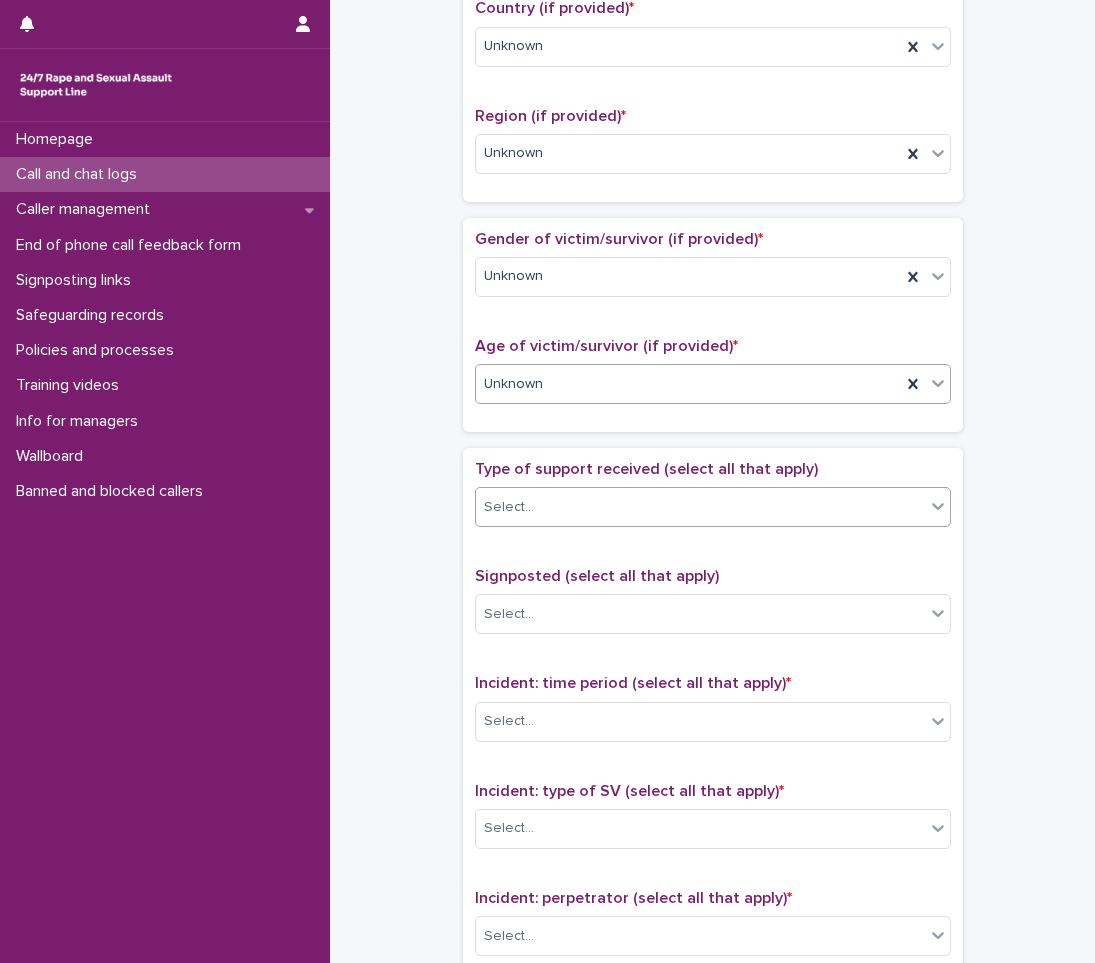 click on "Select..." at bounding box center [509, 507] 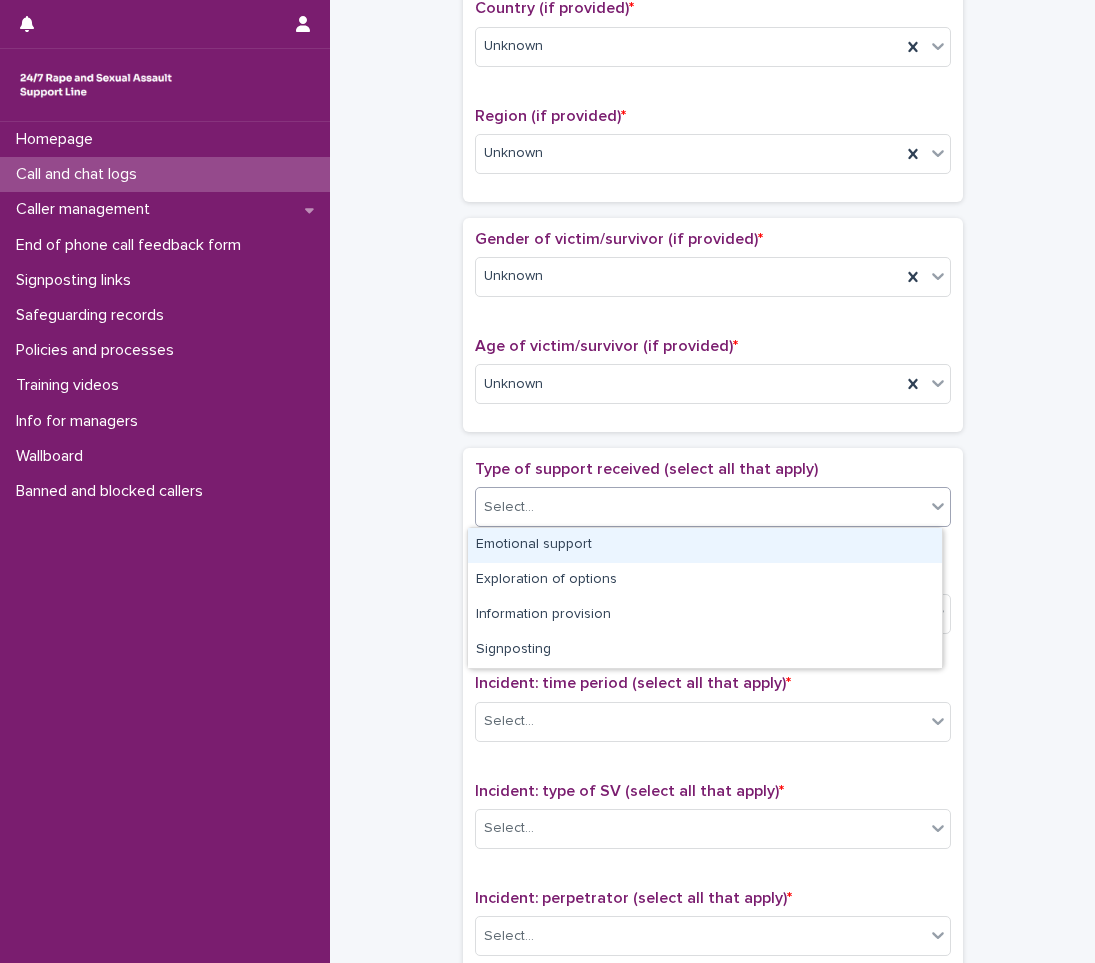 click on "Emotional support" at bounding box center (705, 545) 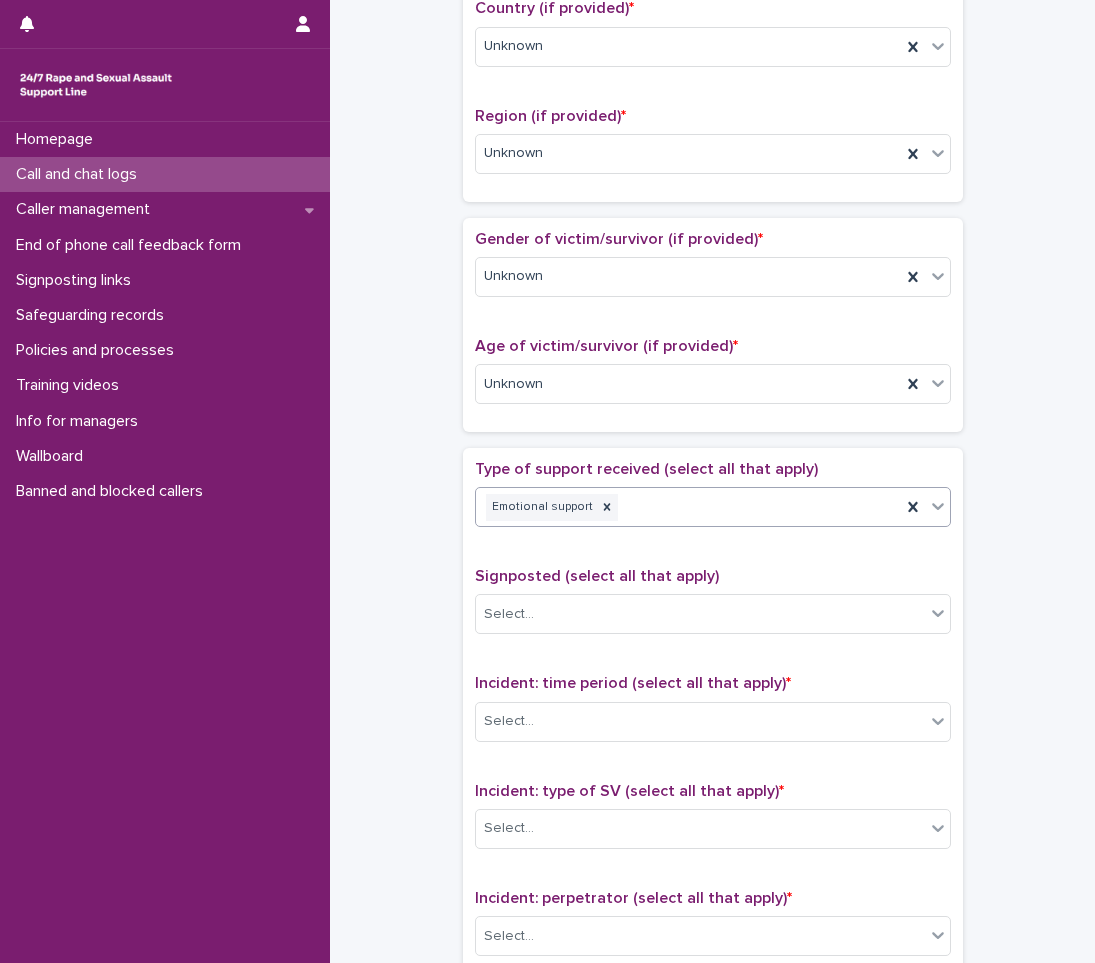 click on "Emotional support" at bounding box center (688, 507) 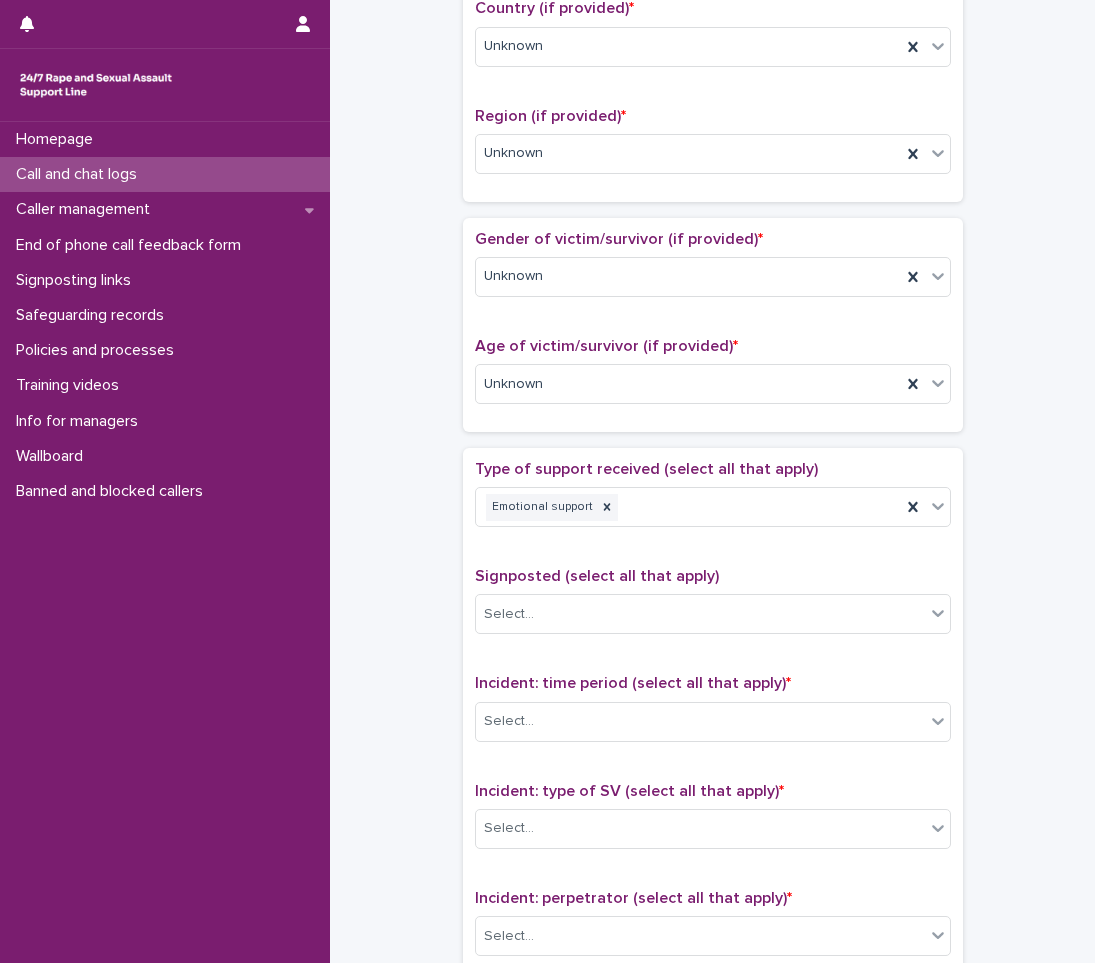 click on "**********" at bounding box center [712, 334] 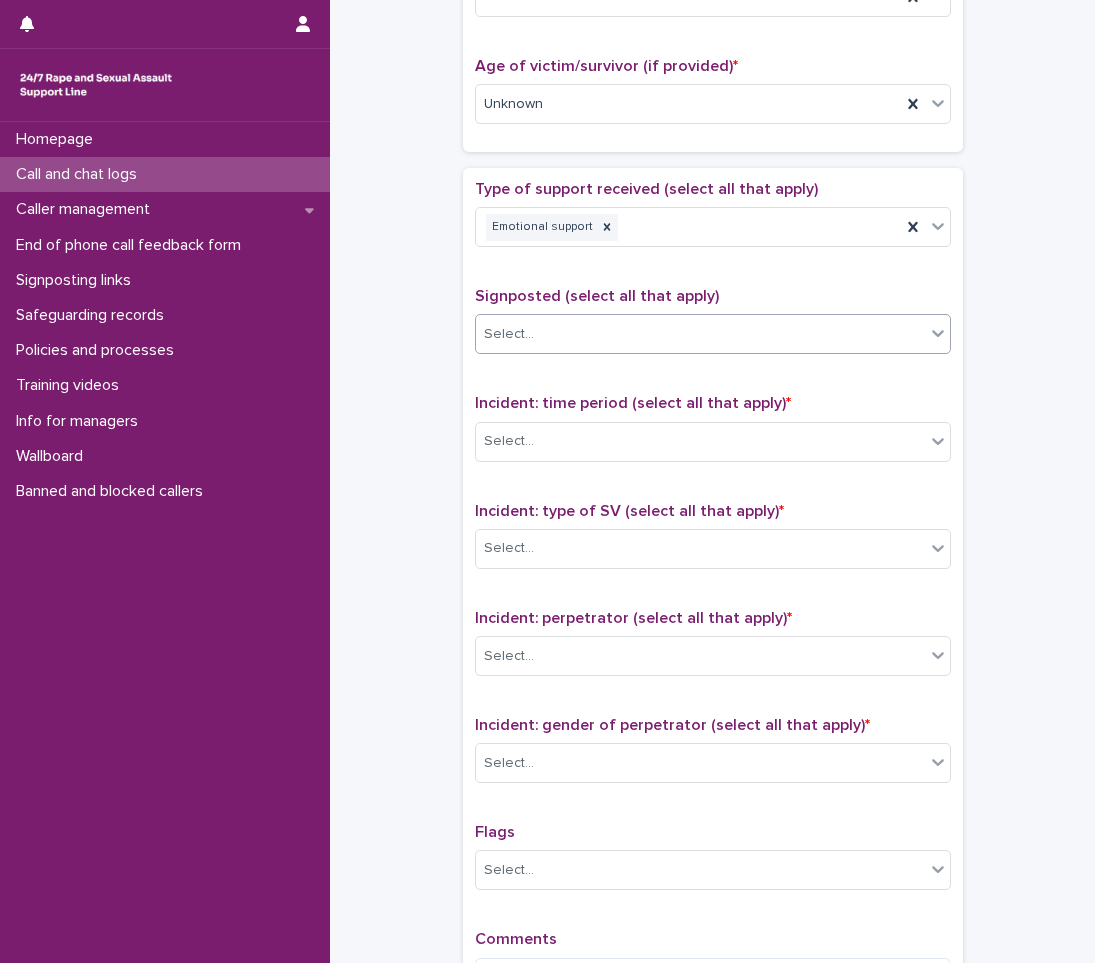 scroll, scrollTop: 1000, scrollLeft: 0, axis: vertical 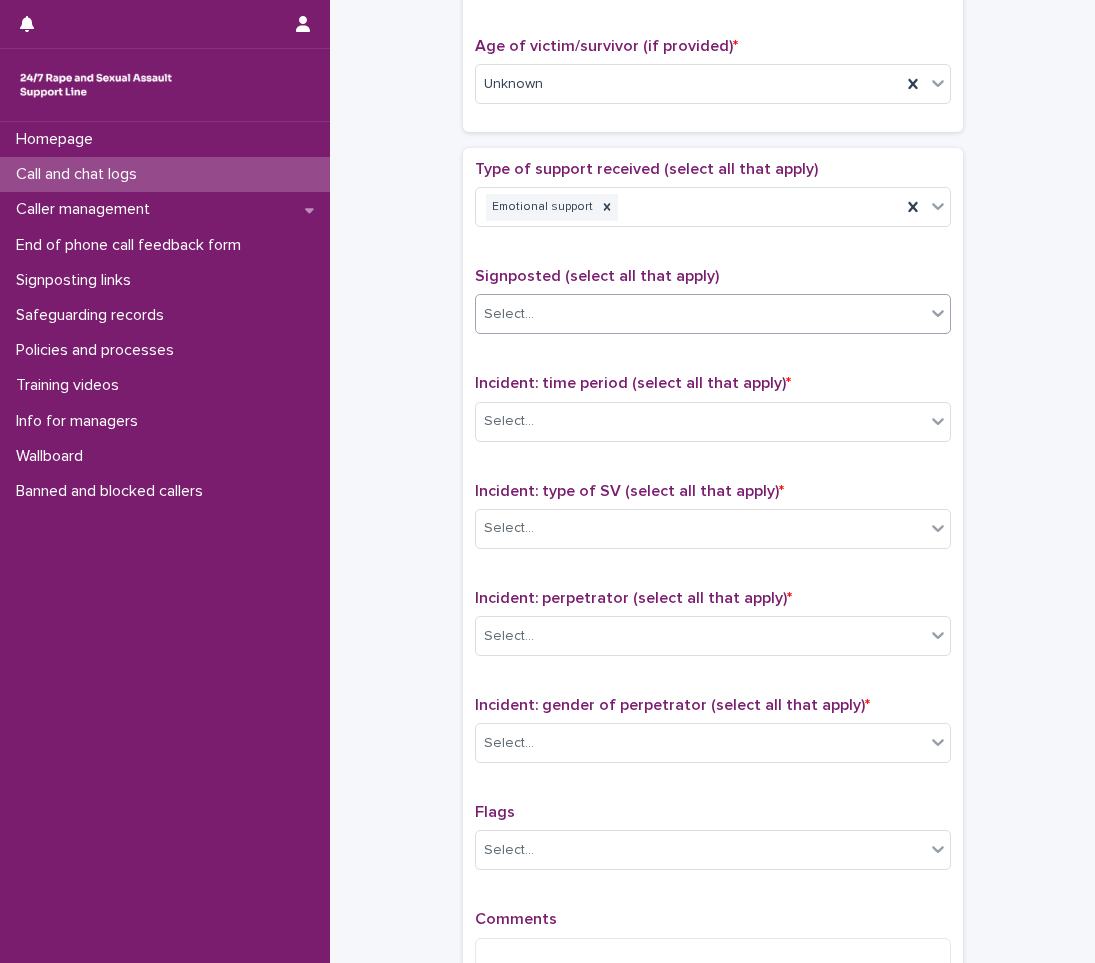 click on "Select..." at bounding box center [700, 314] 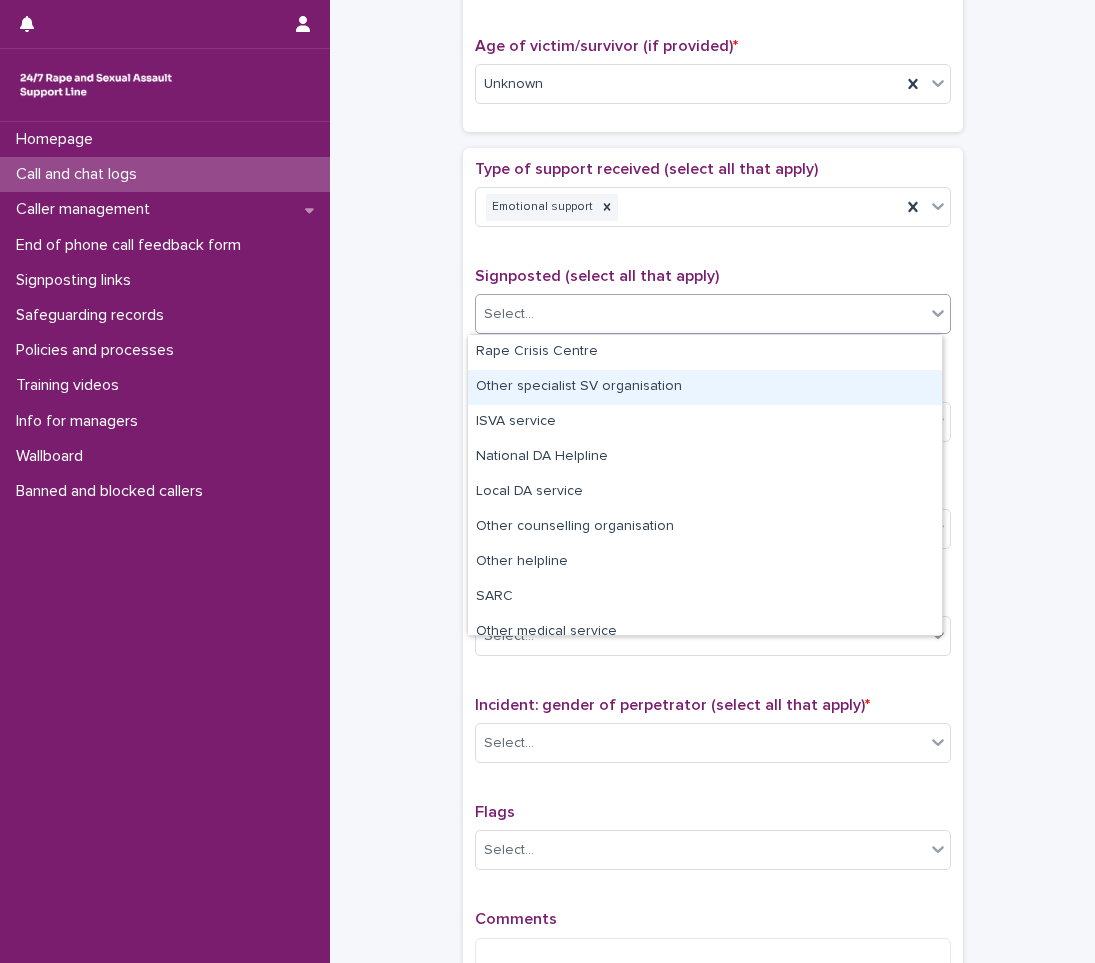 click on "**********" at bounding box center (712, 34) 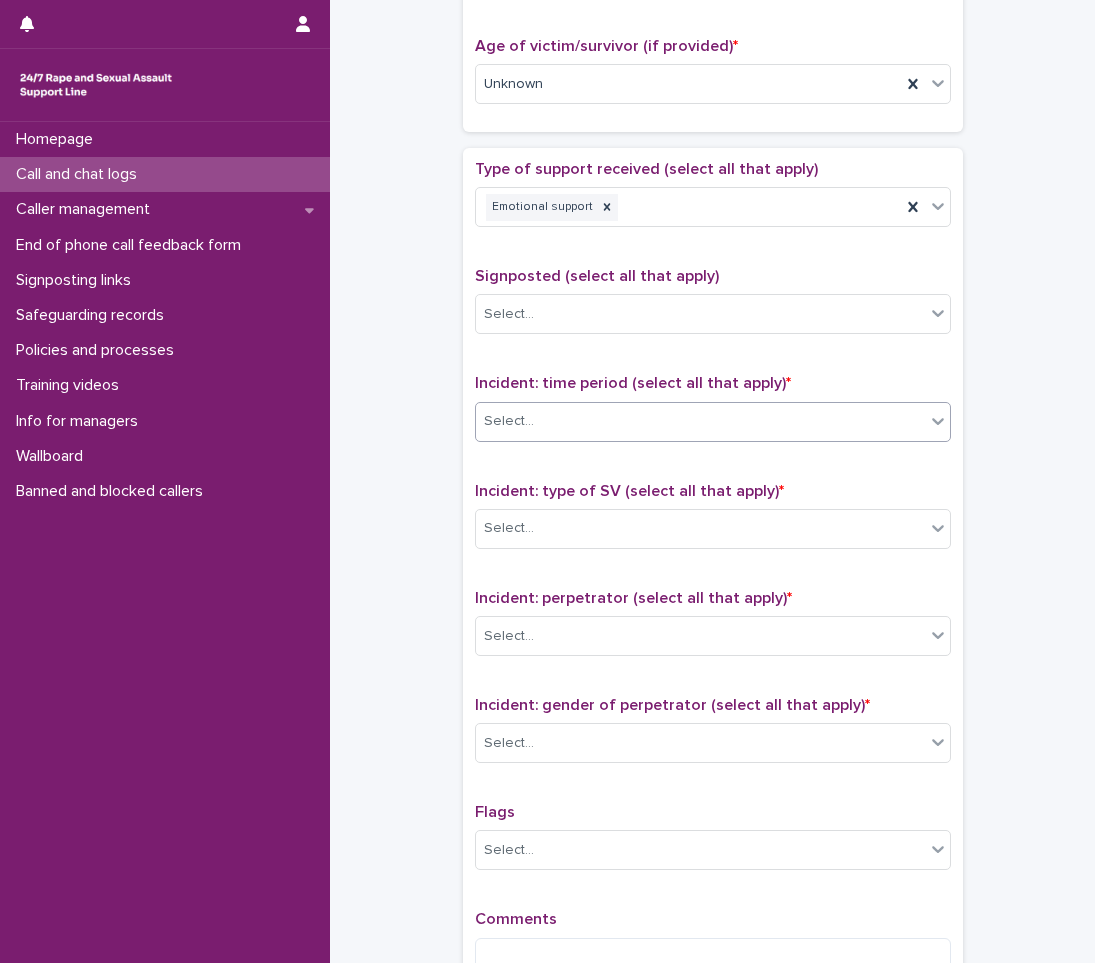 click on "Select..." at bounding box center [509, 421] 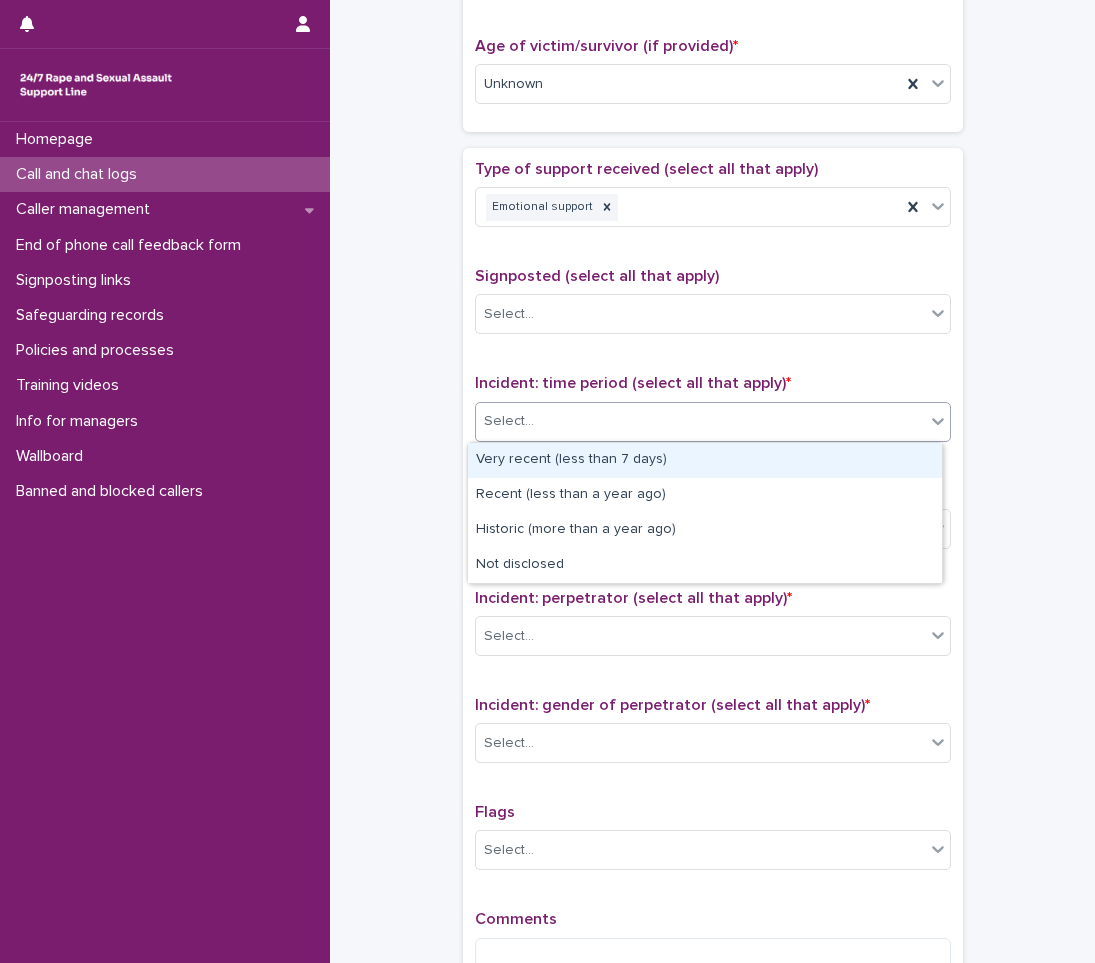 click on "Very recent (less than 7 days)" at bounding box center [705, 460] 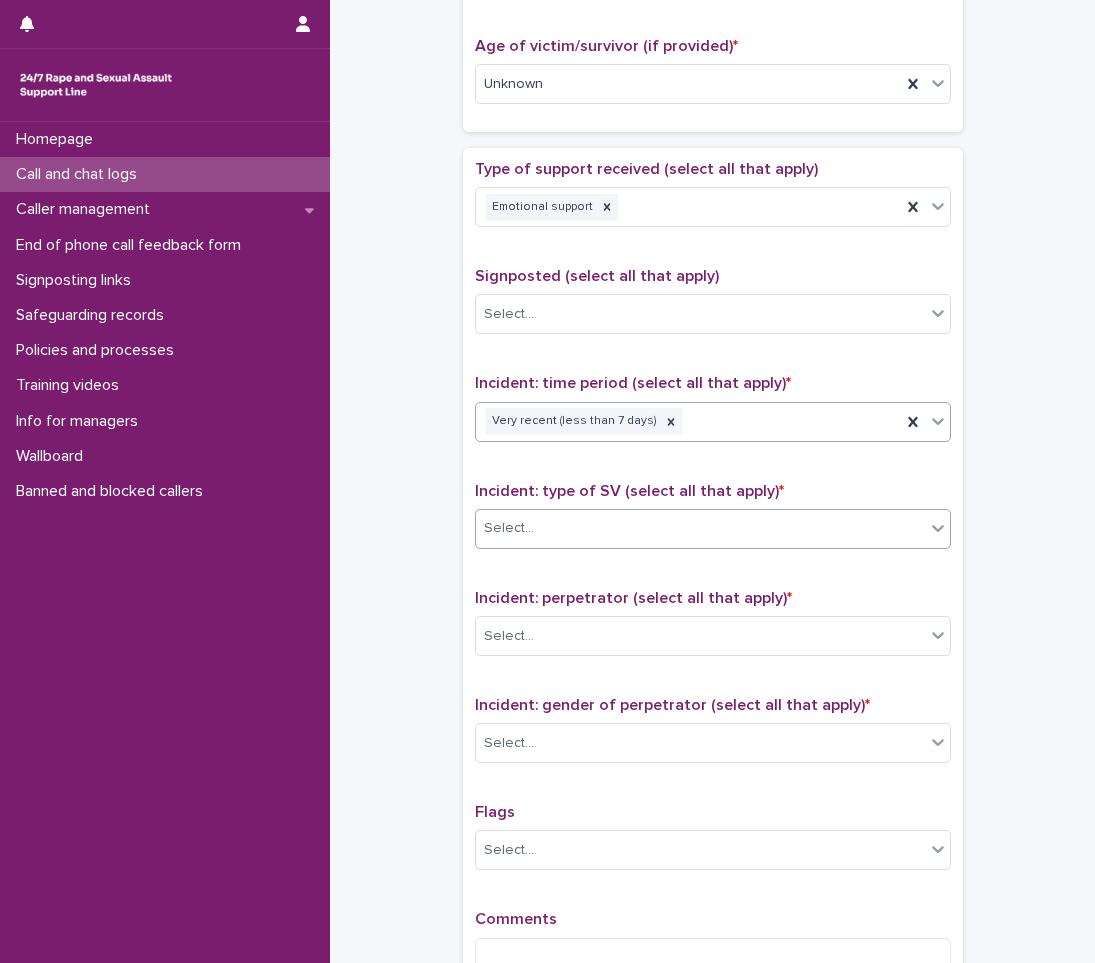 click at bounding box center (537, 528) 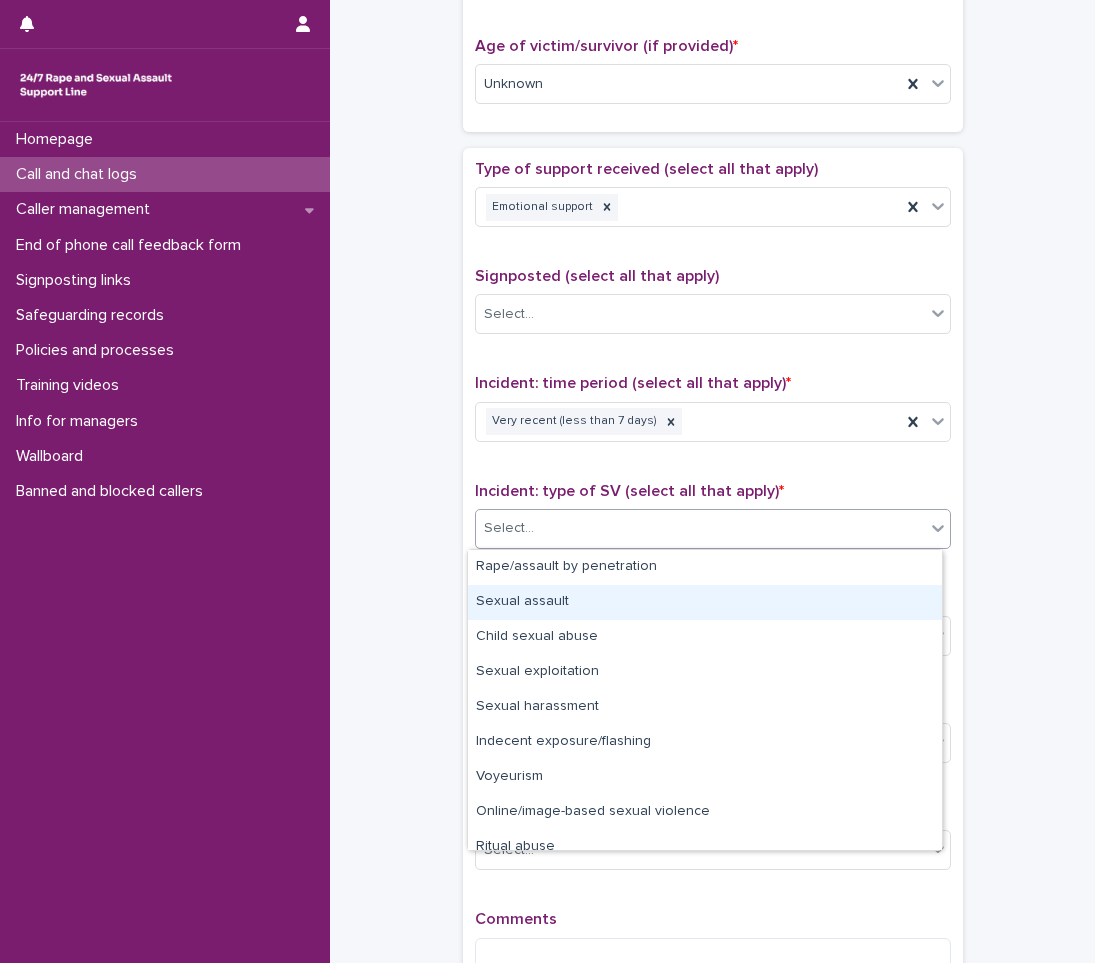 click on "Sexual assault" at bounding box center [705, 602] 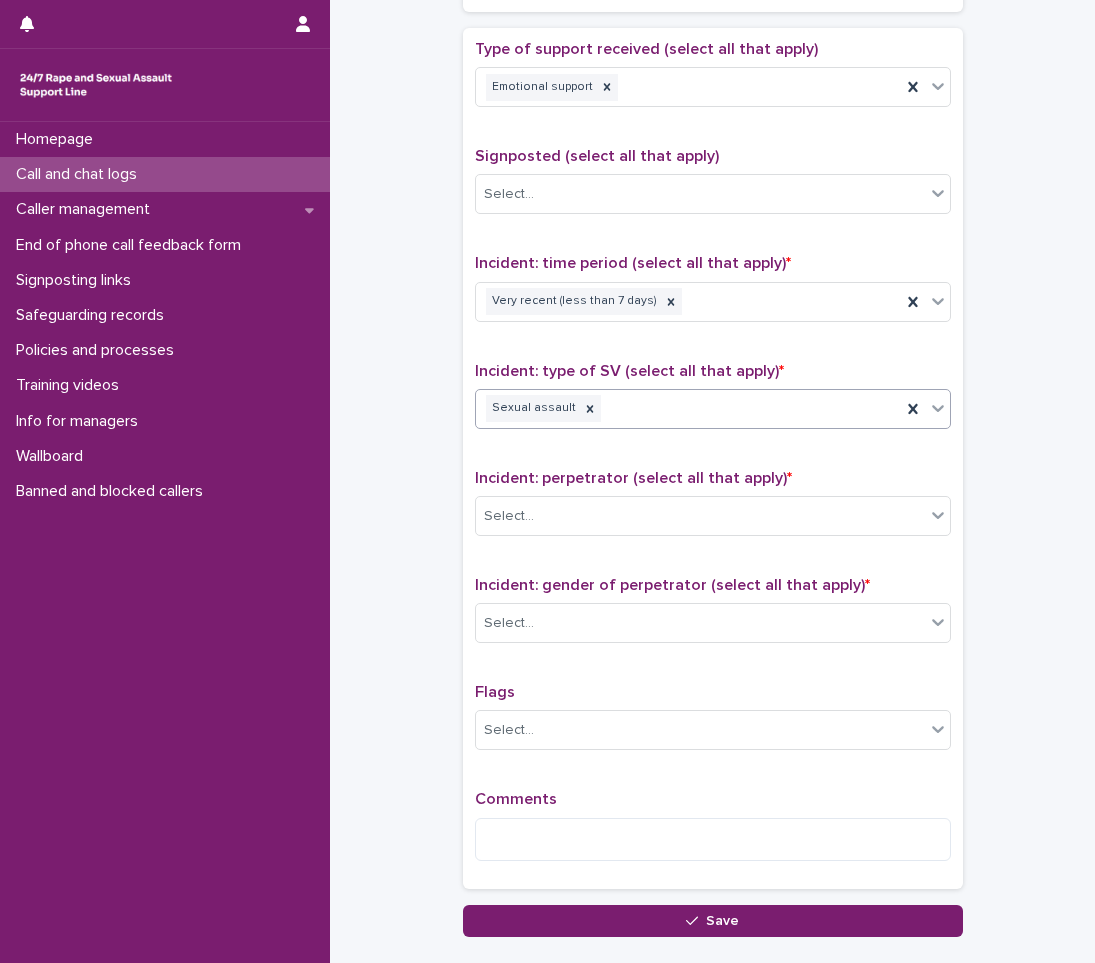 scroll, scrollTop: 1200, scrollLeft: 0, axis: vertical 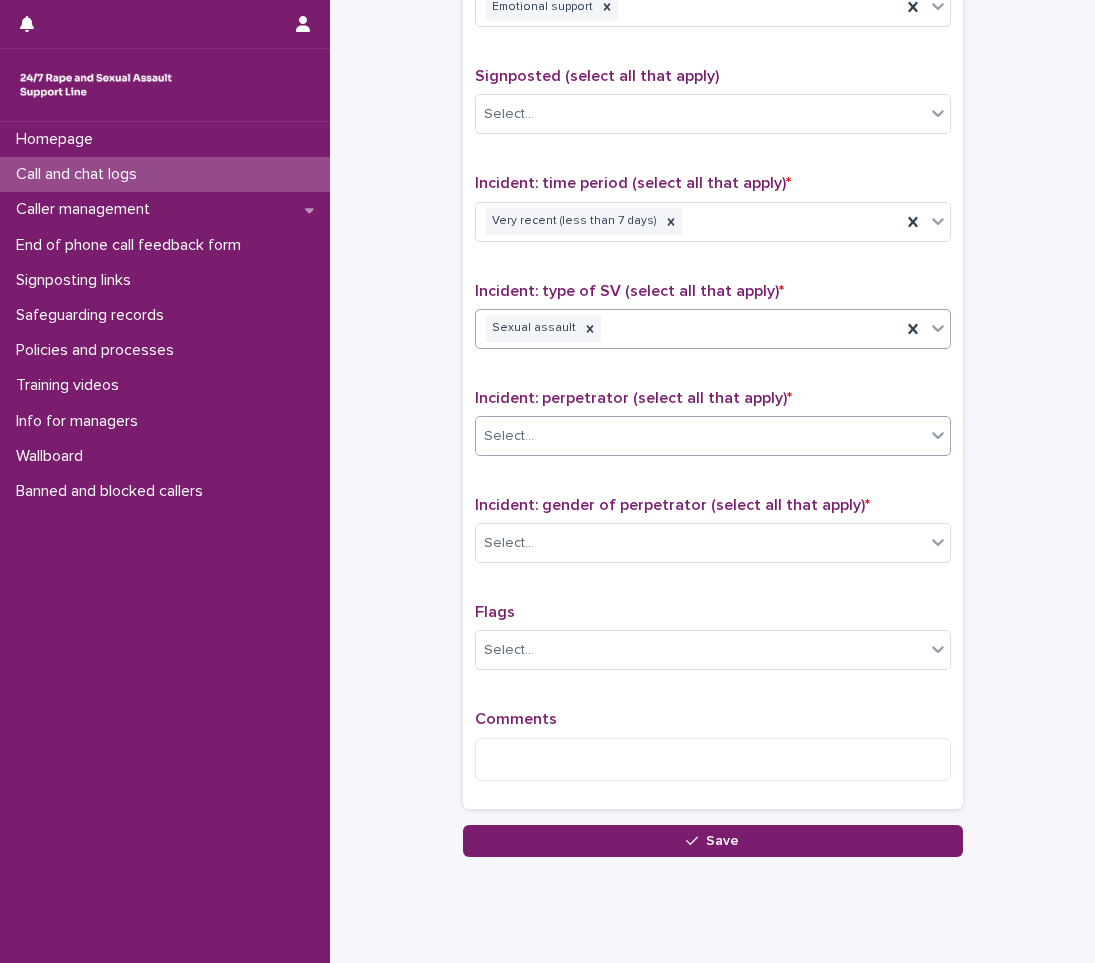 click on "Select..." at bounding box center (700, 436) 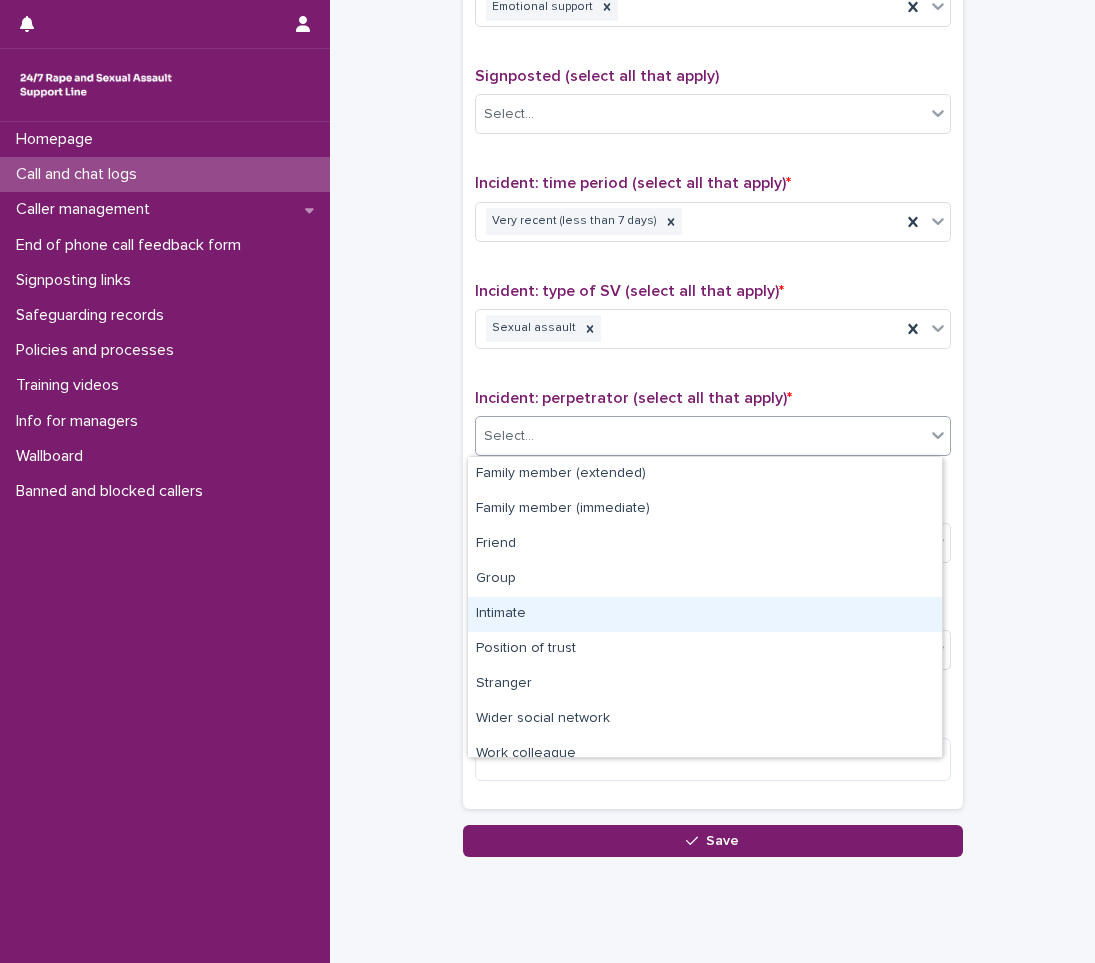 click on "Intimate" at bounding box center [705, 614] 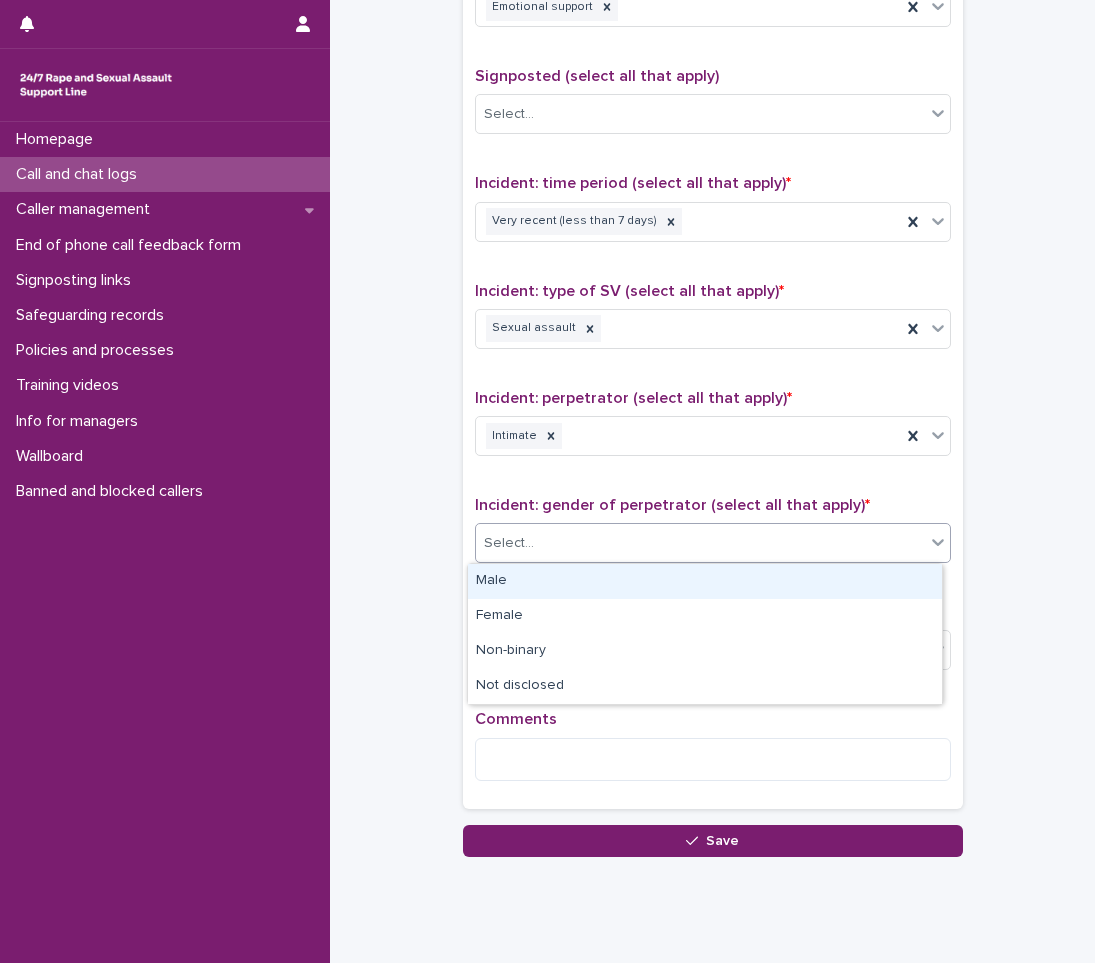 click on "Select..." at bounding box center (700, 543) 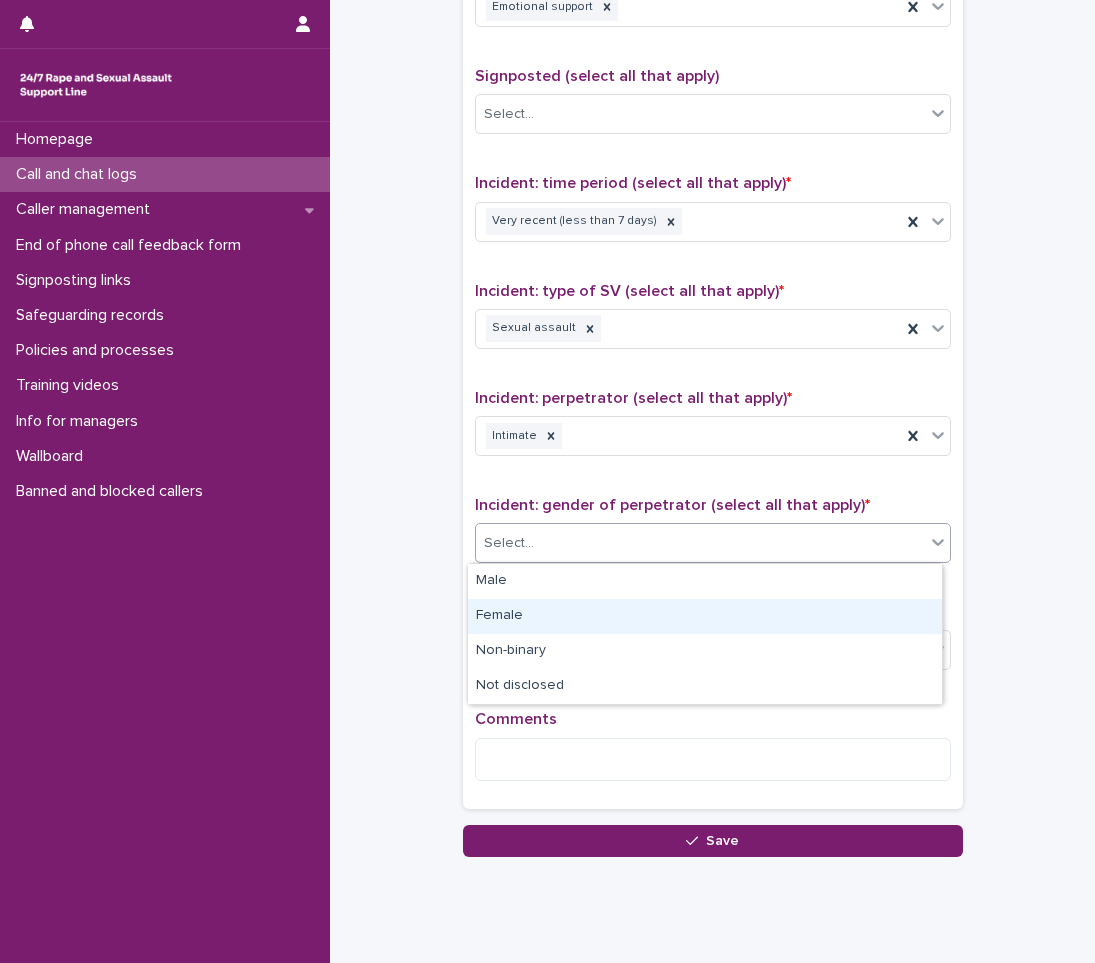 click on "Female" at bounding box center (705, 616) 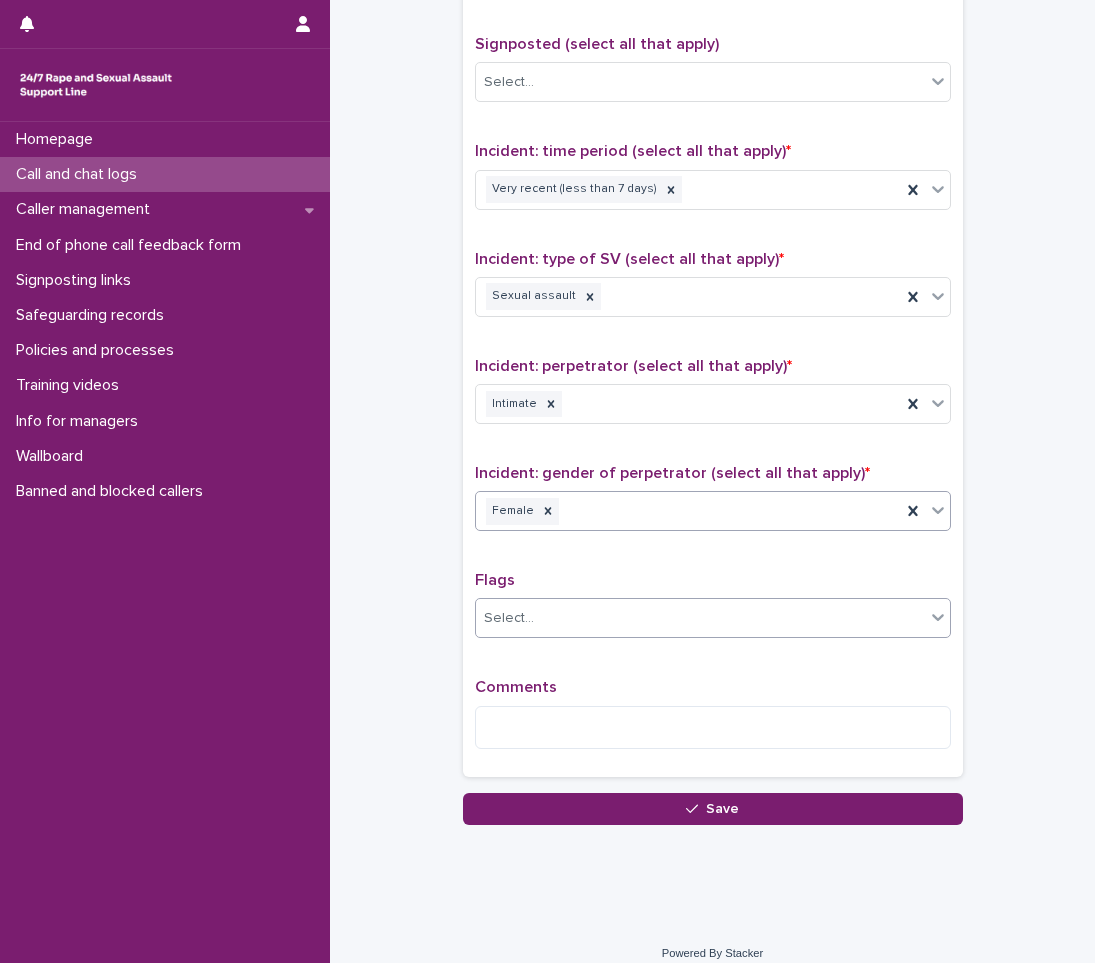 scroll, scrollTop: 1250, scrollLeft: 0, axis: vertical 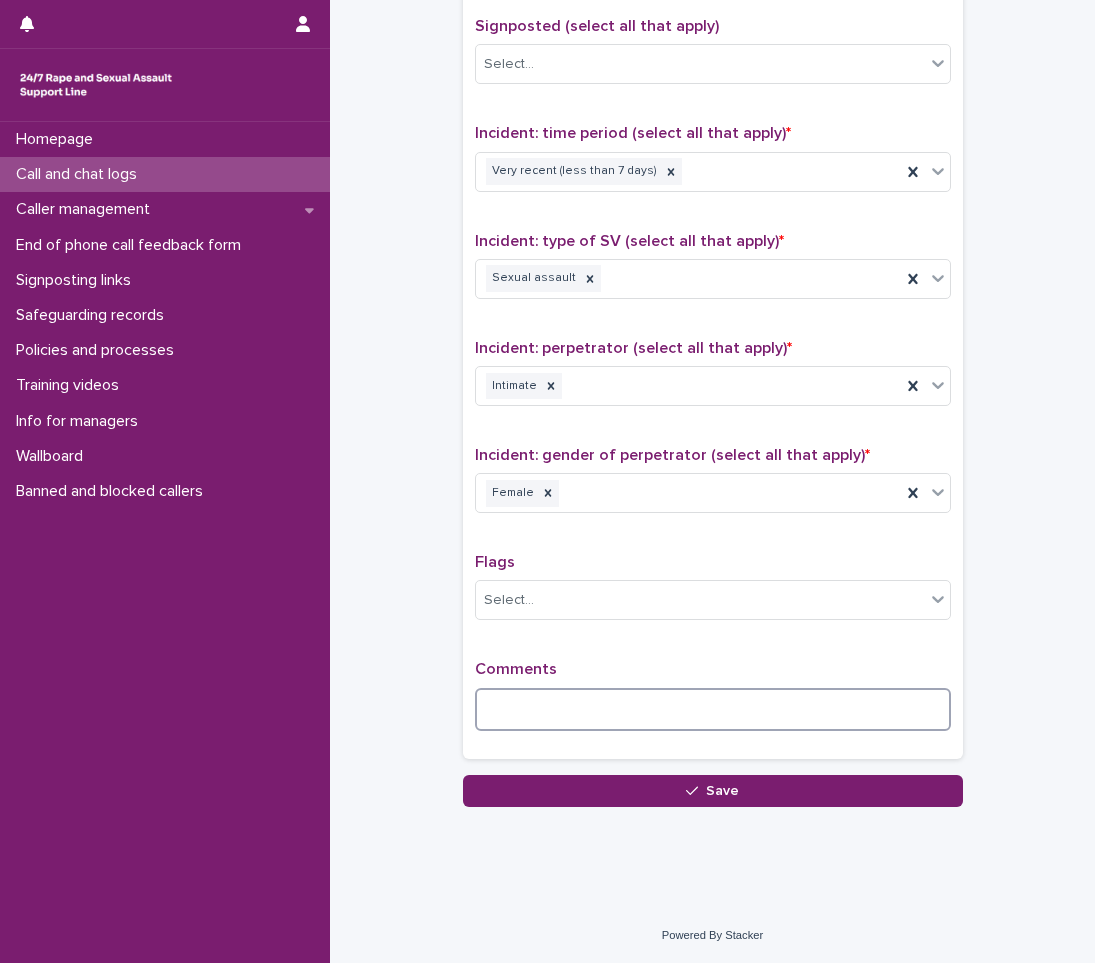 click at bounding box center (713, 709) 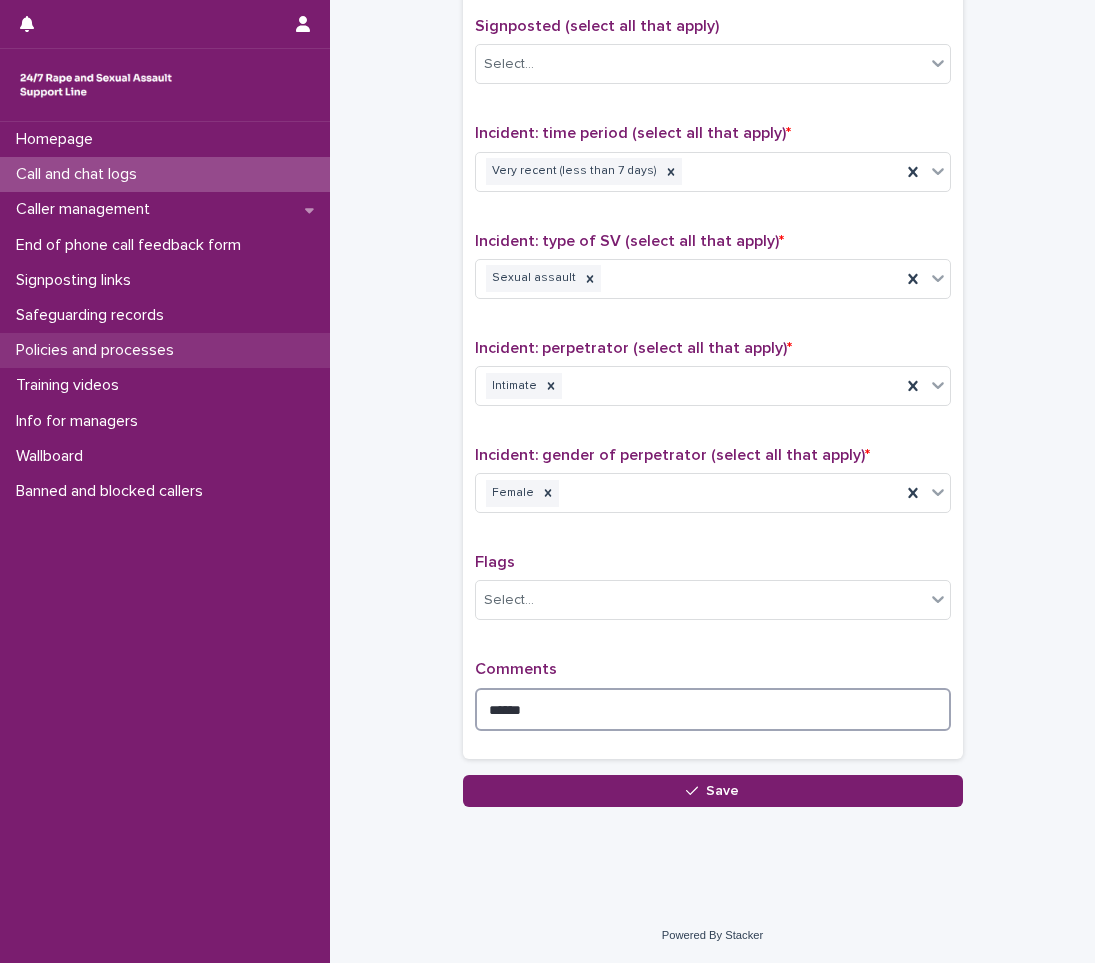 type on "******" 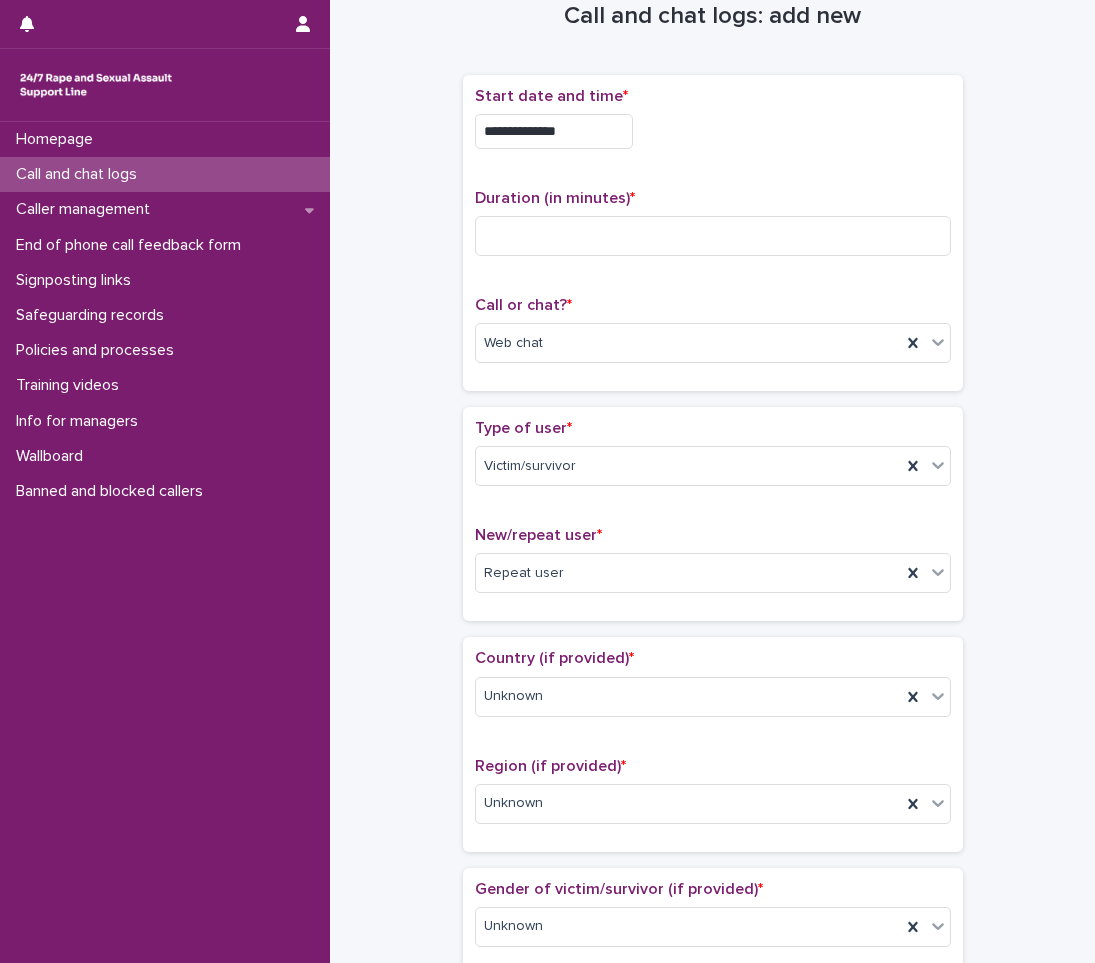 scroll, scrollTop: 0, scrollLeft: 0, axis: both 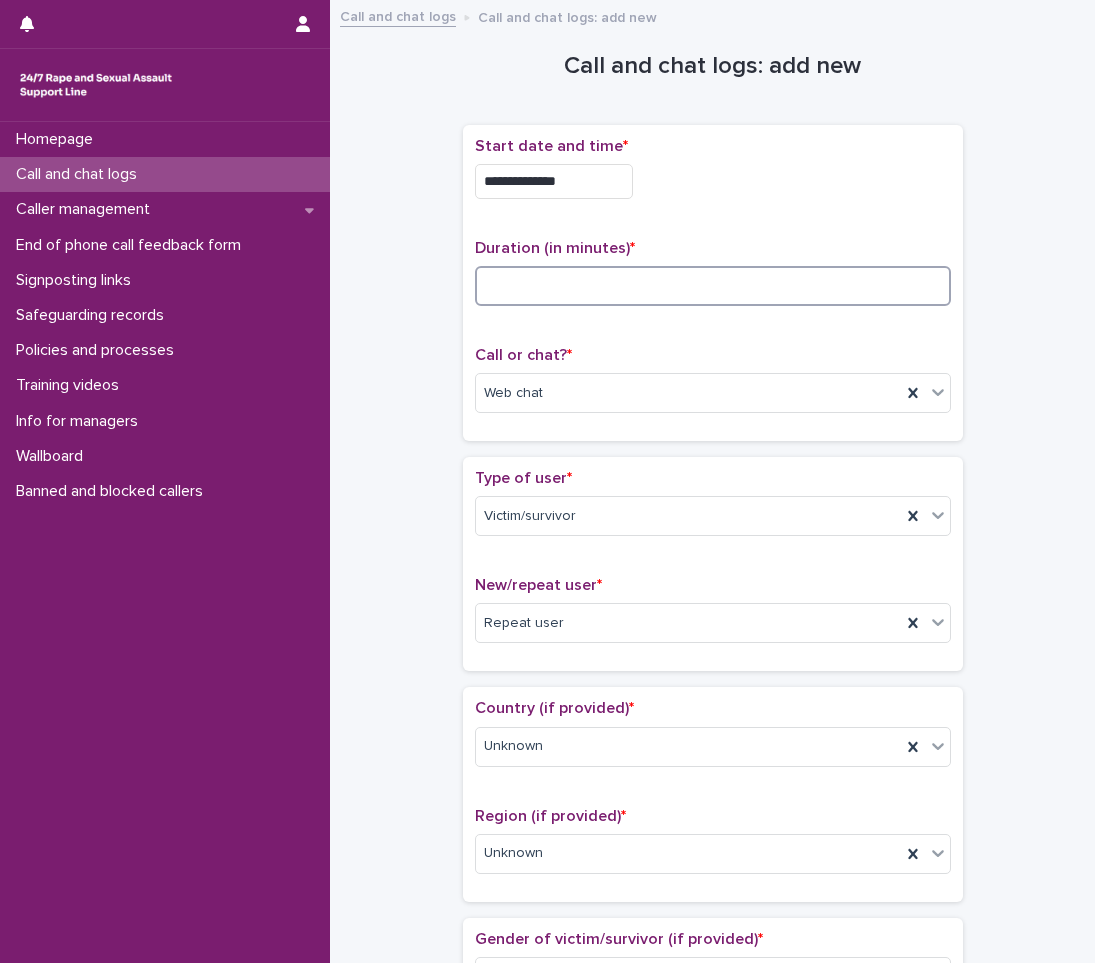 click at bounding box center [713, 286] 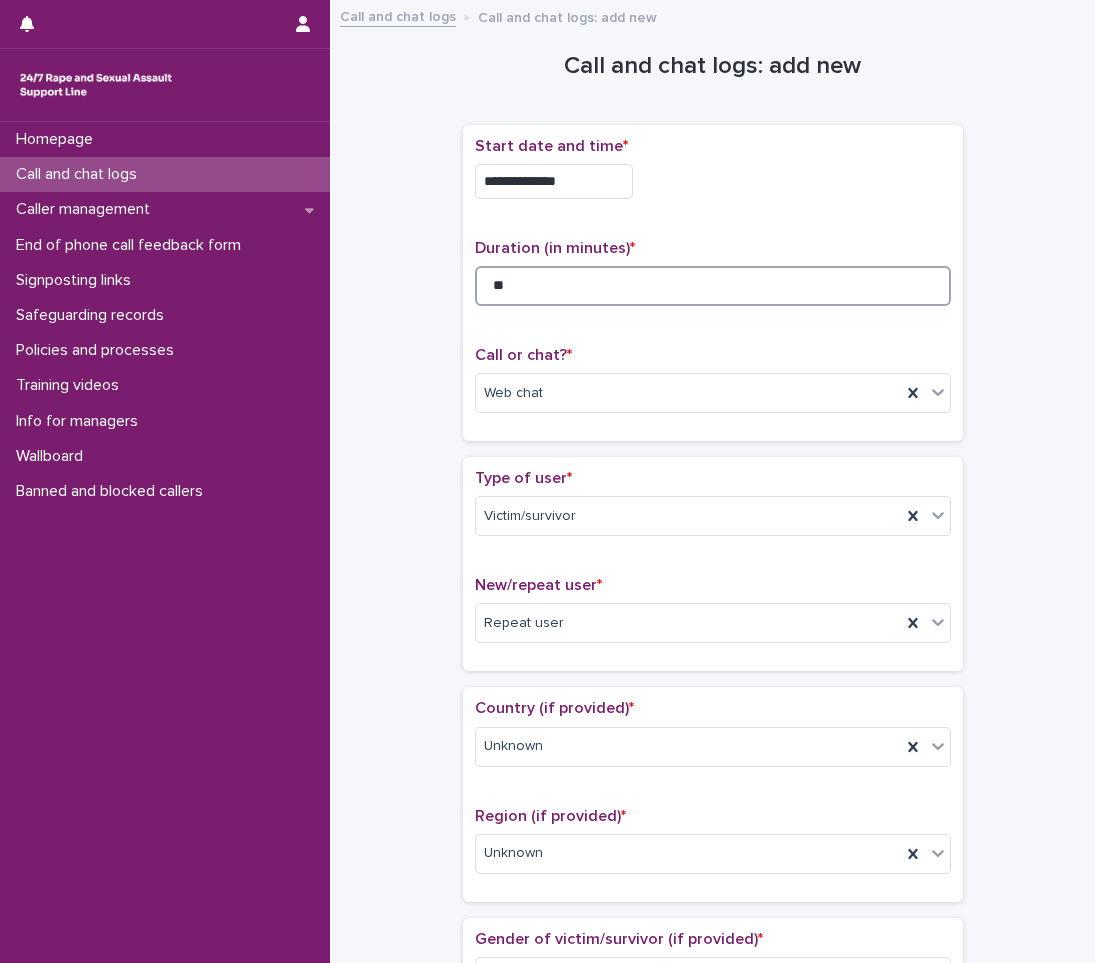 click on "**" at bounding box center [713, 286] 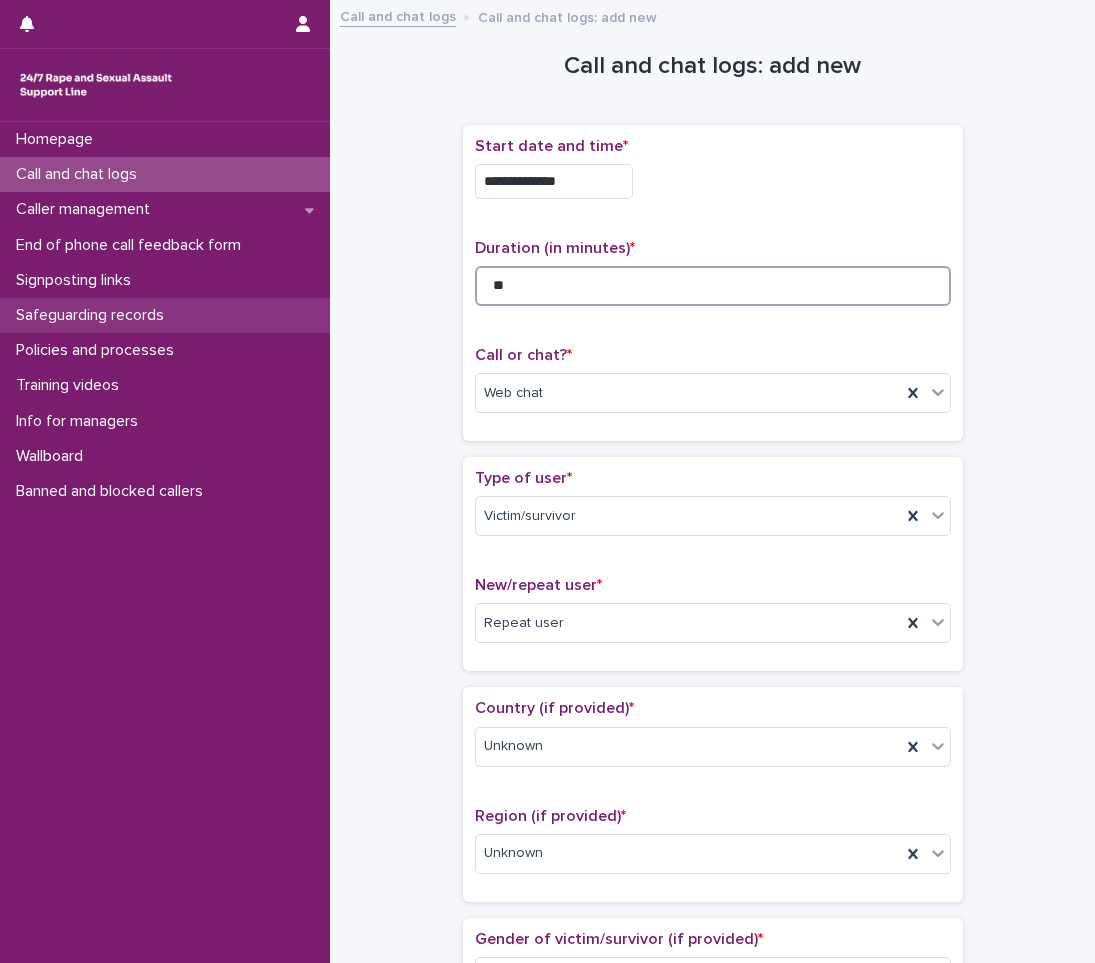 type on "**" 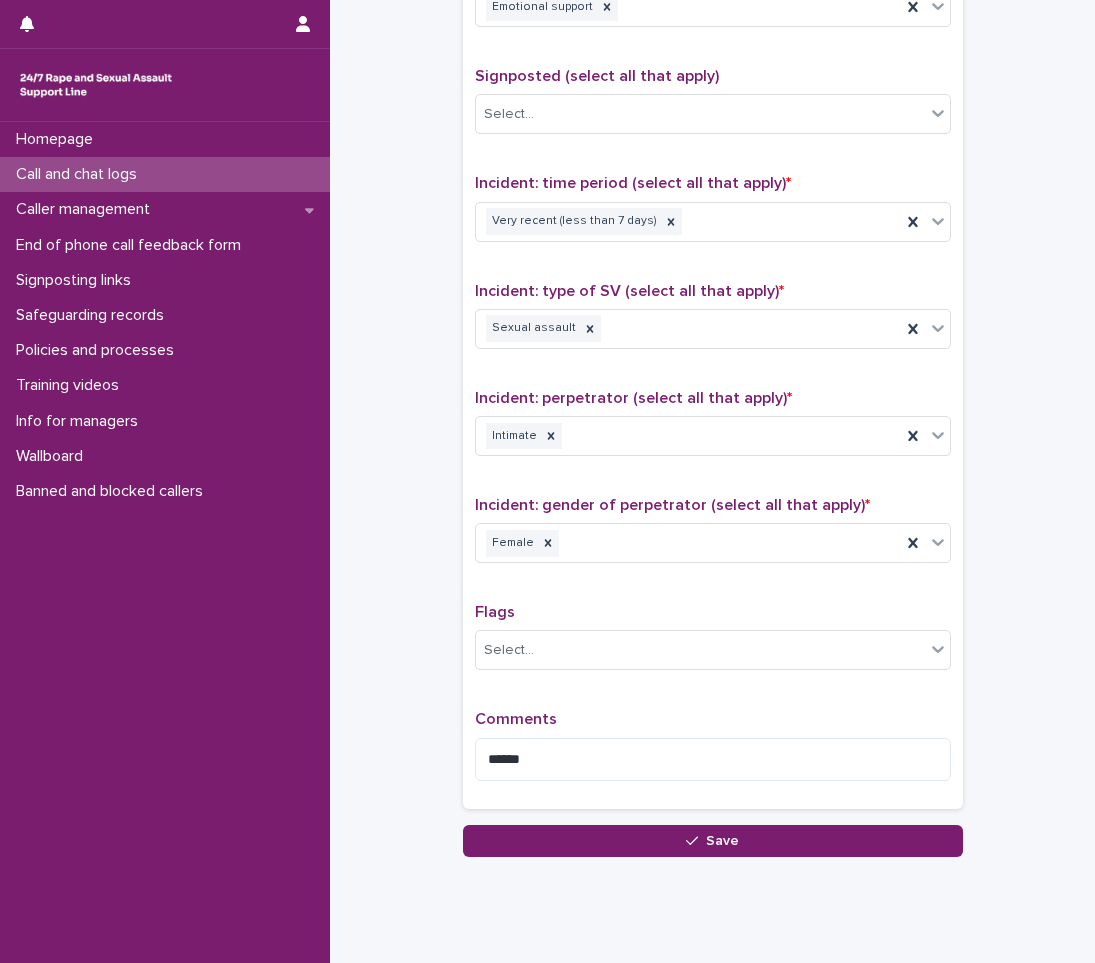 scroll, scrollTop: 1250, scrollLeft: 0, axis: vertical 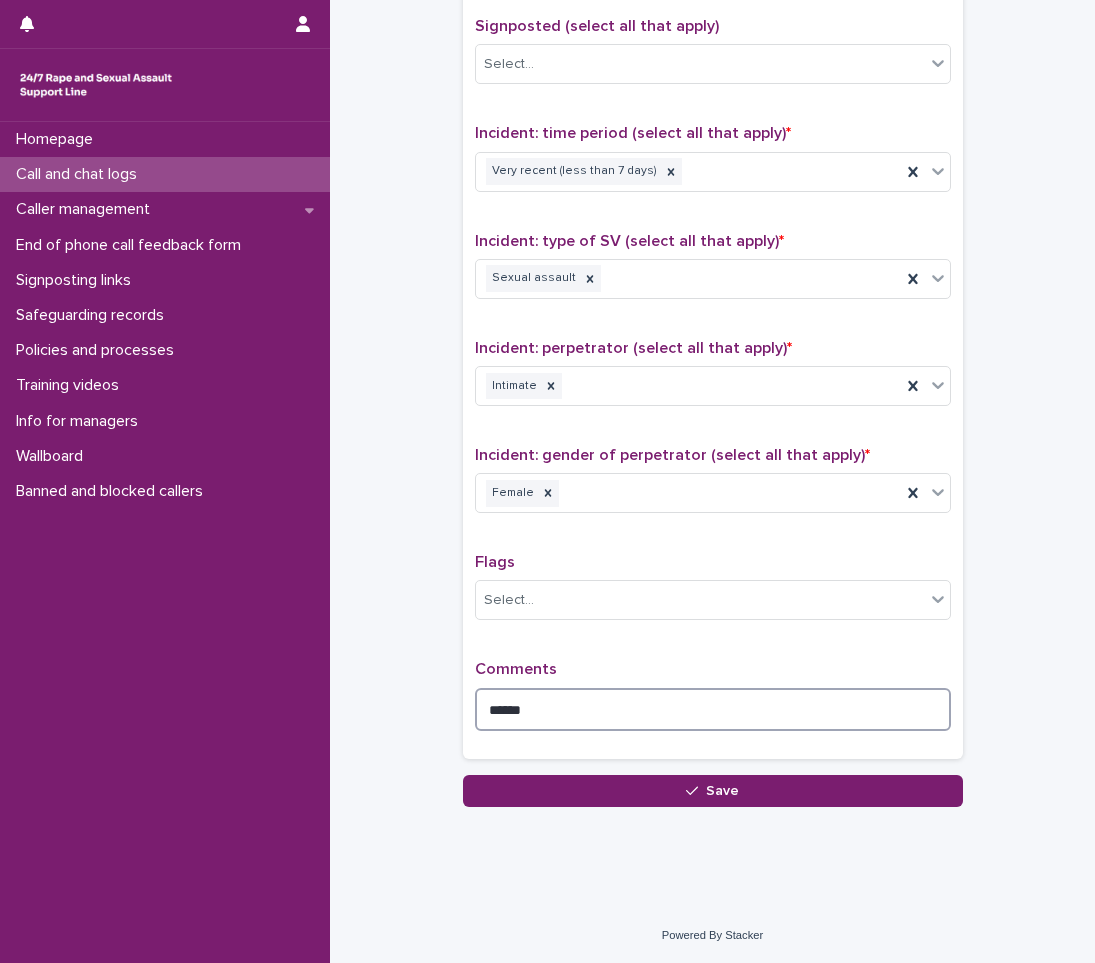 click on "******" at bounding box center [713, 709] 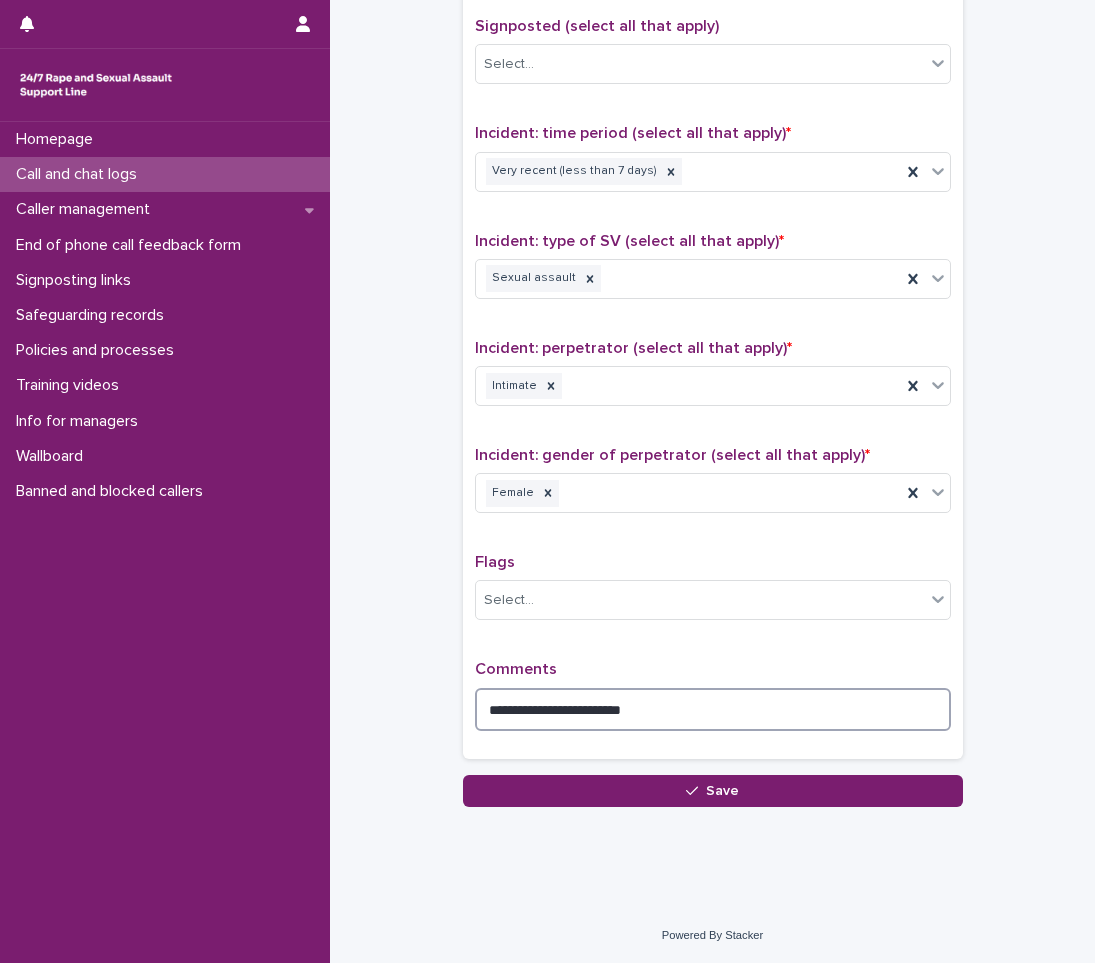 click on "**********" at bounding box center [713, 709] 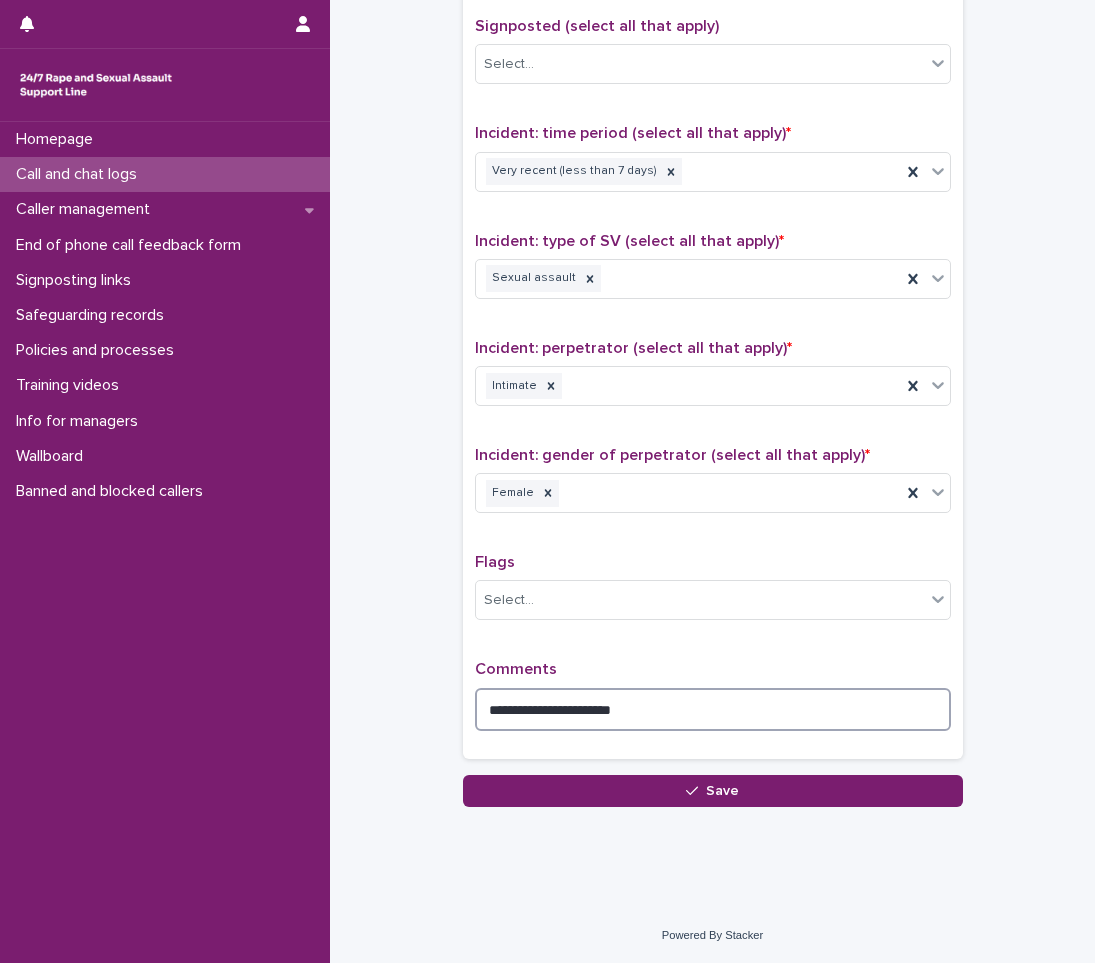 click on "**********" at bounding box center [713, 709] 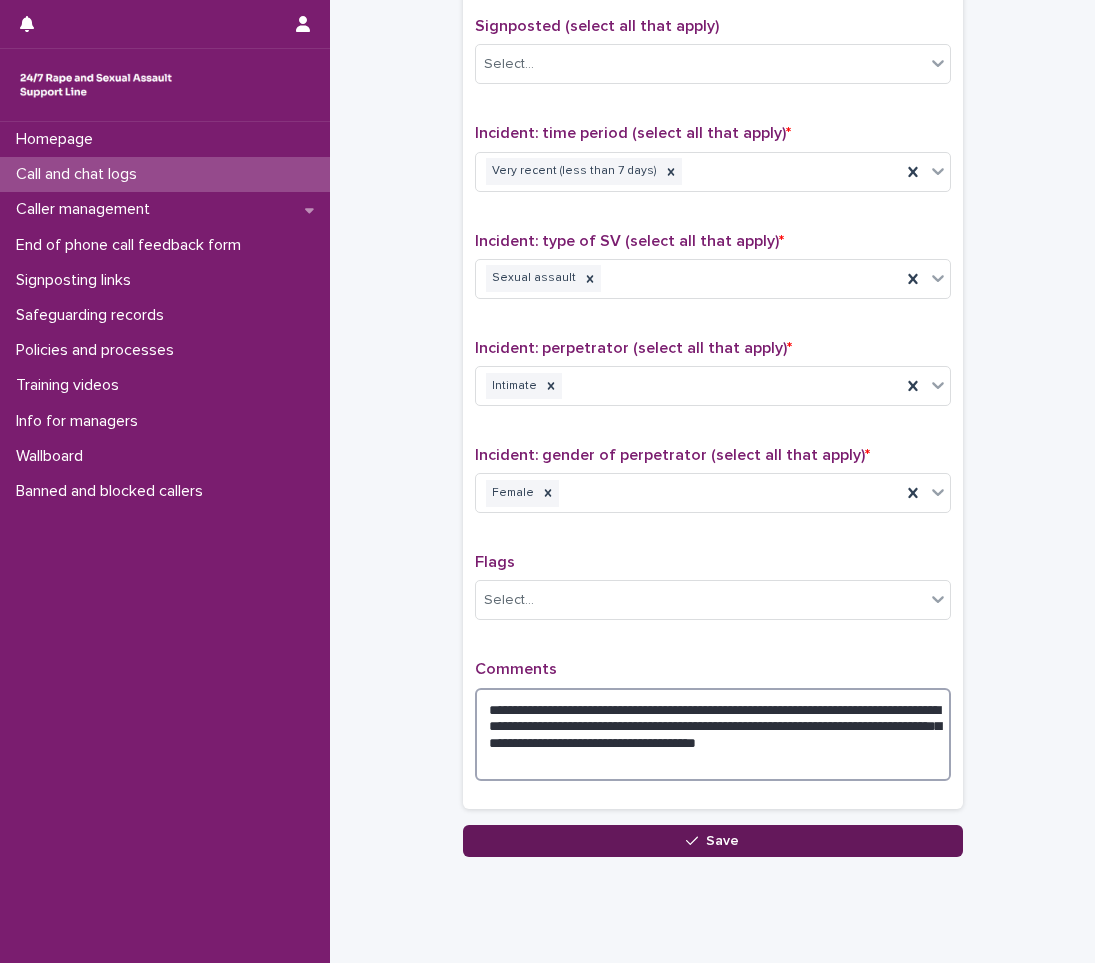 type on "**********" 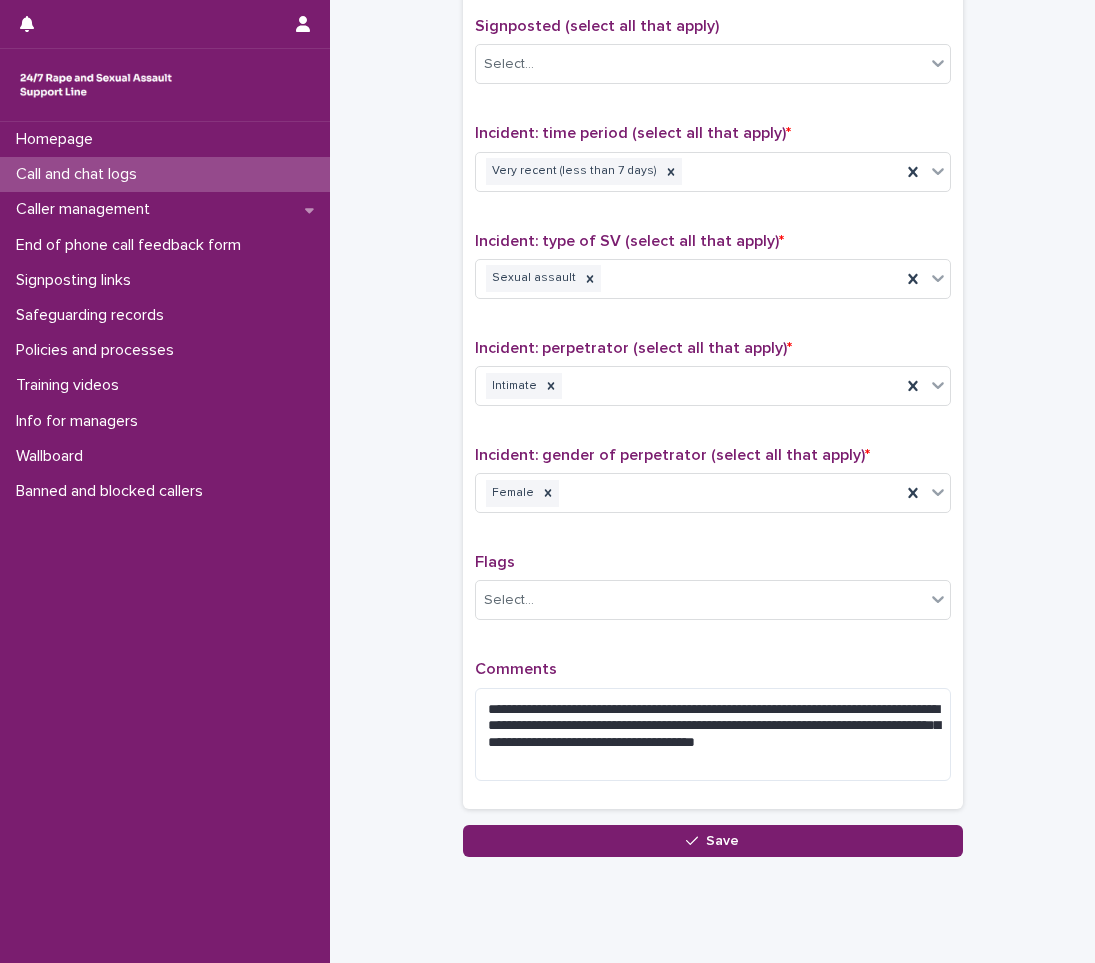 click on "Save" at bounding box center (713, 841) 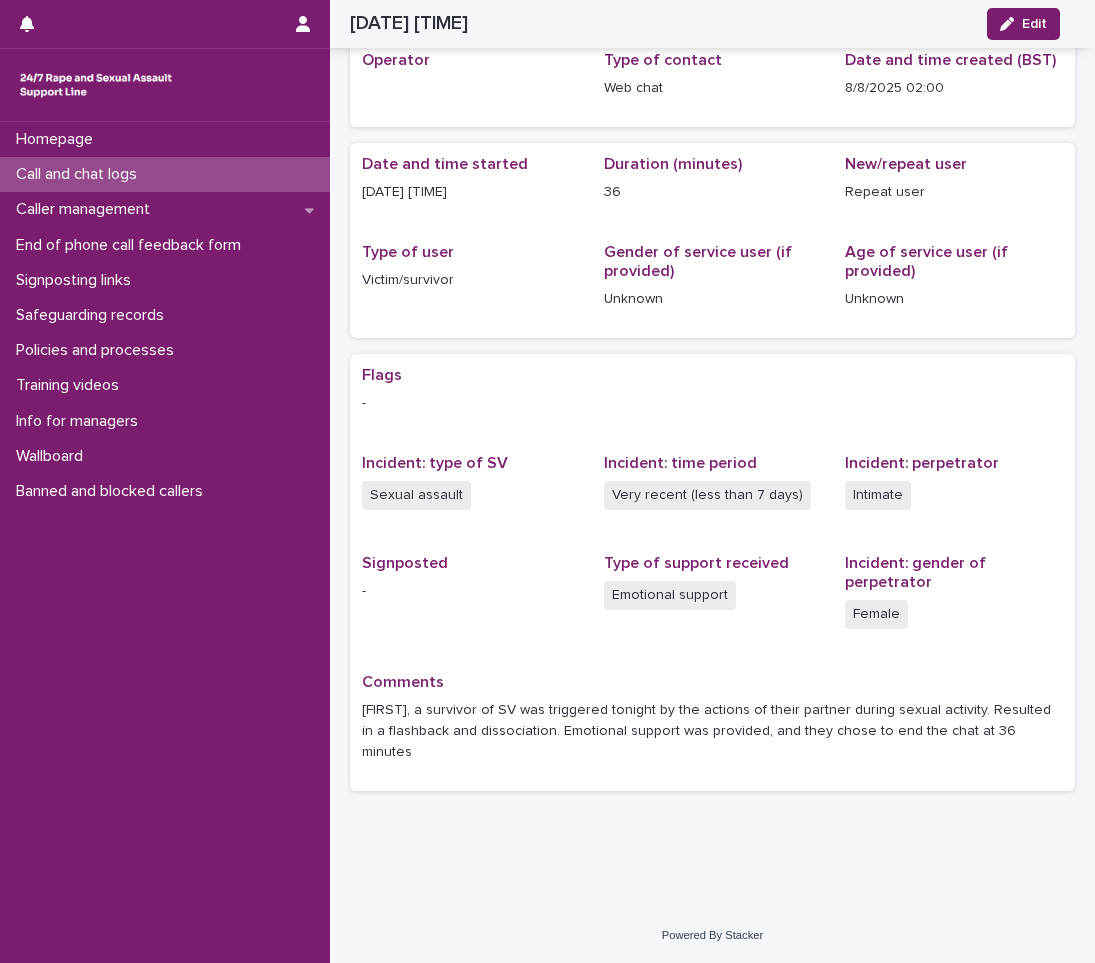 scroll, scrollTop: 61, scrollLeft: 0, axis: vertical 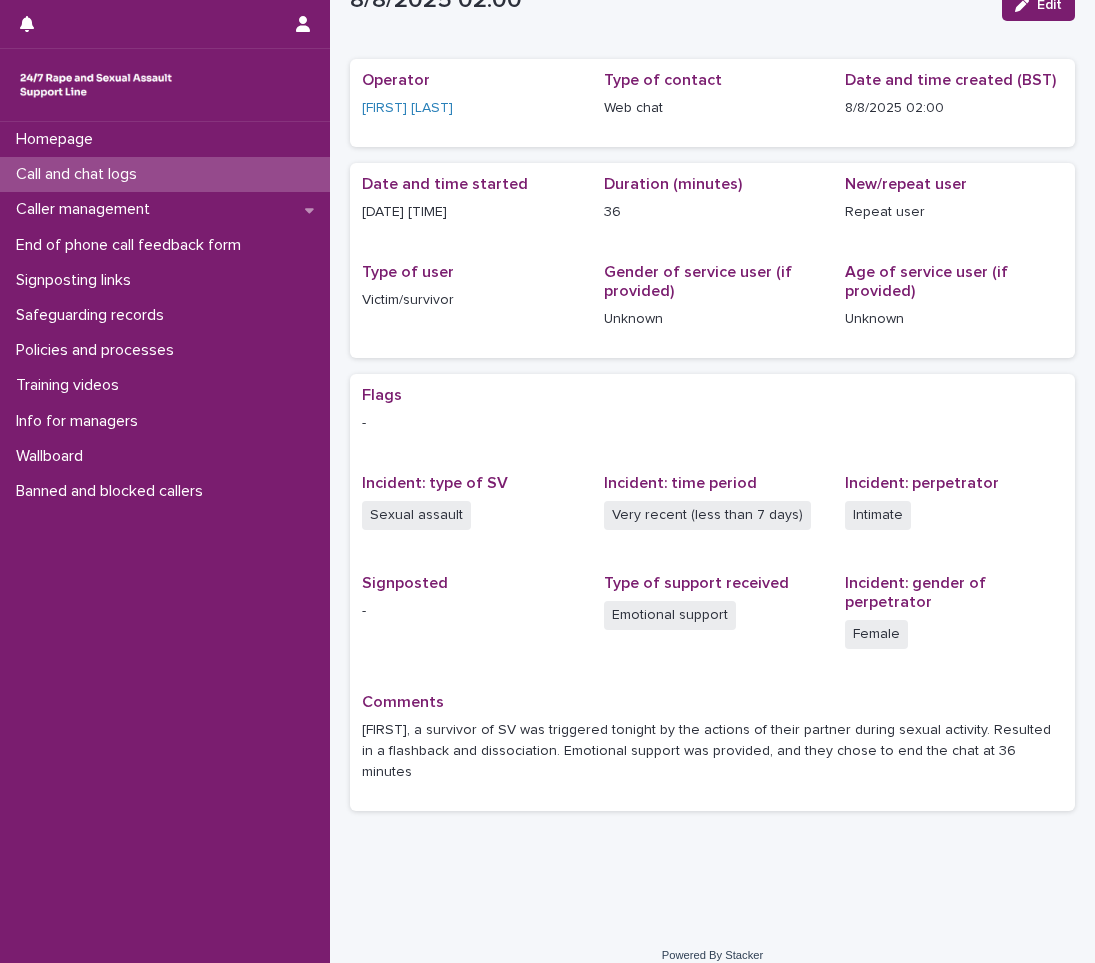 click on "Call and chat logs" at bounding box center (165, 174) 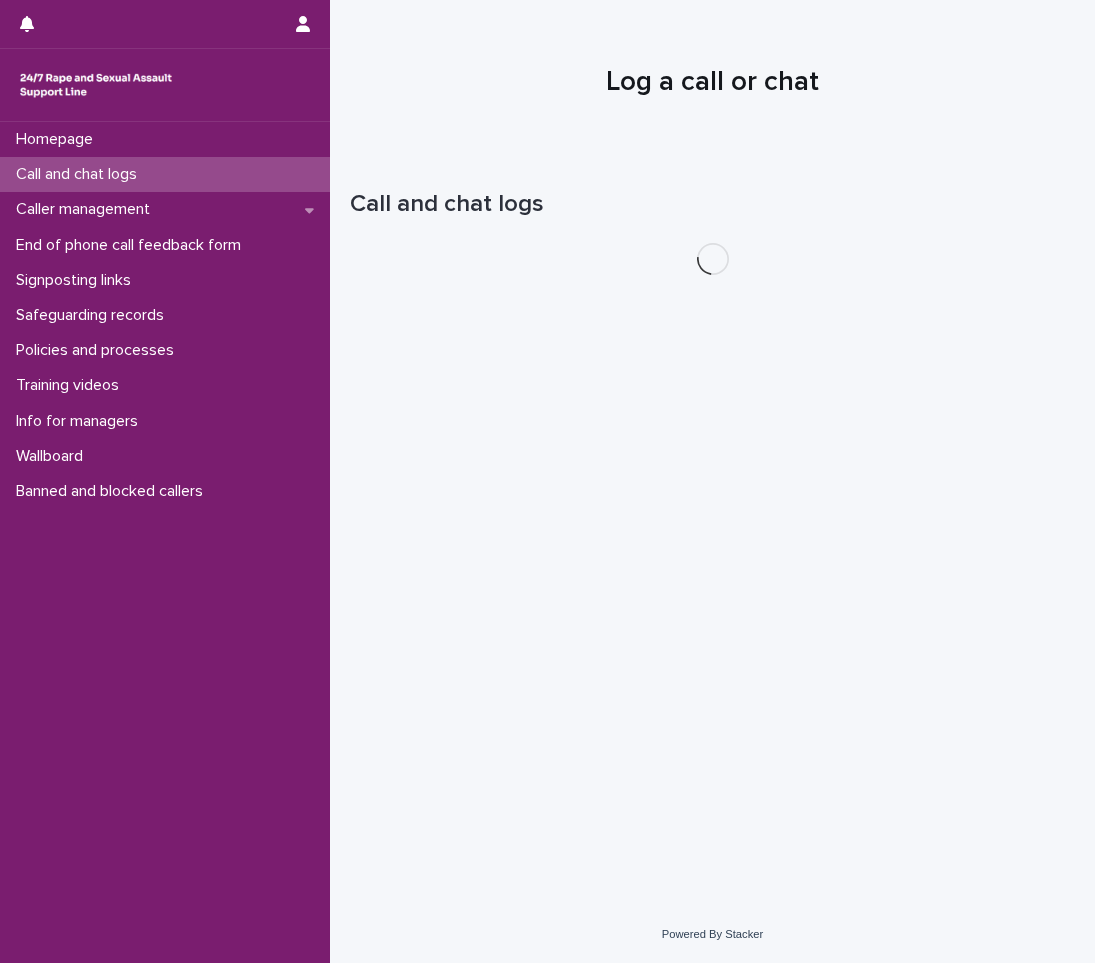 scroll, scrollTop: 0, scrollLeft: 0, axis: both 